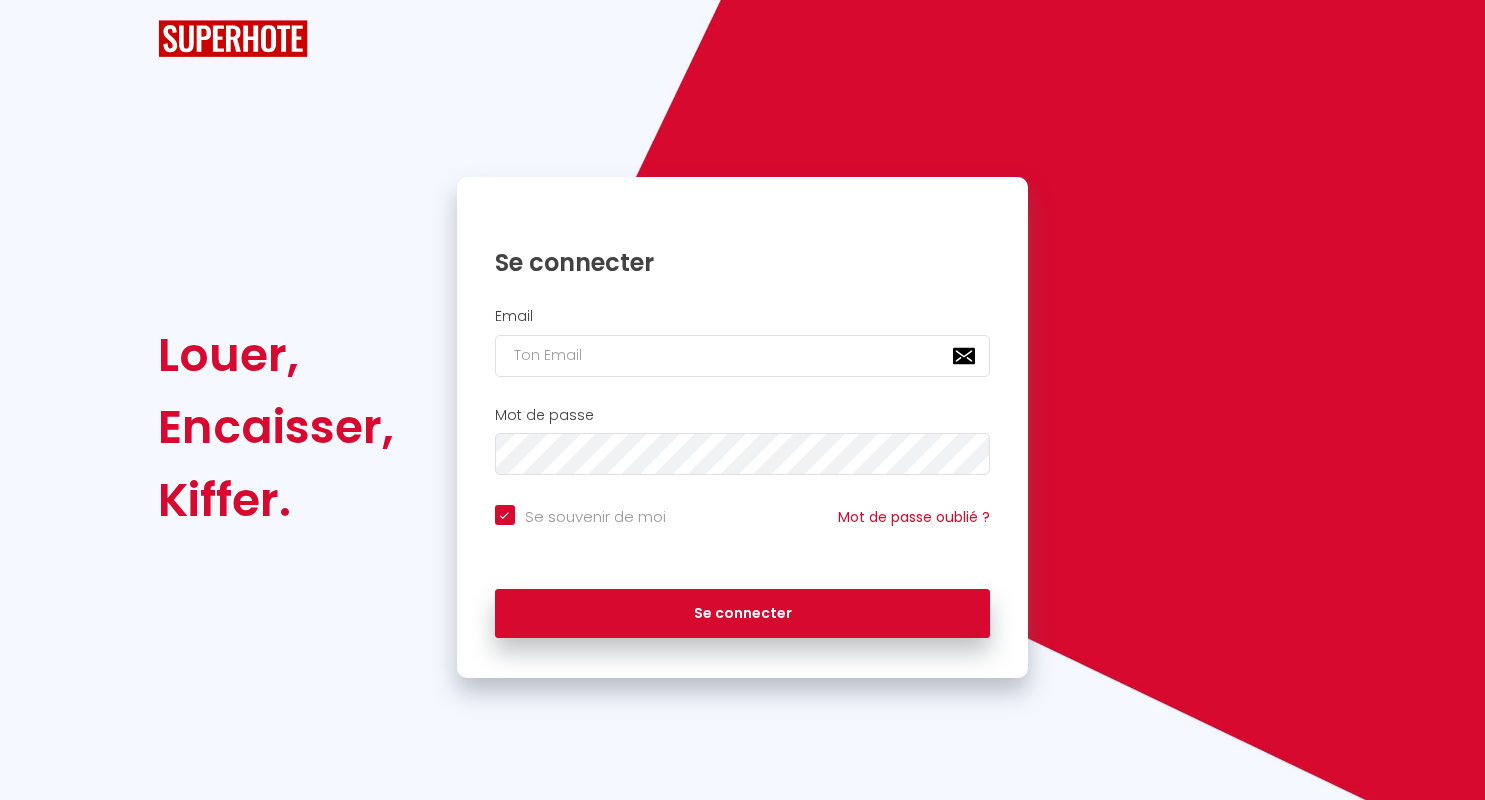 scroll, scrollTop: 0, scrollLeft: 0, axis: both 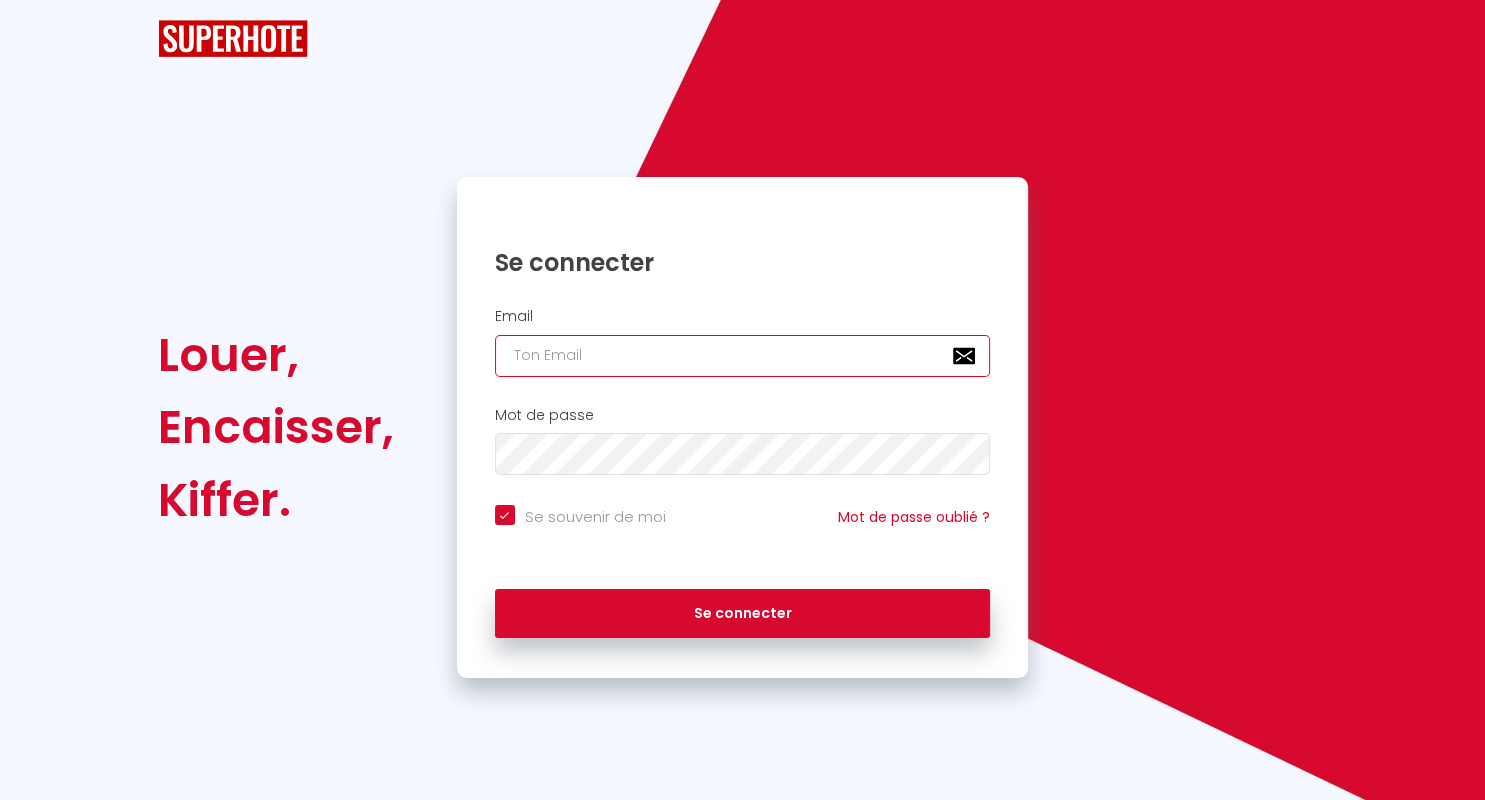 click at bounding box center (743, 356) 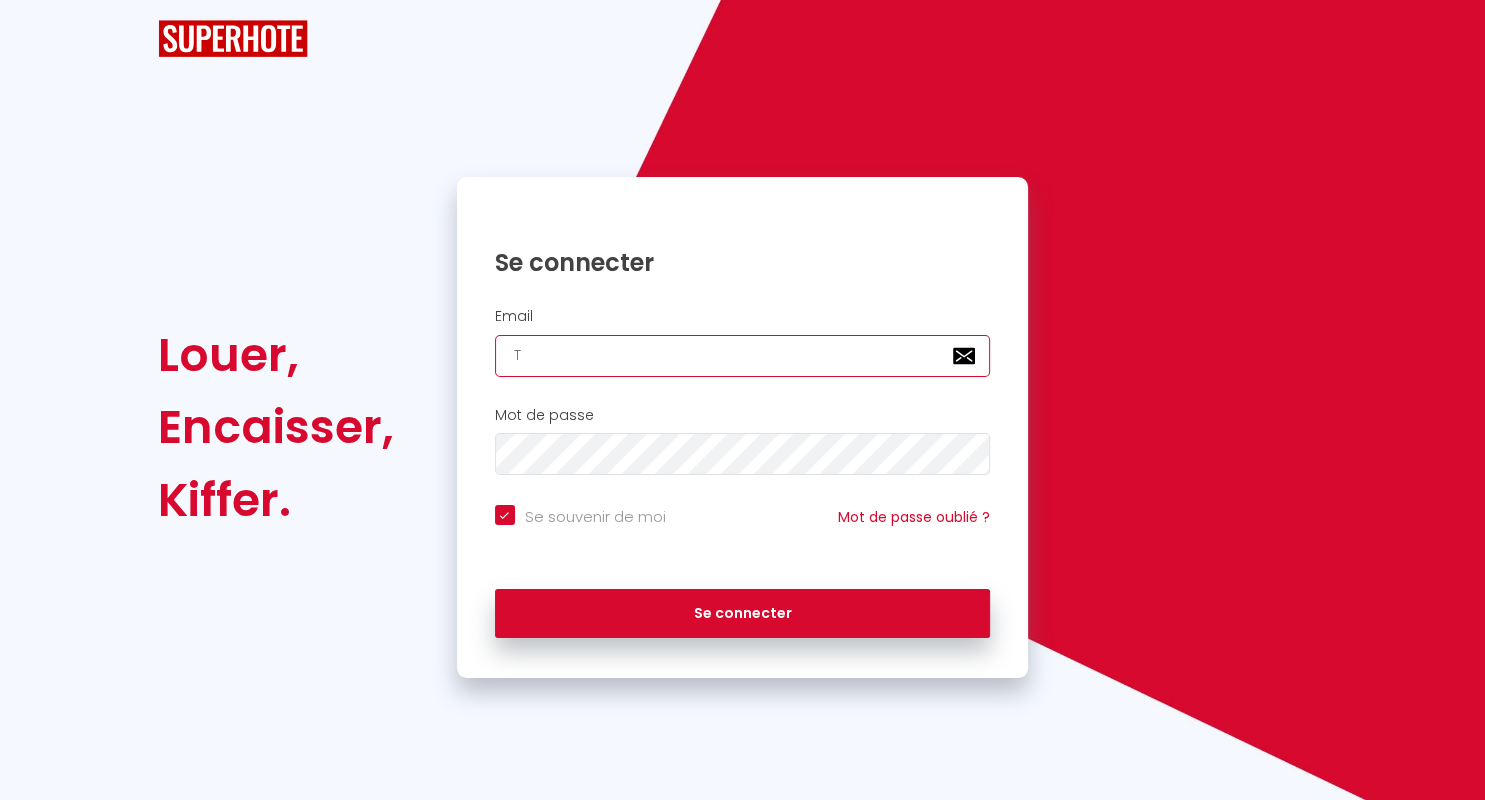 checkbox on "true" 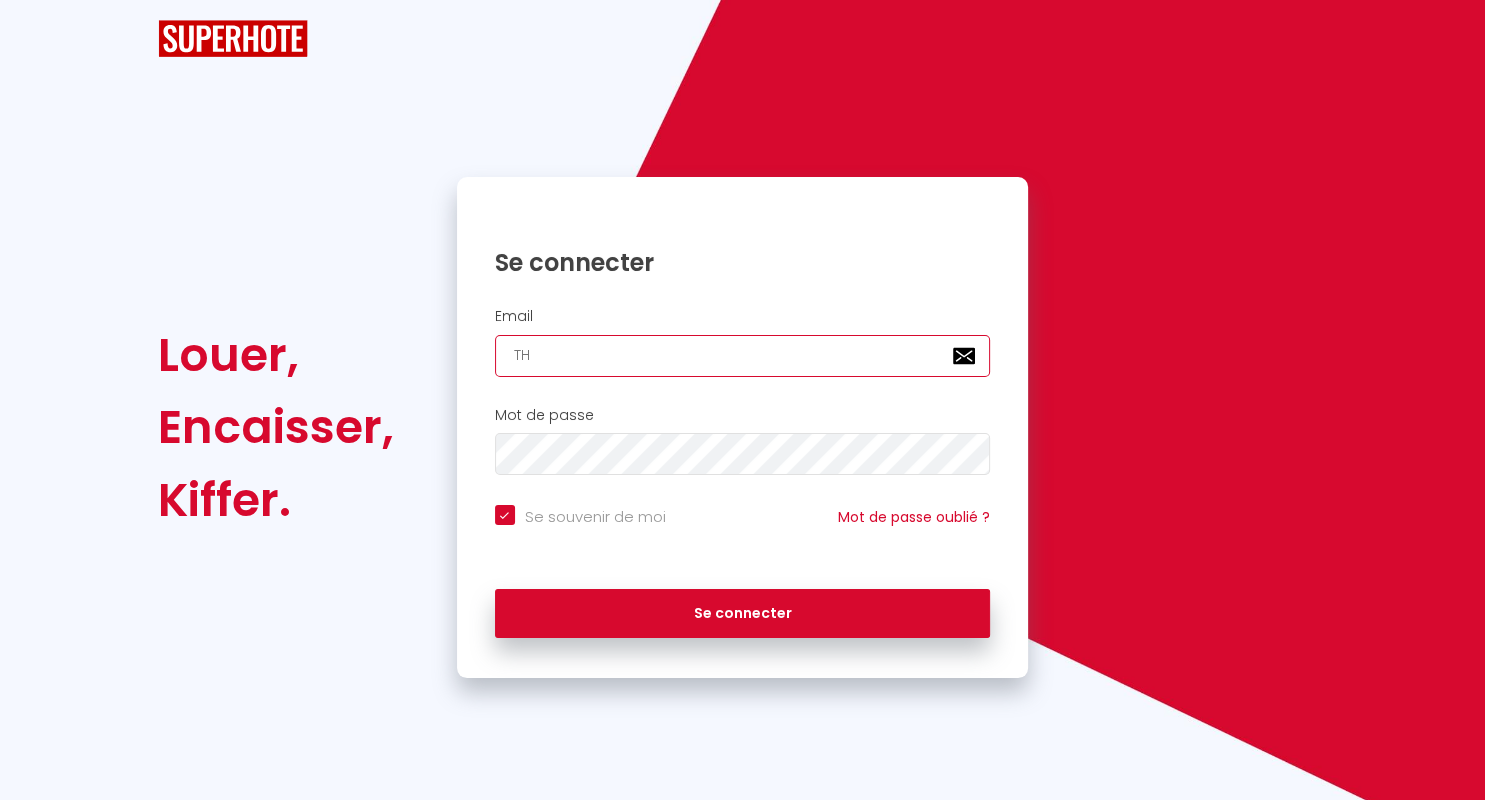 checkbox on "true" 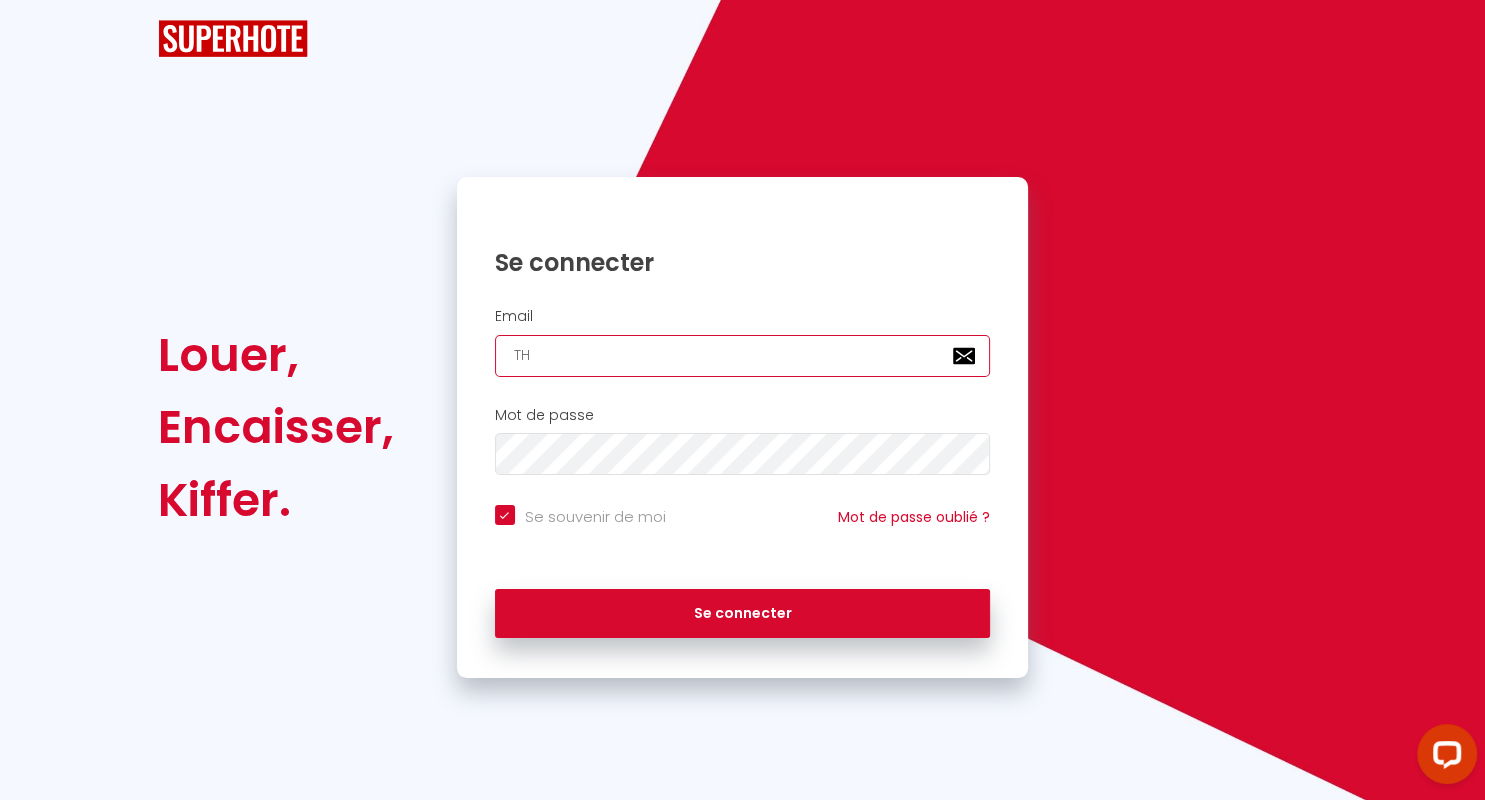 scroll, scrollTop: 0, scrollLeft: 0, axis: both 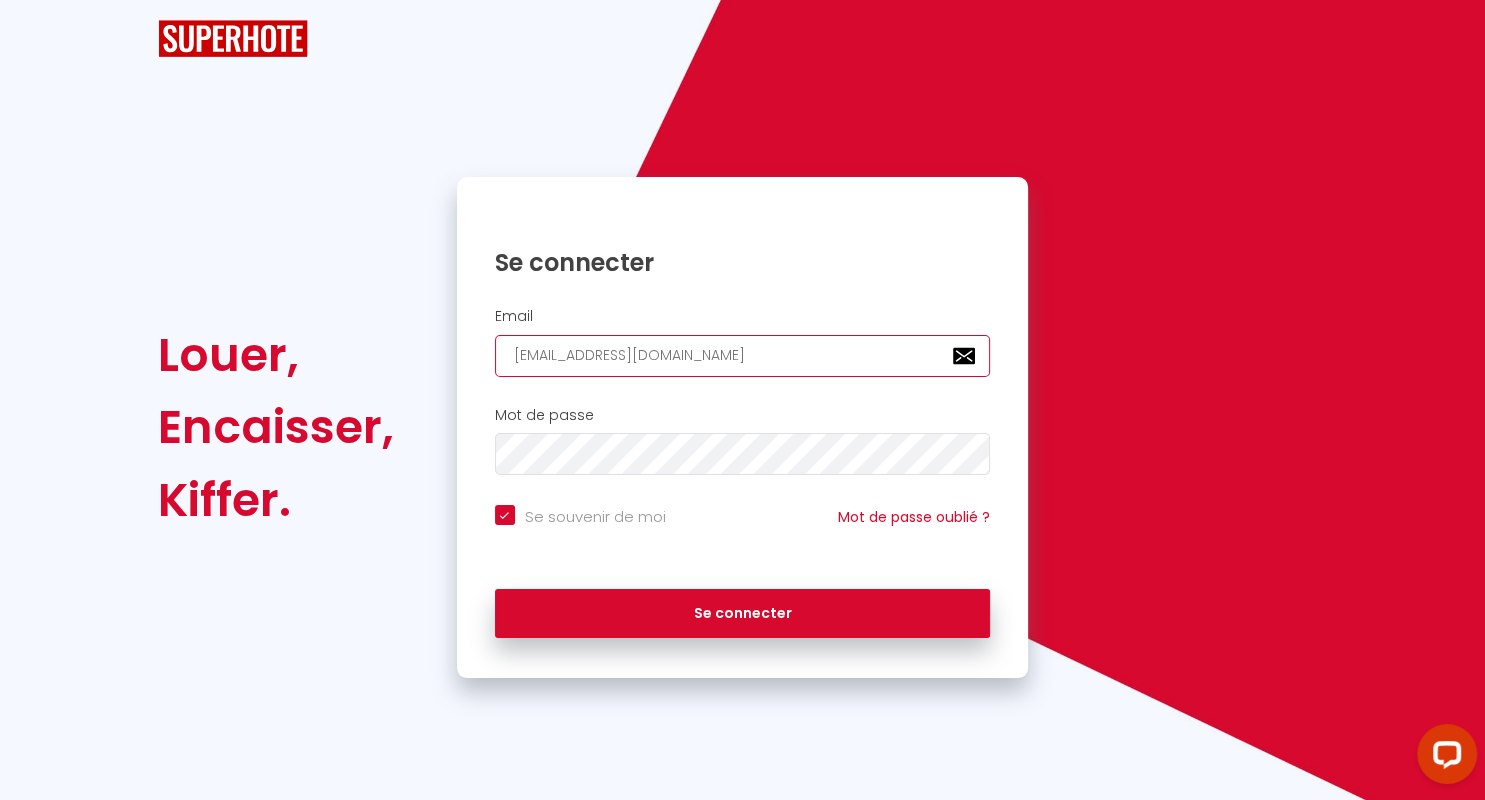 checkbox on "true" 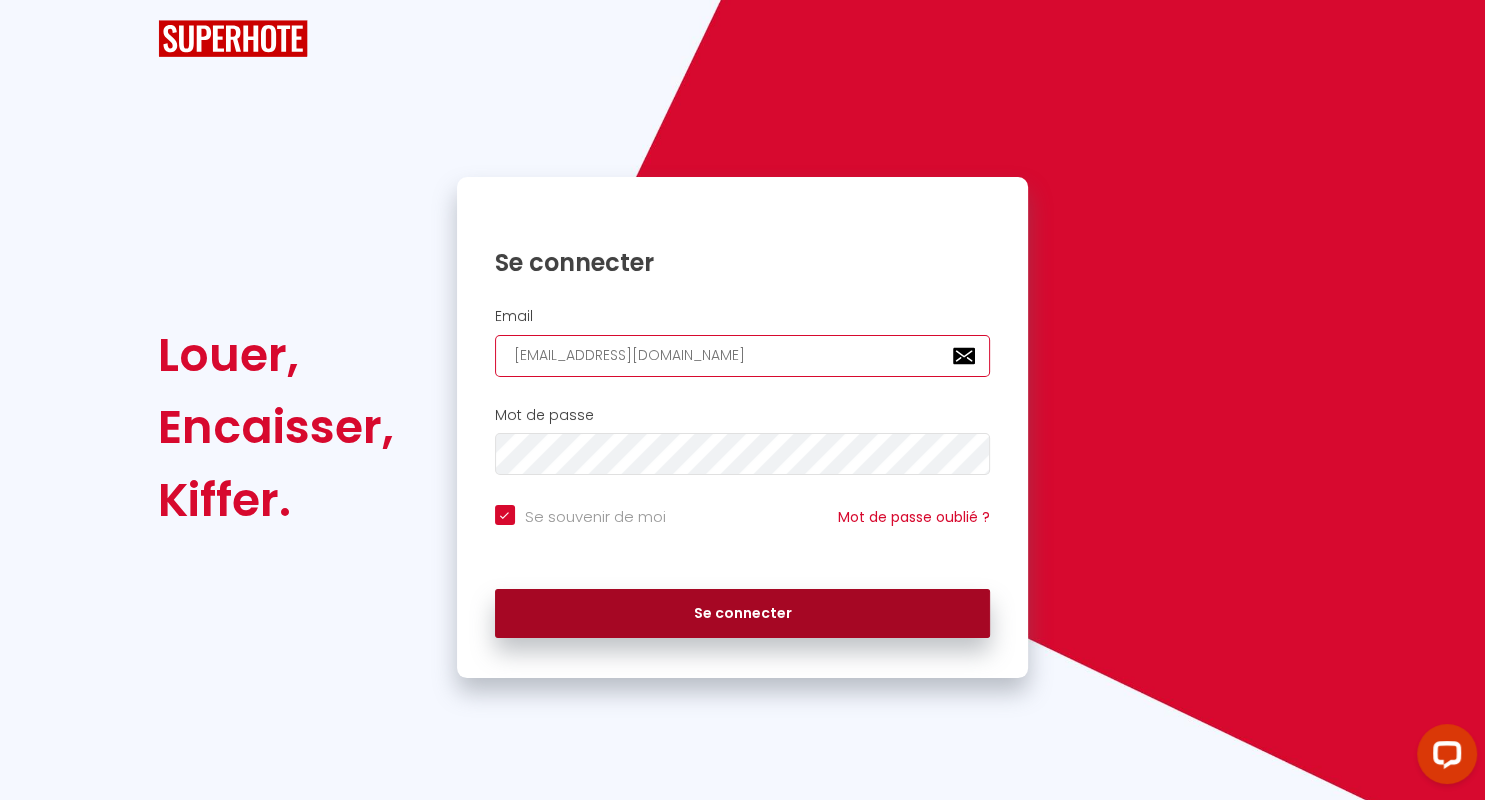 type on "[EMAIL_ADDRESS][DOMAIN_NAME]" 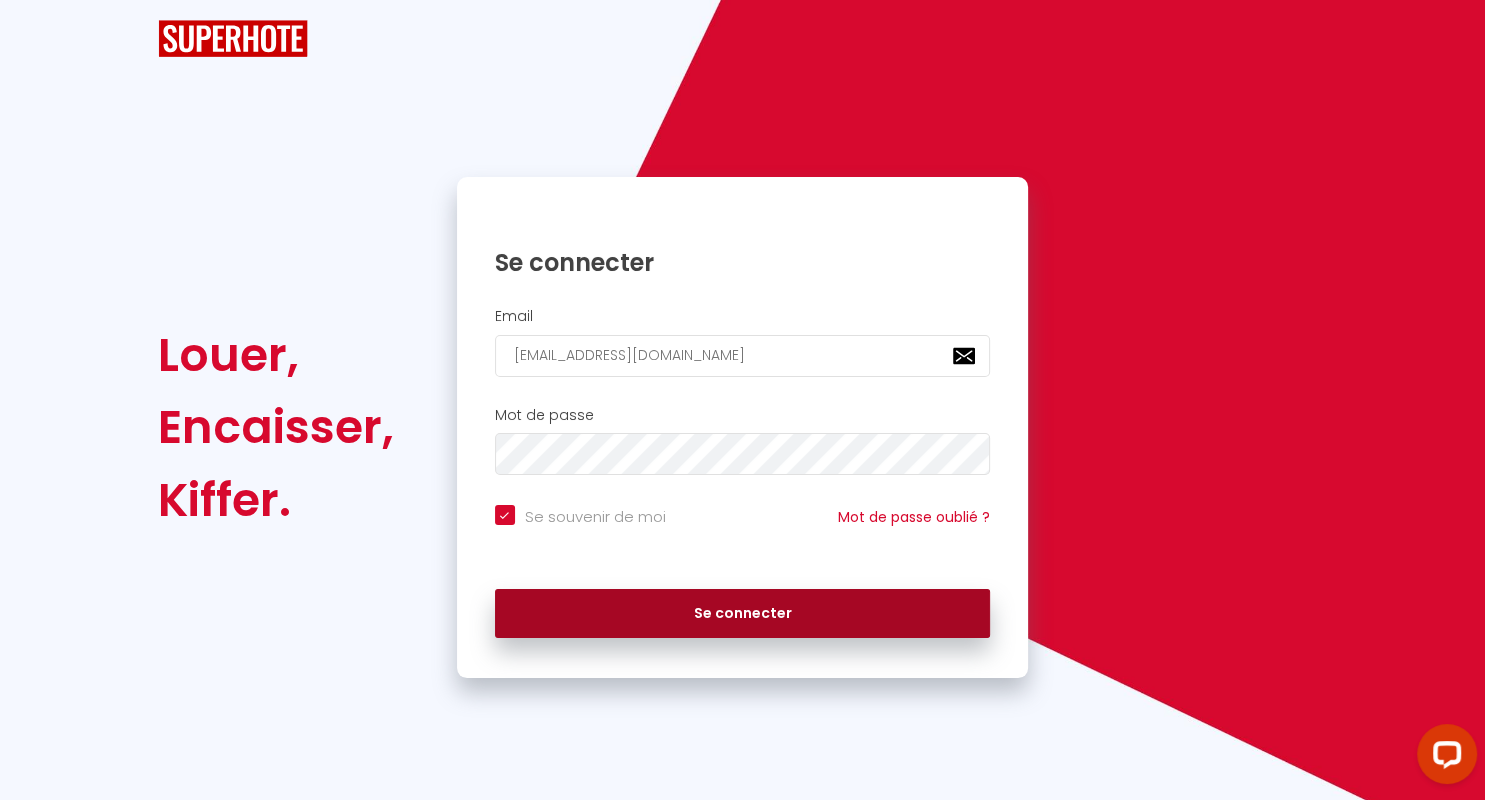 click on "Se connecter" at bounding box center (743, 614) 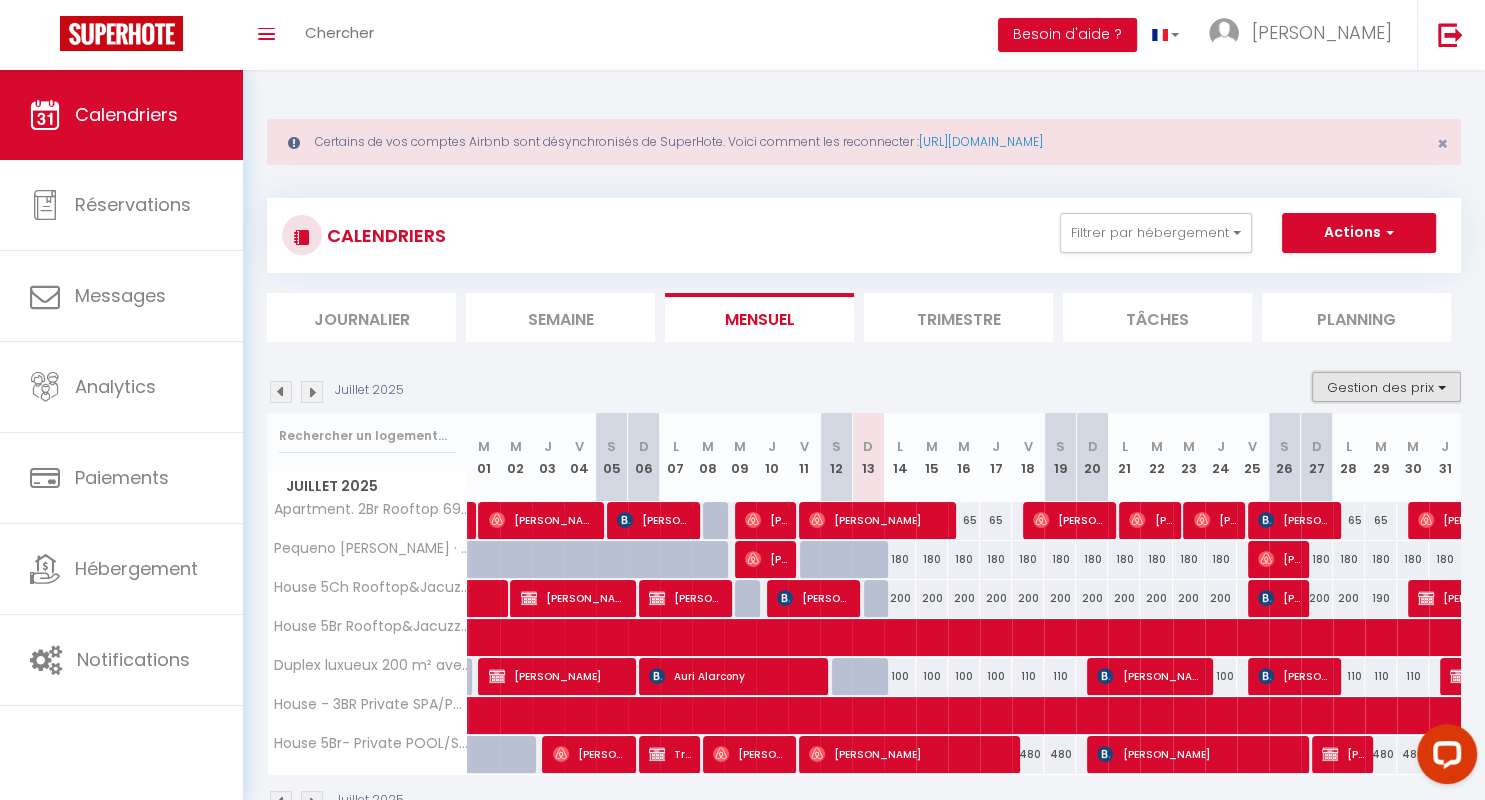 click on "Gestion des prix" at bounding box center (1386, 387) 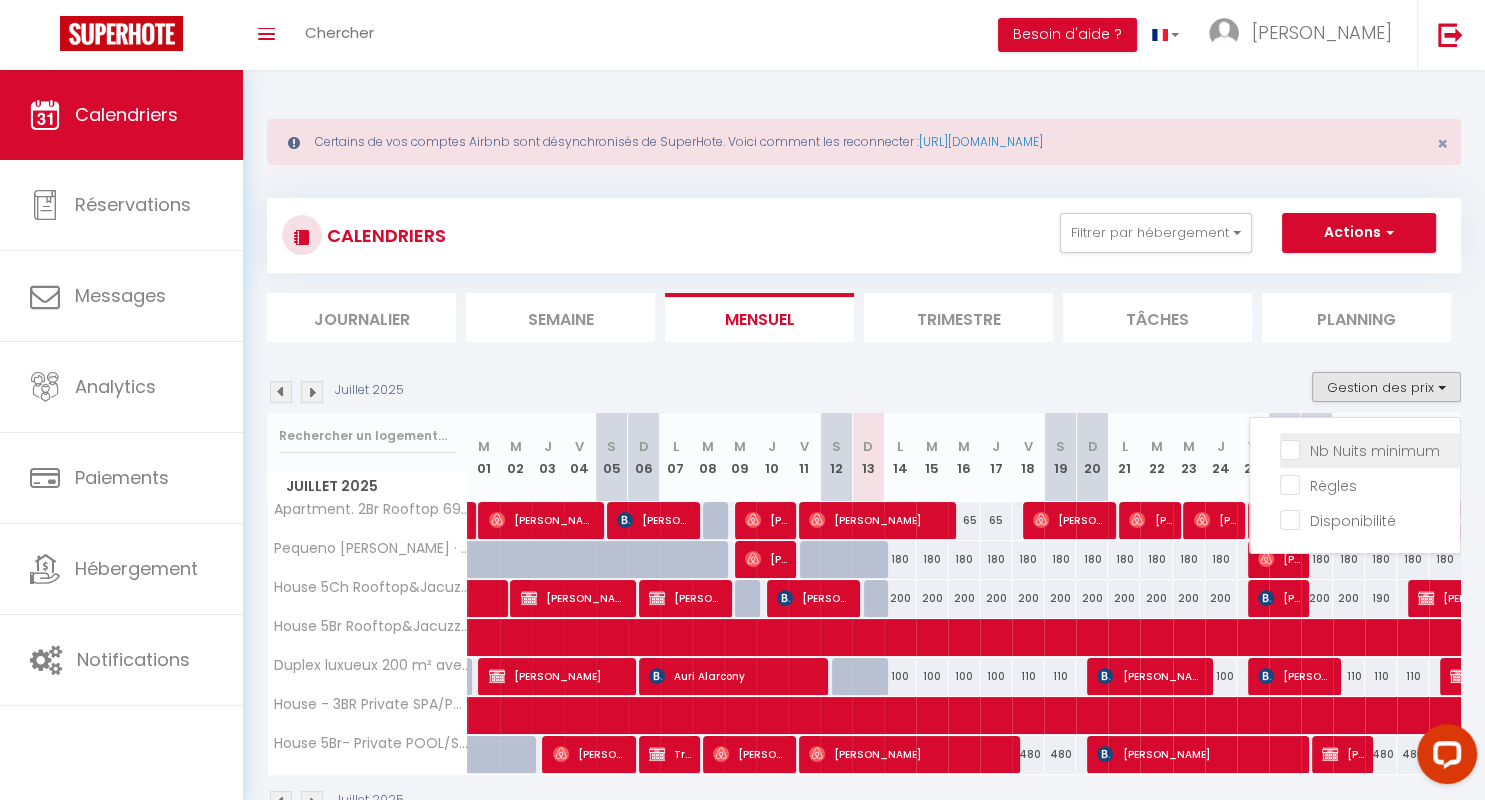 click on "Nb Nuits minimum" at bounding box center [1370, 449] 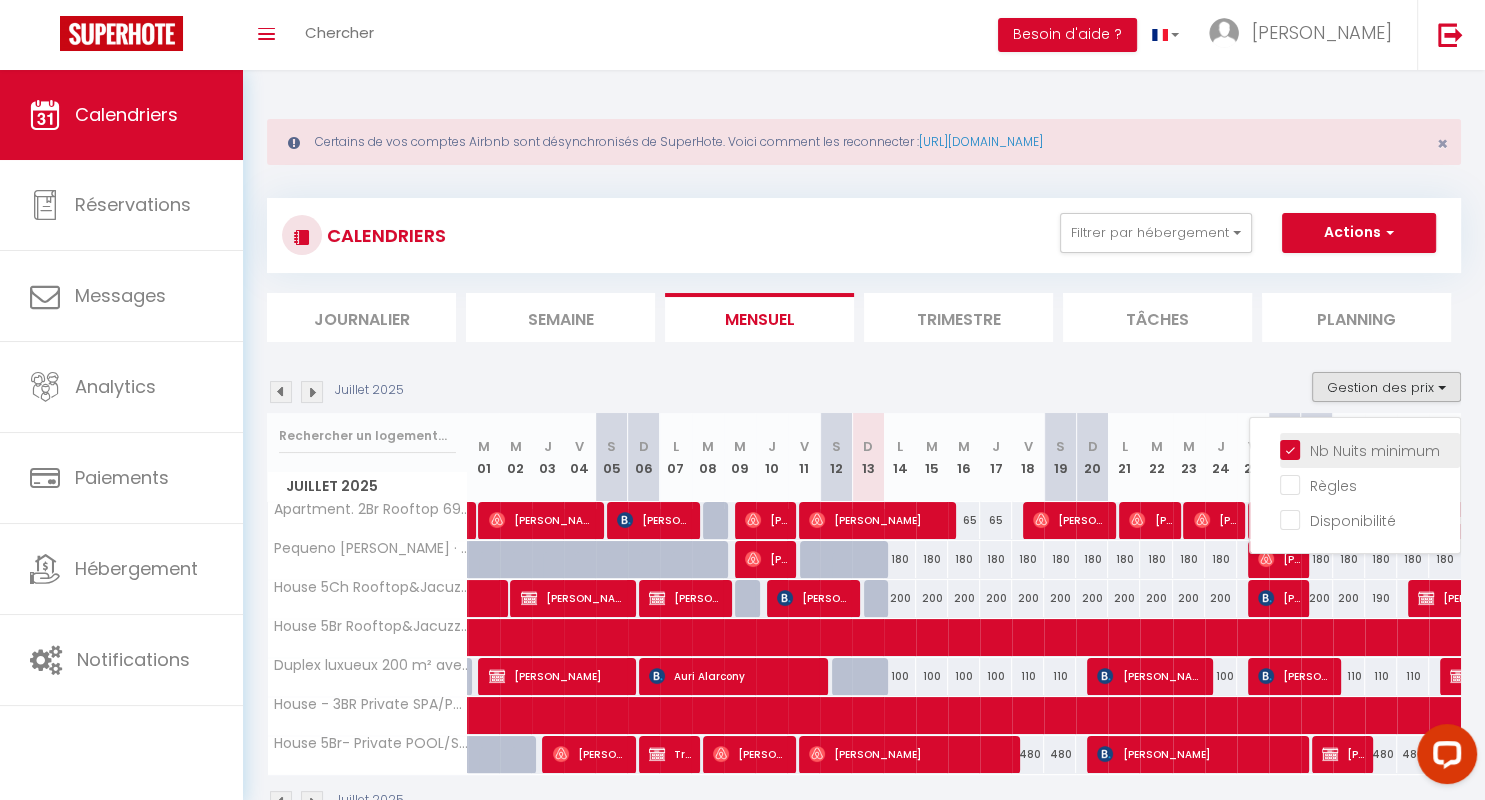 checkbox on "false" 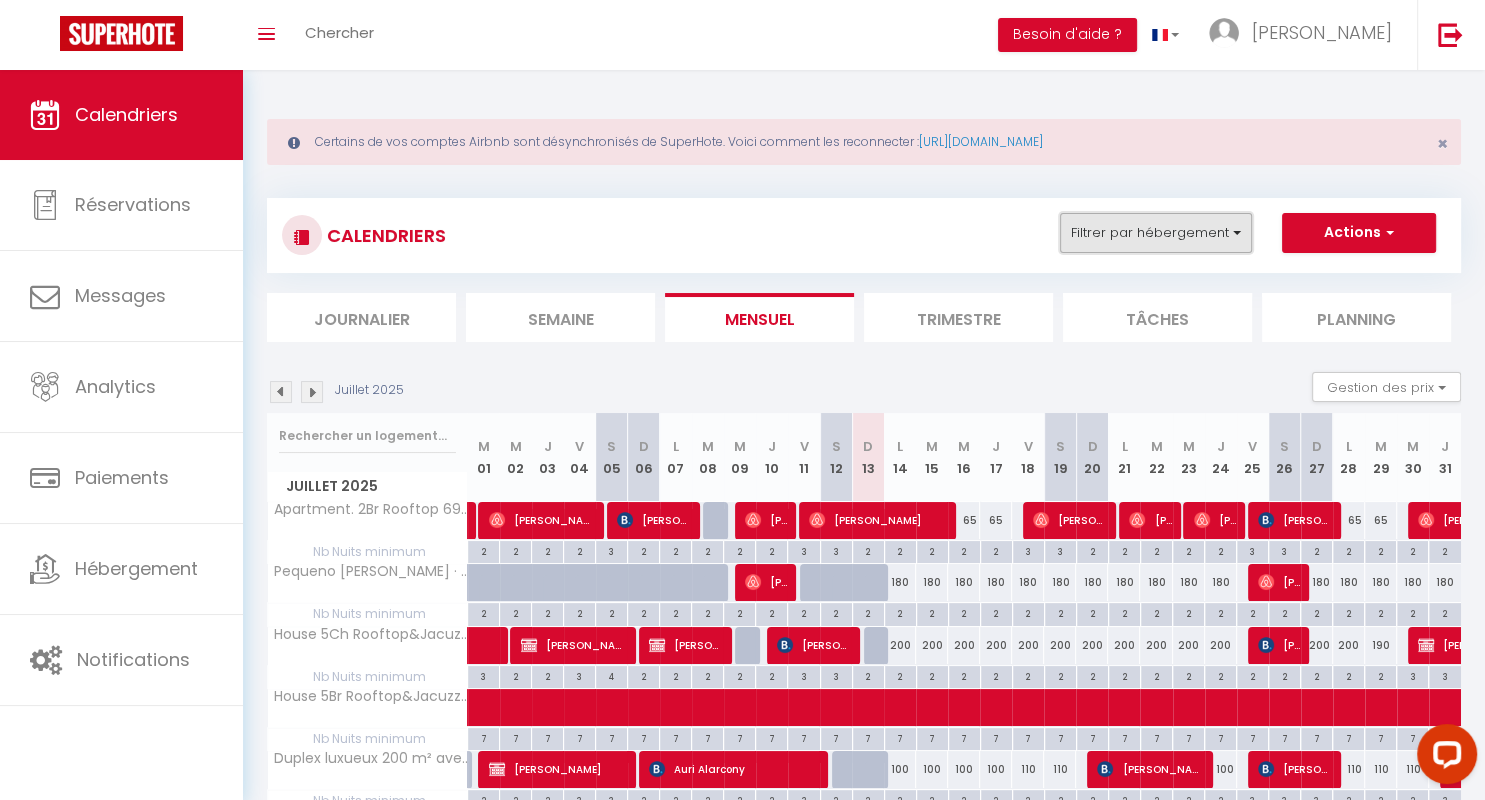 click on "Filtrer par hébergement" at bounding box center [1156, 233] 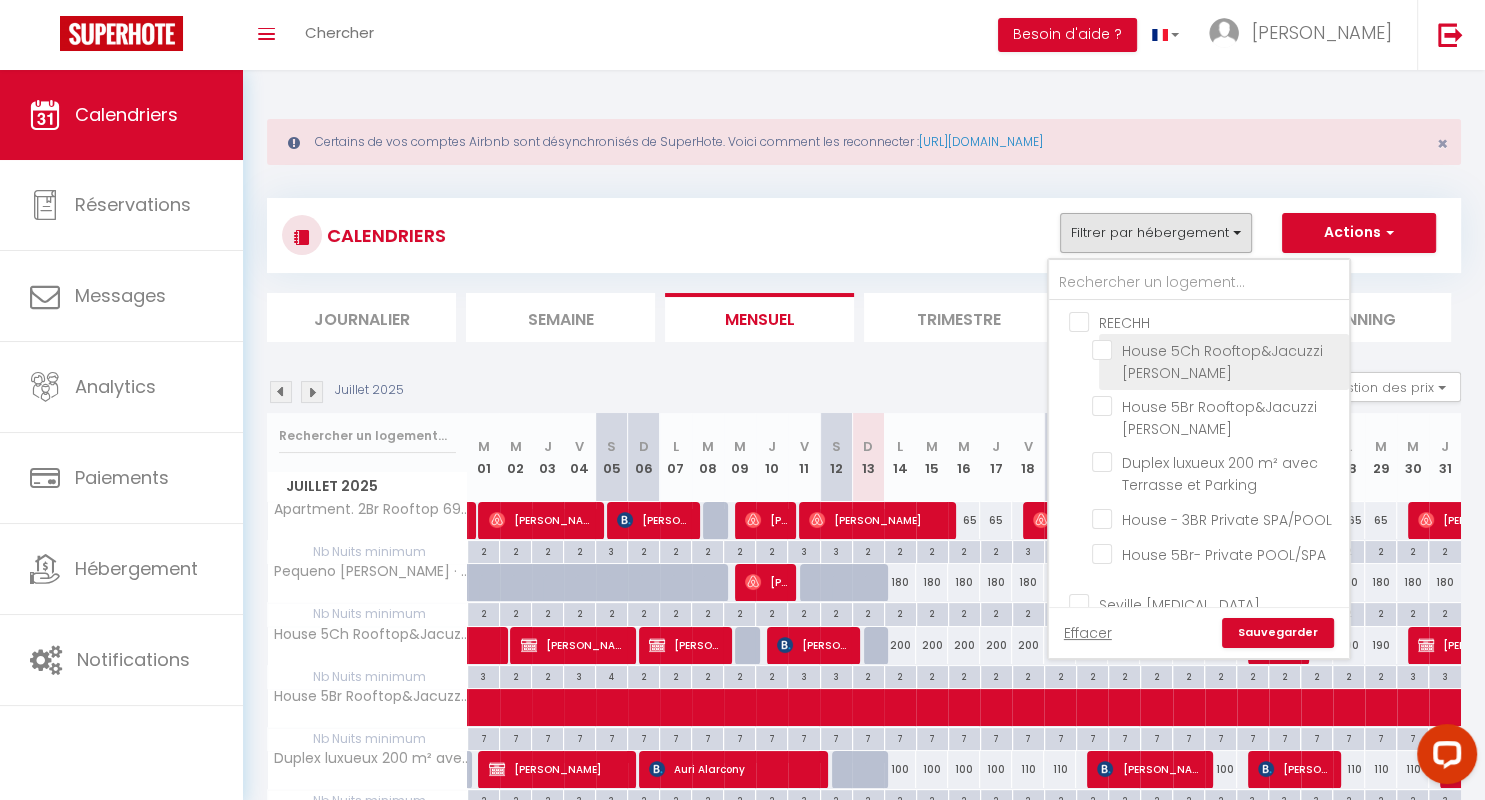click on "House 5Ch  Rooftop&Jacuzzi [PERSON_NAME]" at bounding box center (1217, 350) 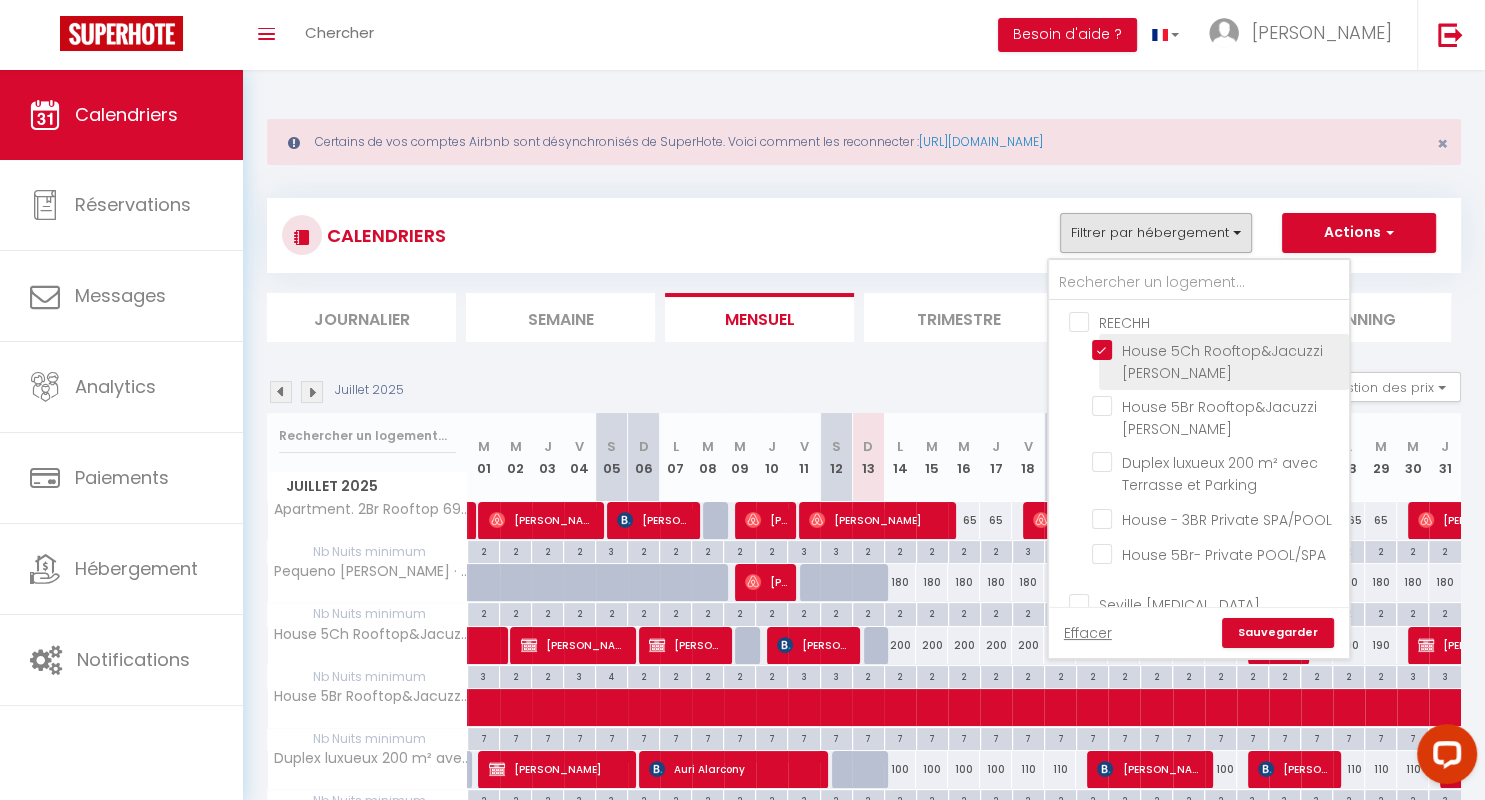 checkbox on "false" 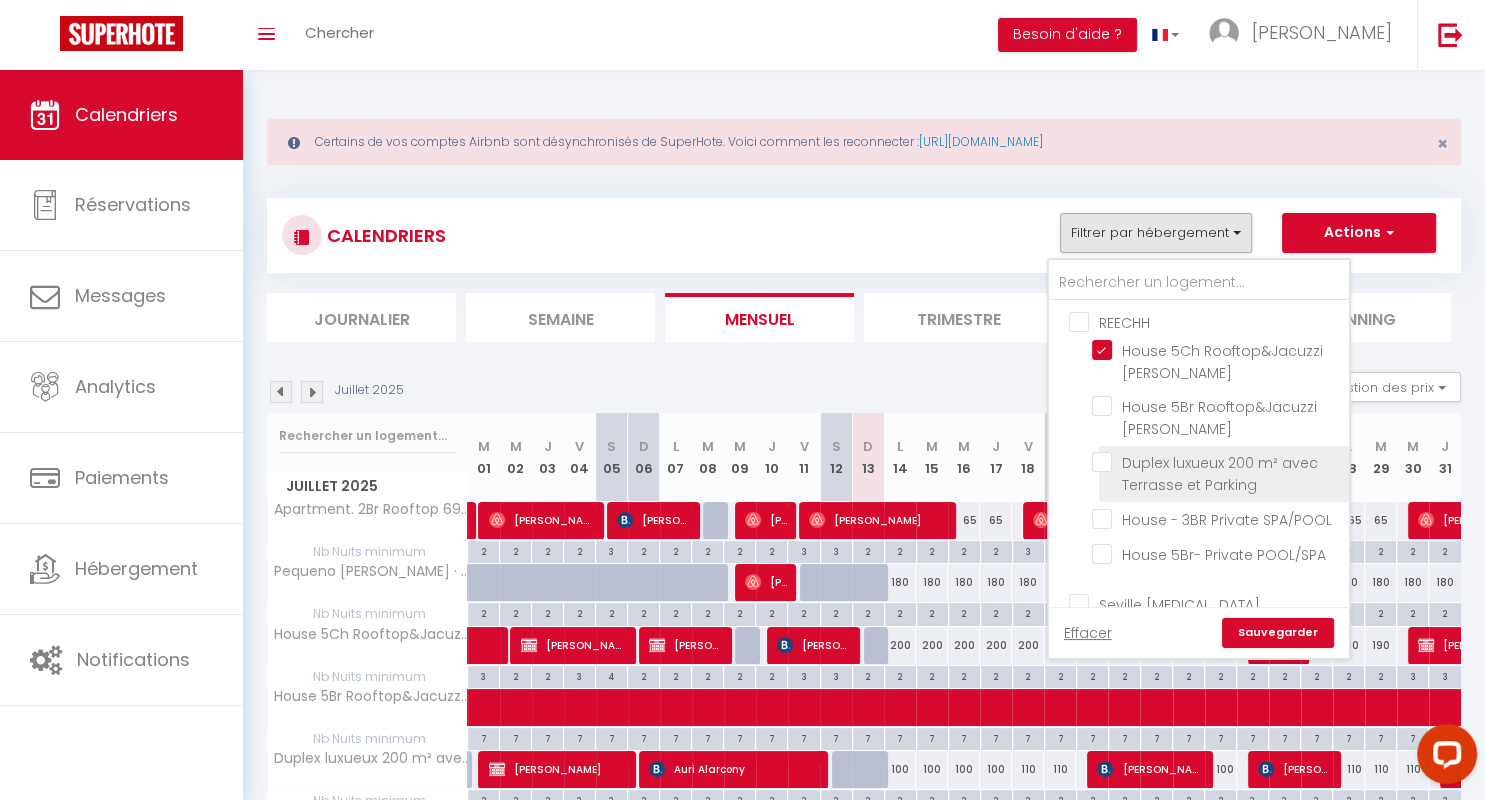 click on "Duplex luxueux 200 m² avec Terrasse et Parking" at bounding box center [1217, 462] 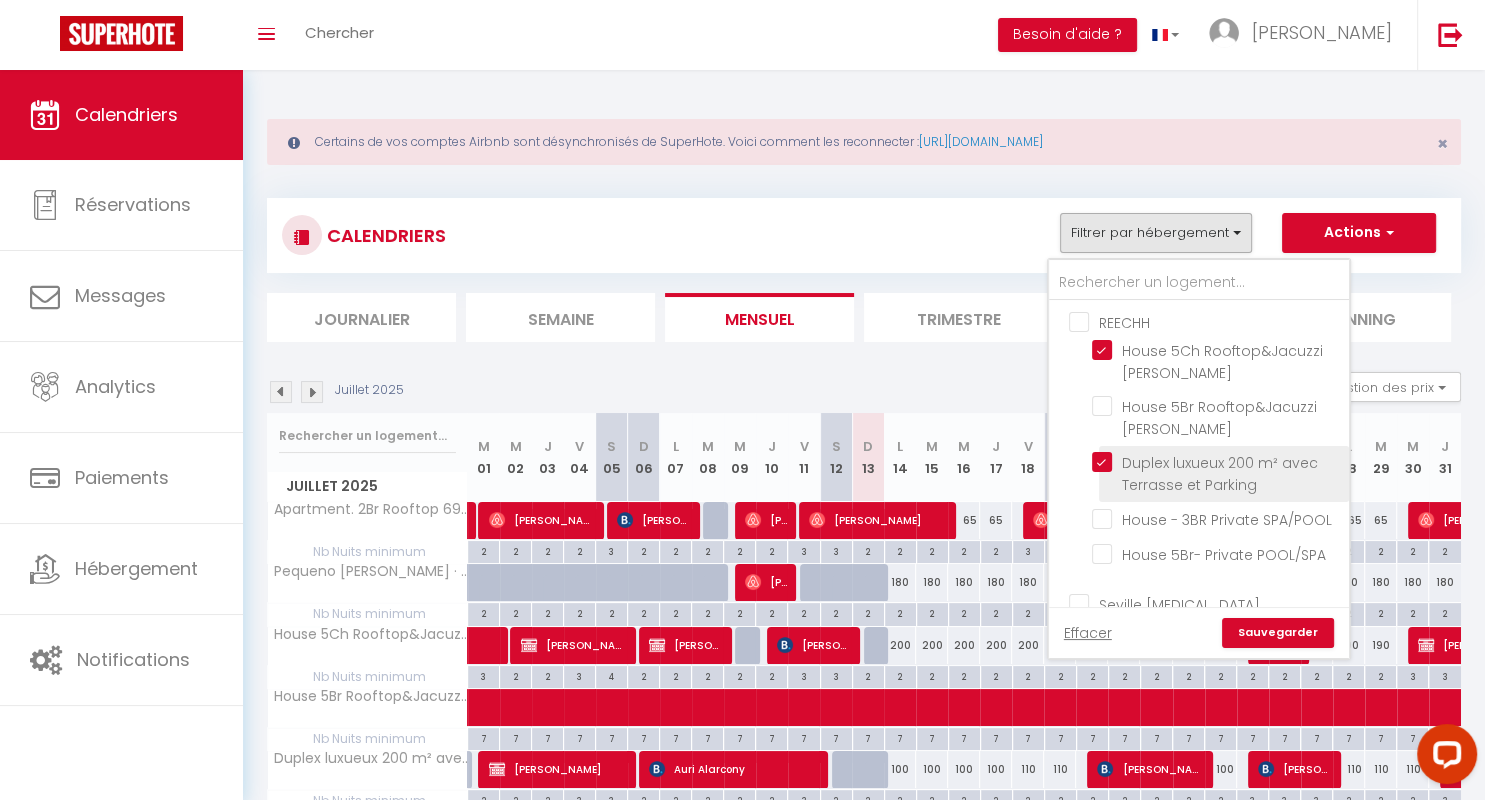 checkbox on "false" 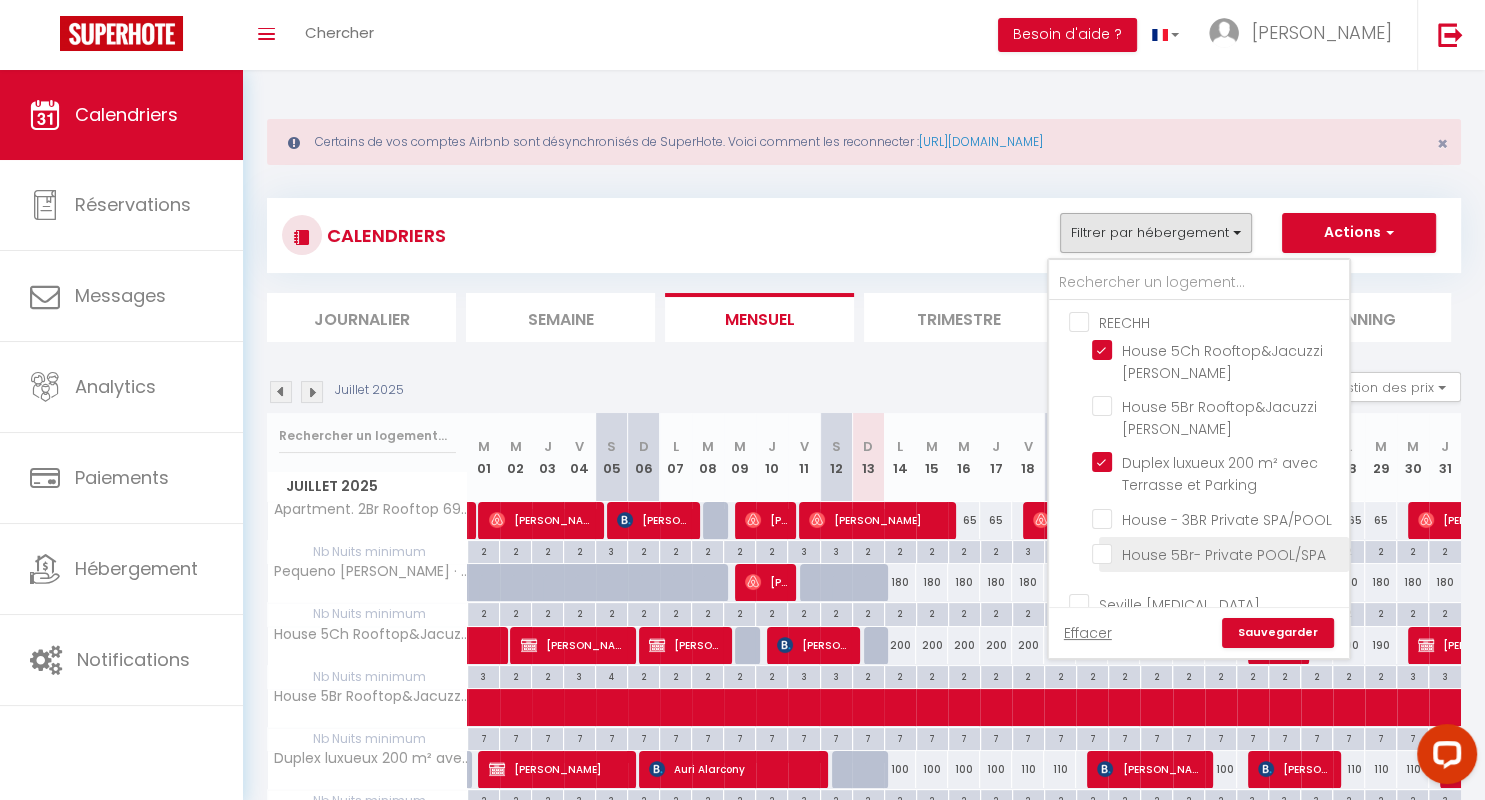 click on "House 5Br- Private POOL/SPA" at bounding box center (1217, 553) 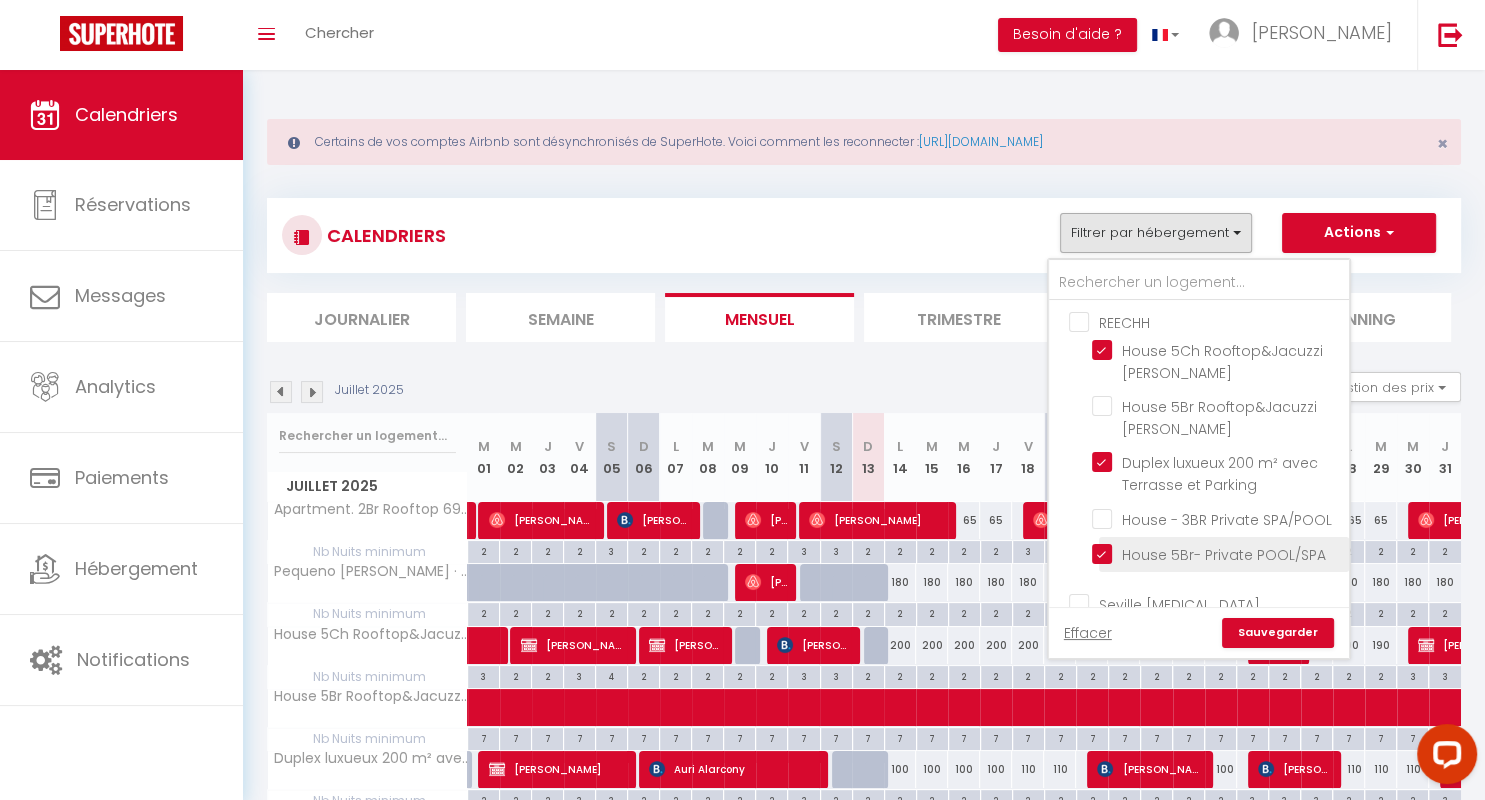 checkbox on "false" 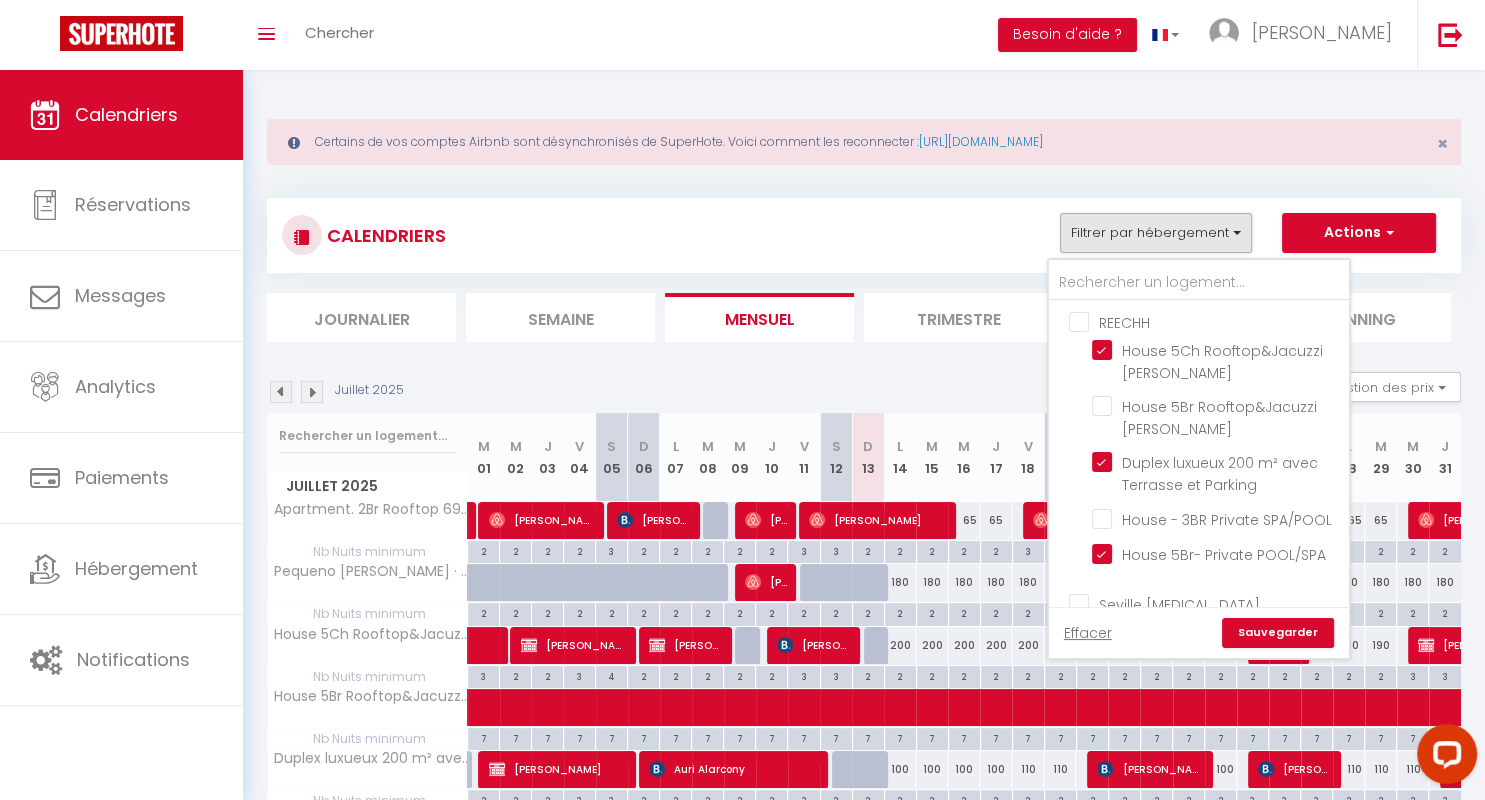click on "Seville [MEDICAL_DATA]" at bounding box center [1219, 602] 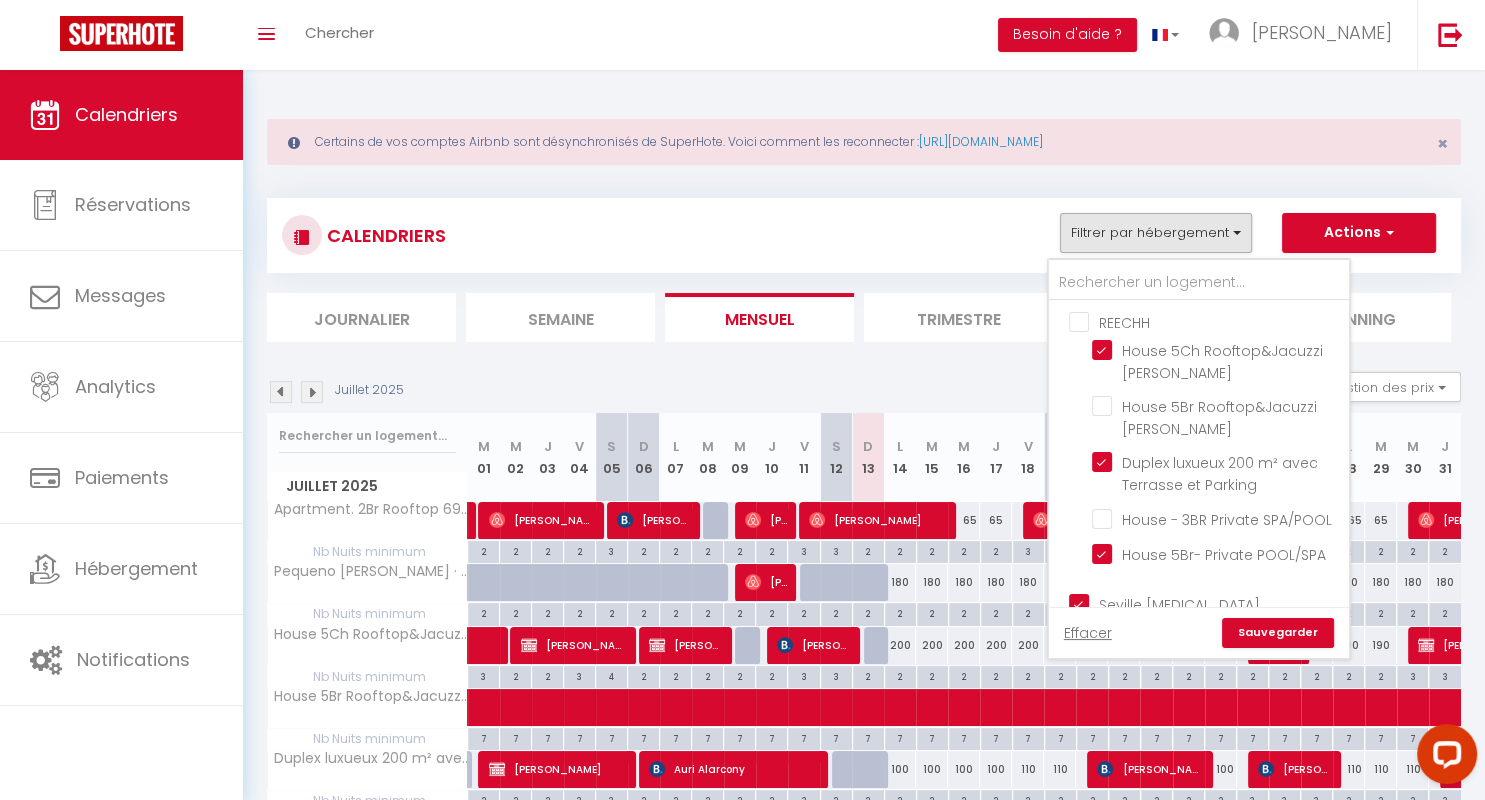 checkbox on "false" 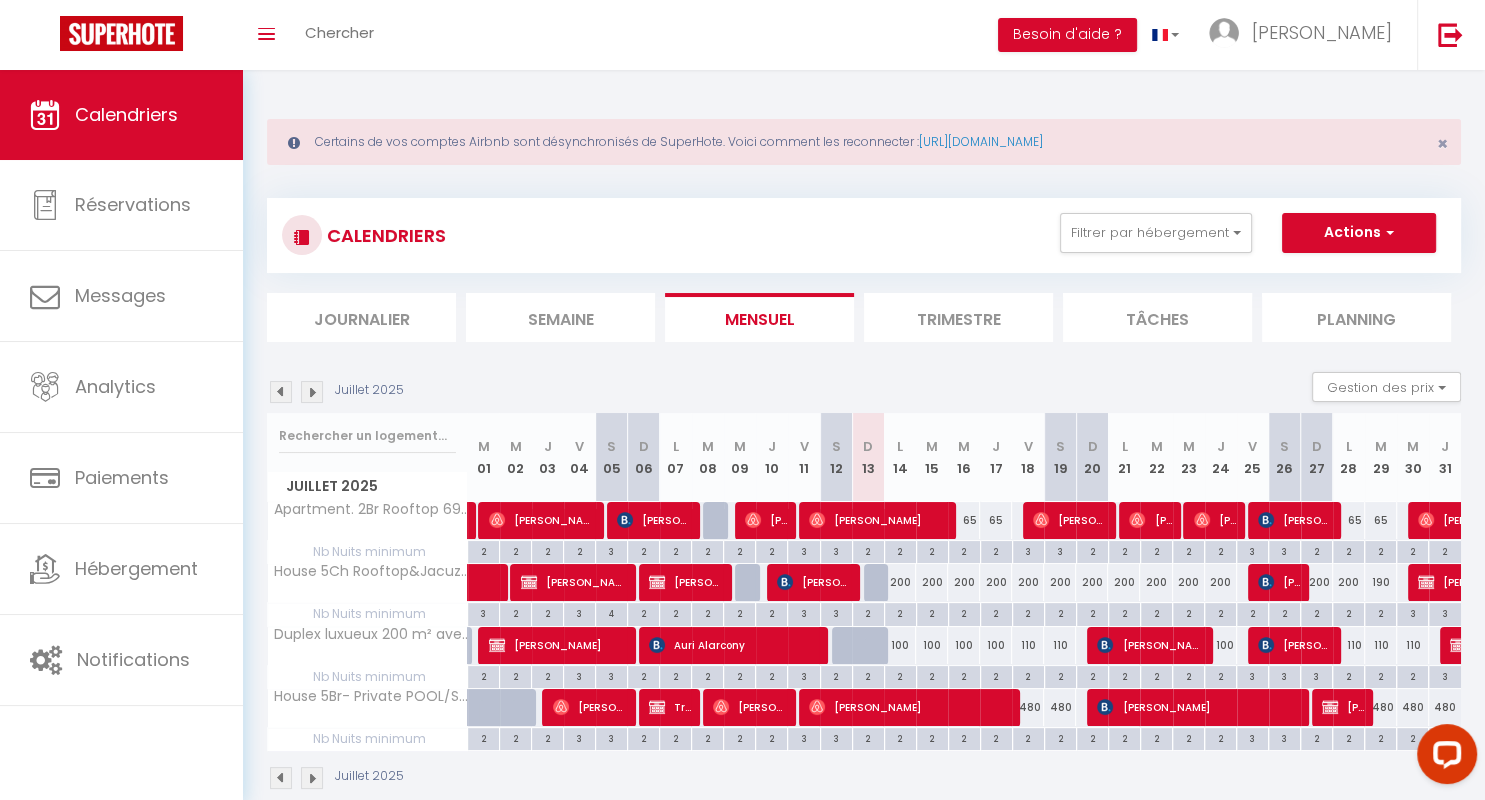click at bounding box center (312, 392) 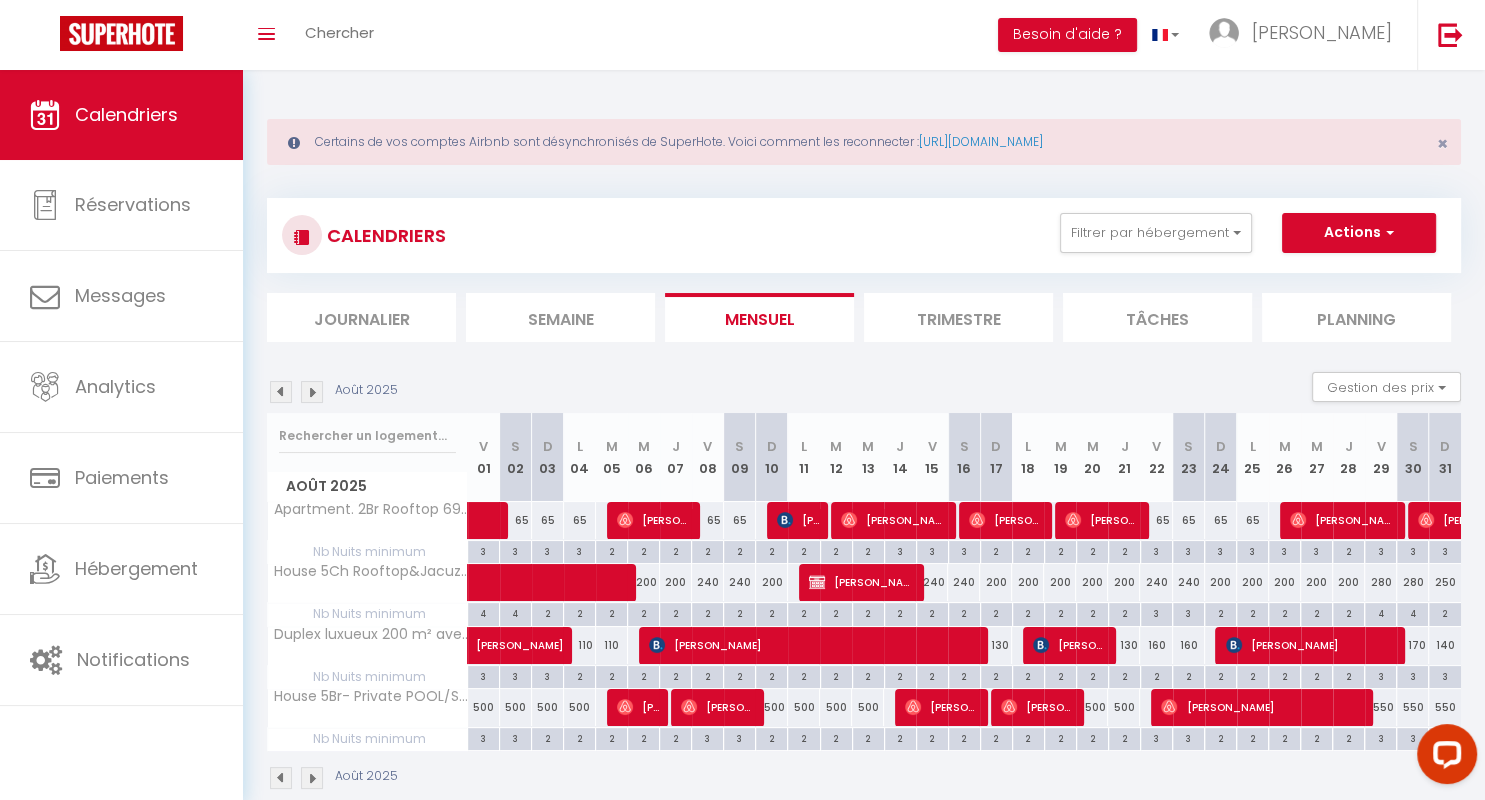click at bounding box center [312, 392] 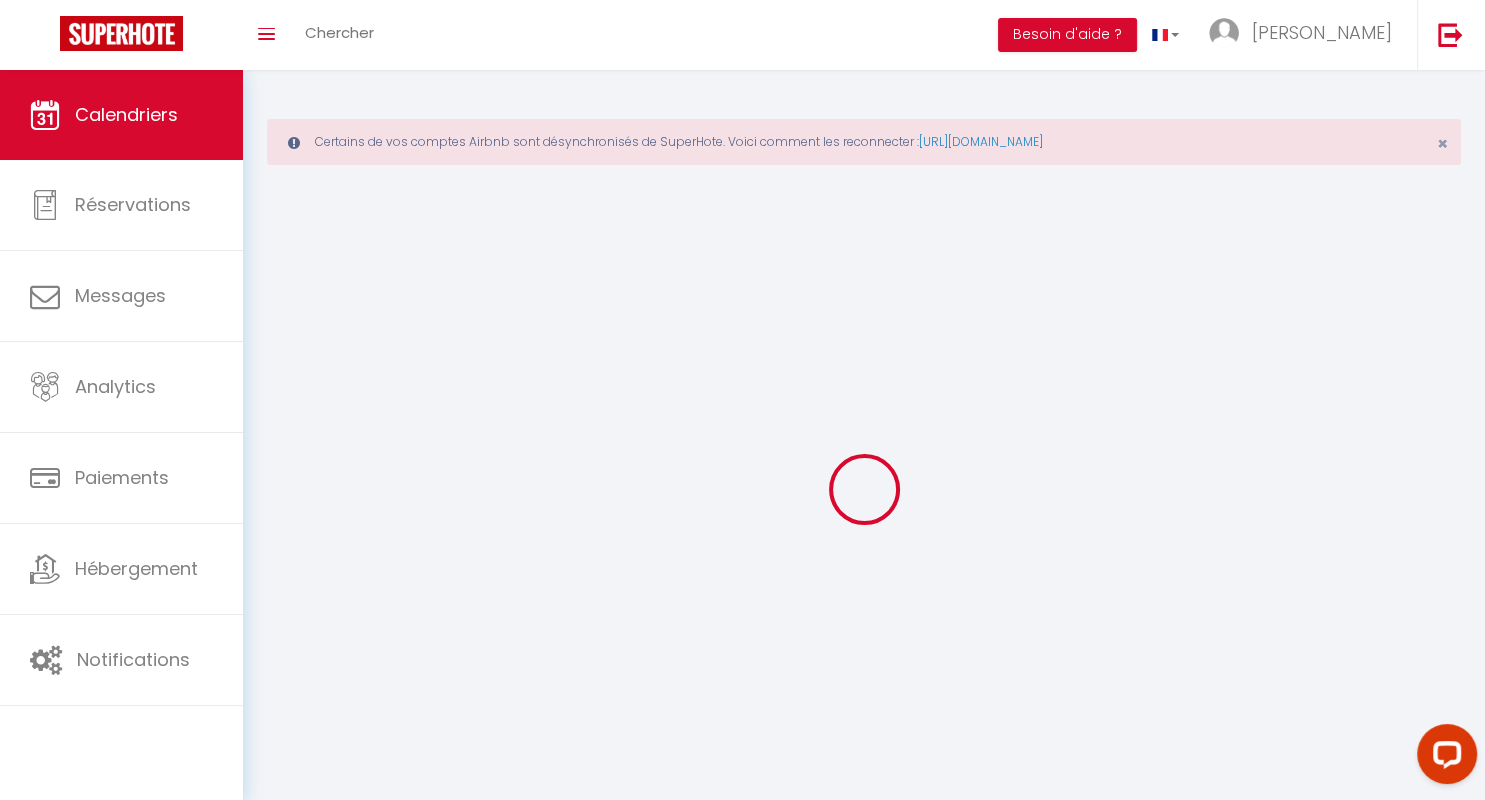 click at bounding box center [864, 489] 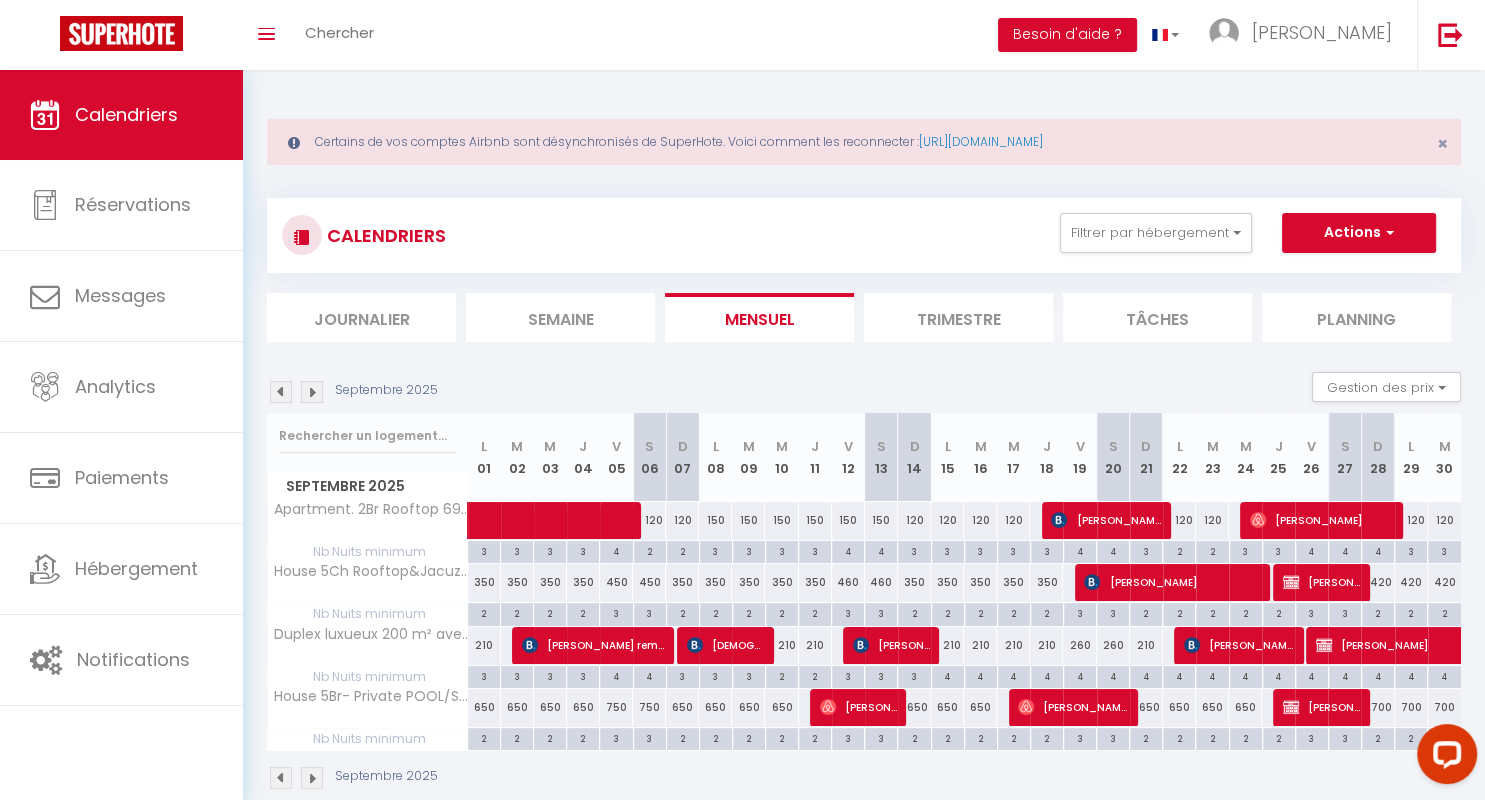 click at bounding box center [312, 392] 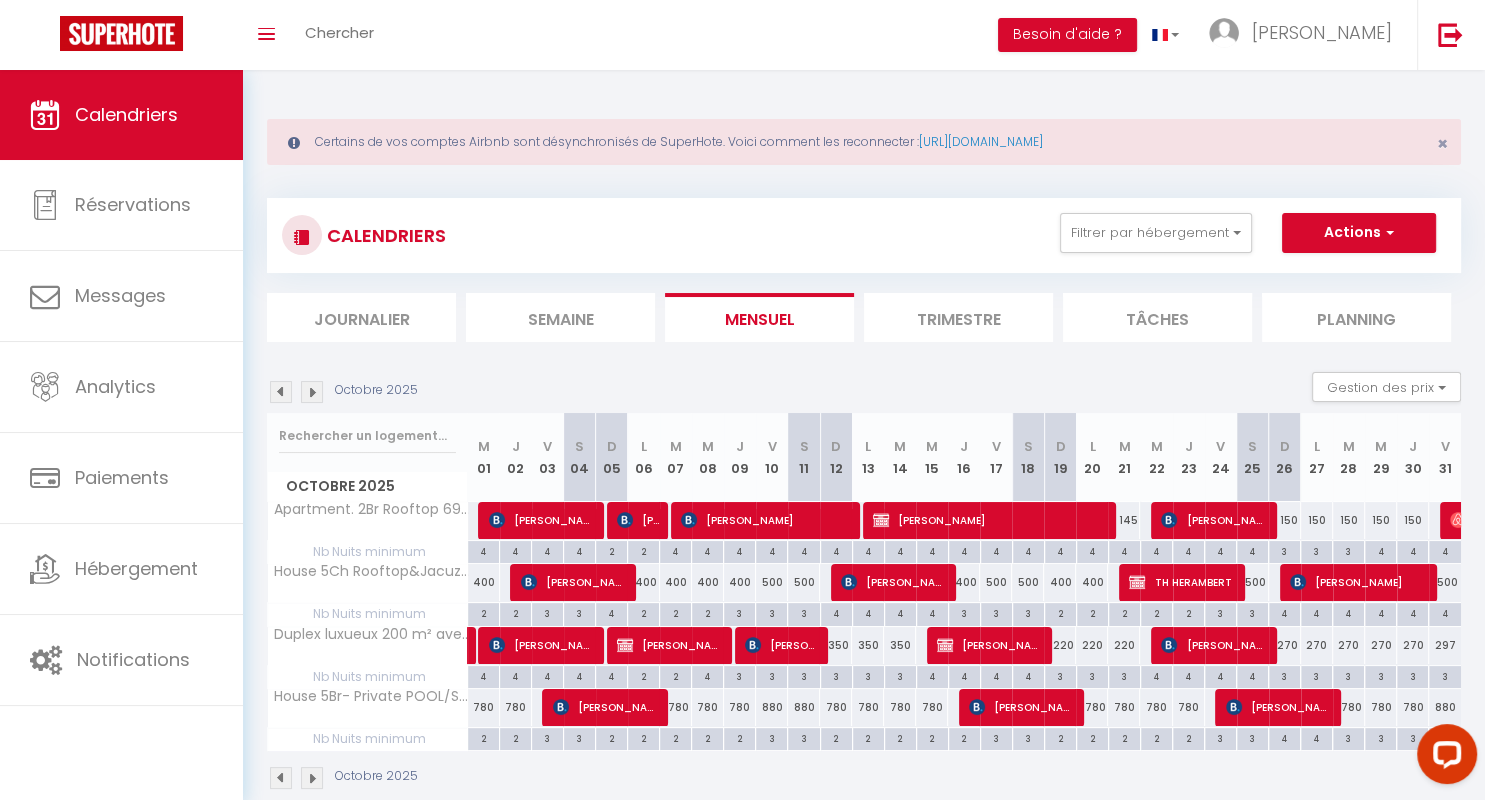 click at bounding box center [312, 392] 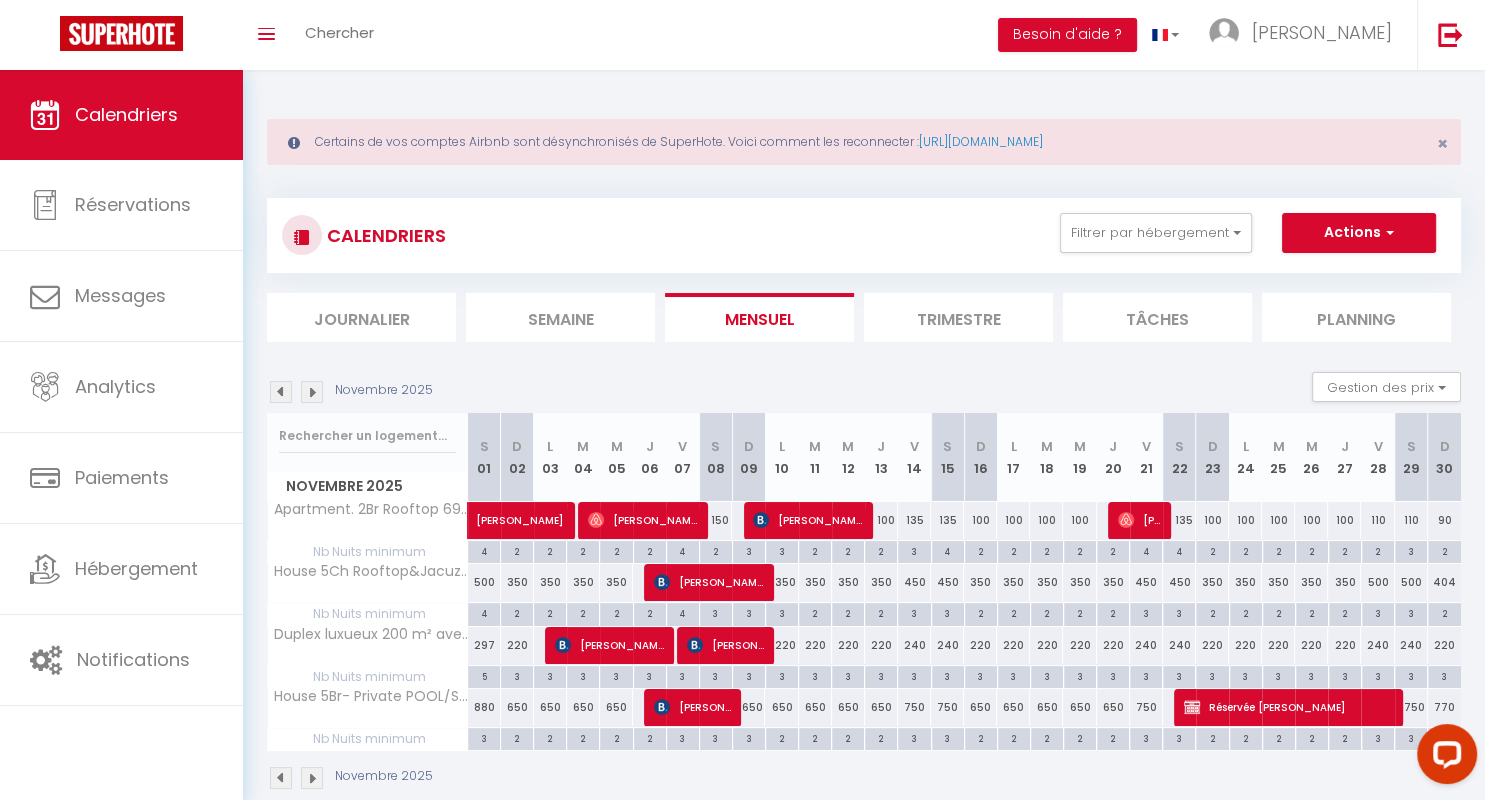 click on "Réservée [PERSON_NAME]" at bounding box center (1288, 707) 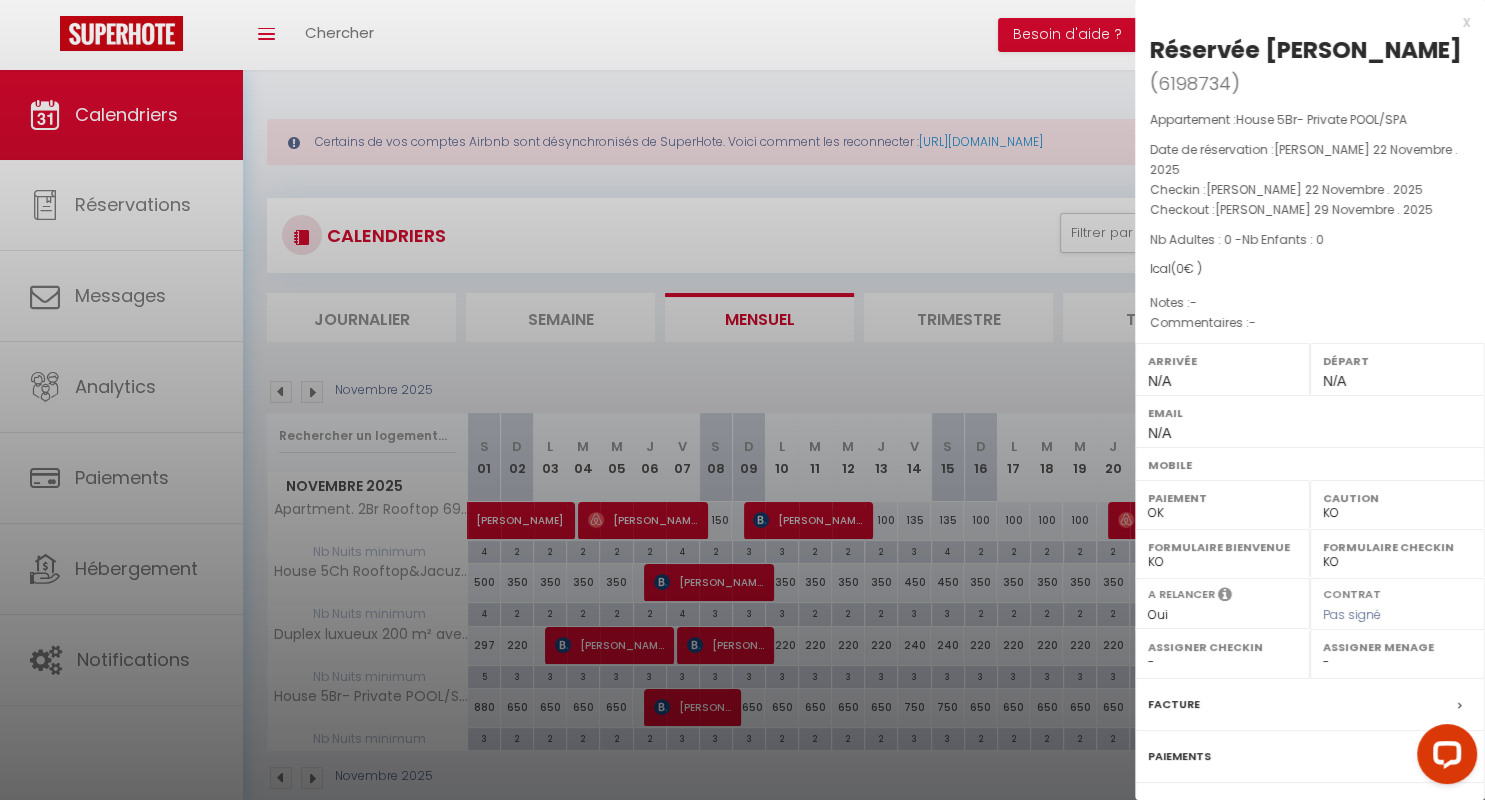 click at bounding box center (742, 400) 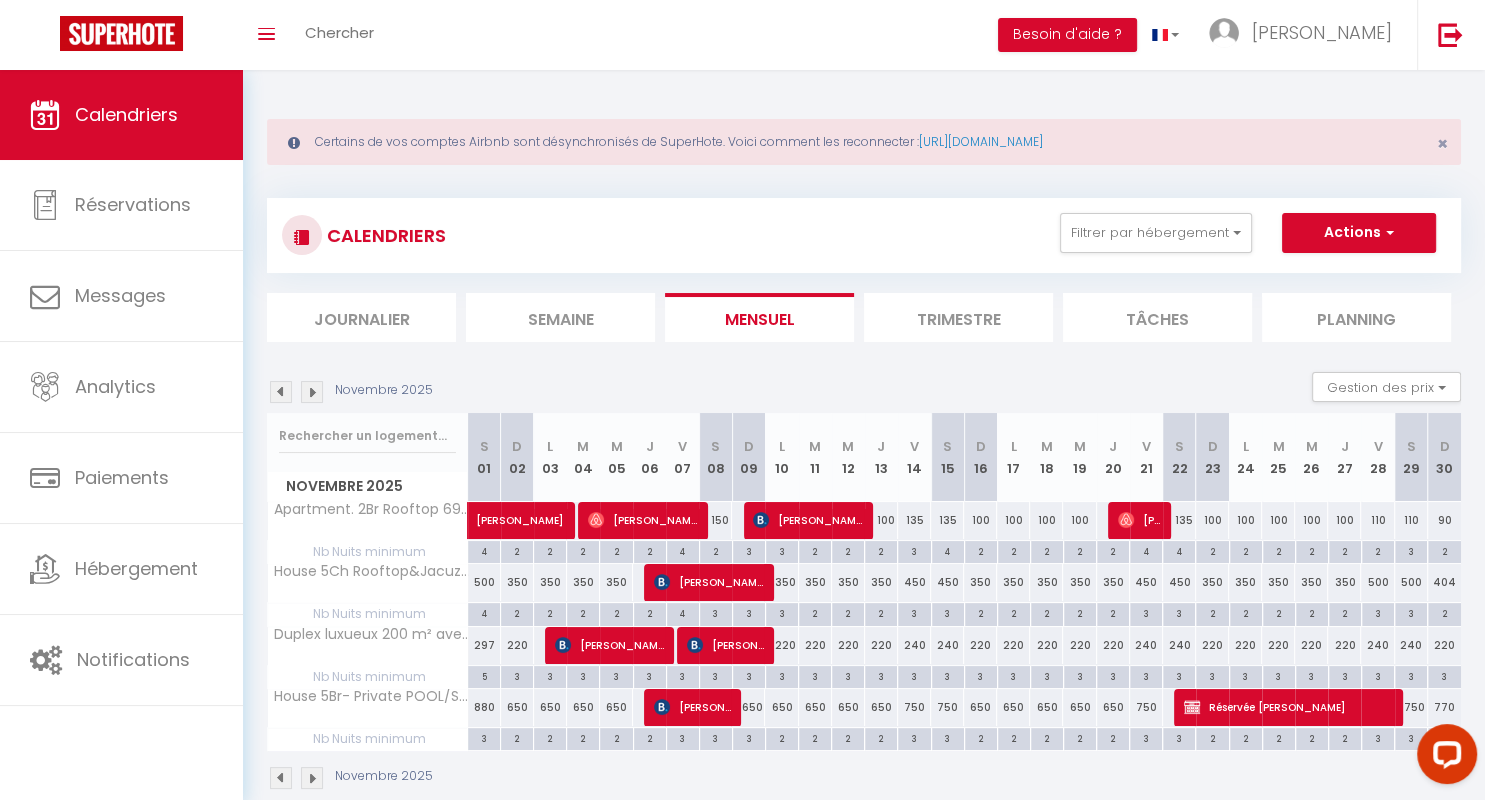 click at bounding box center (281, 392) 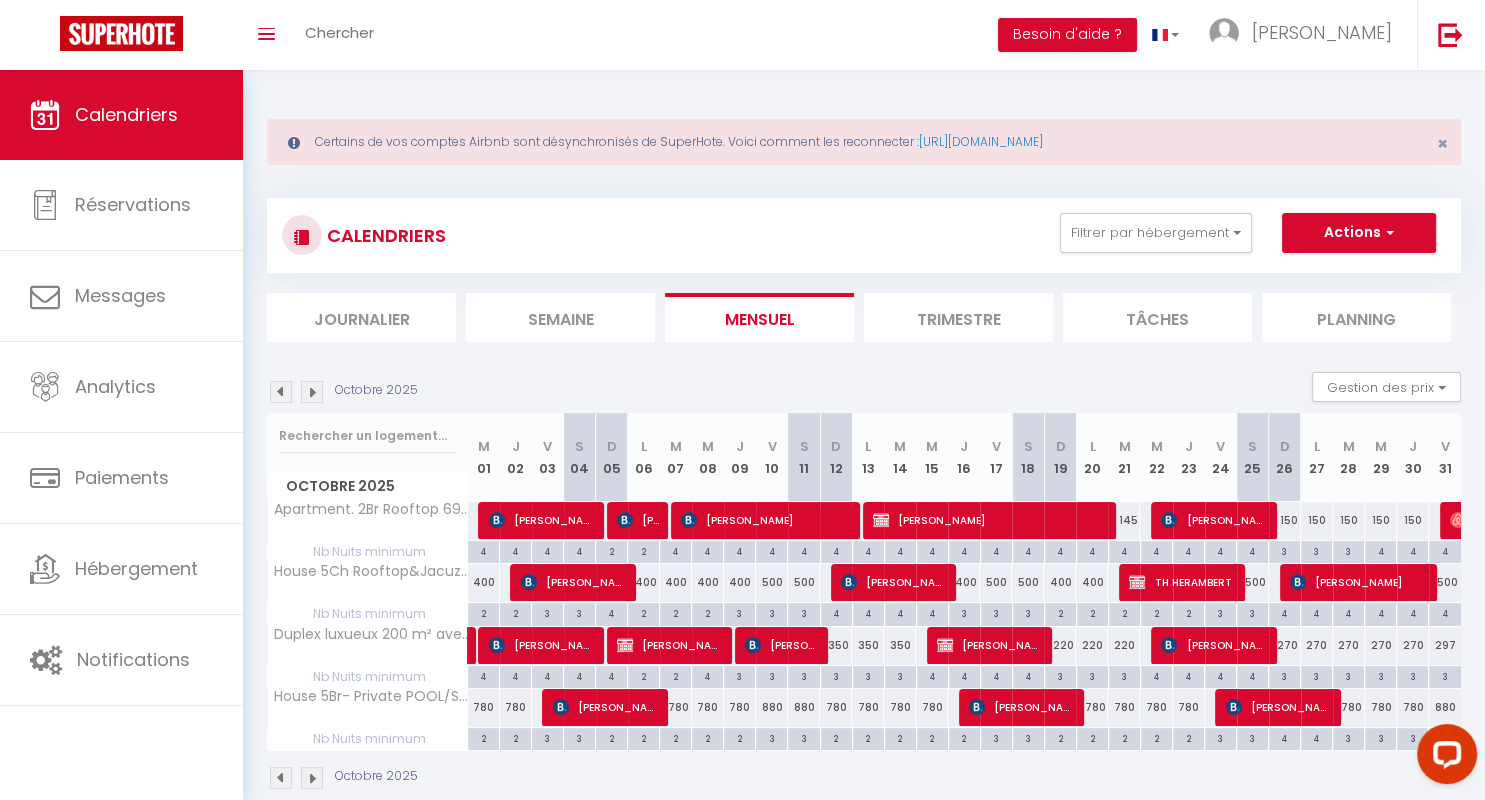 click at bounding box center [281, 392] 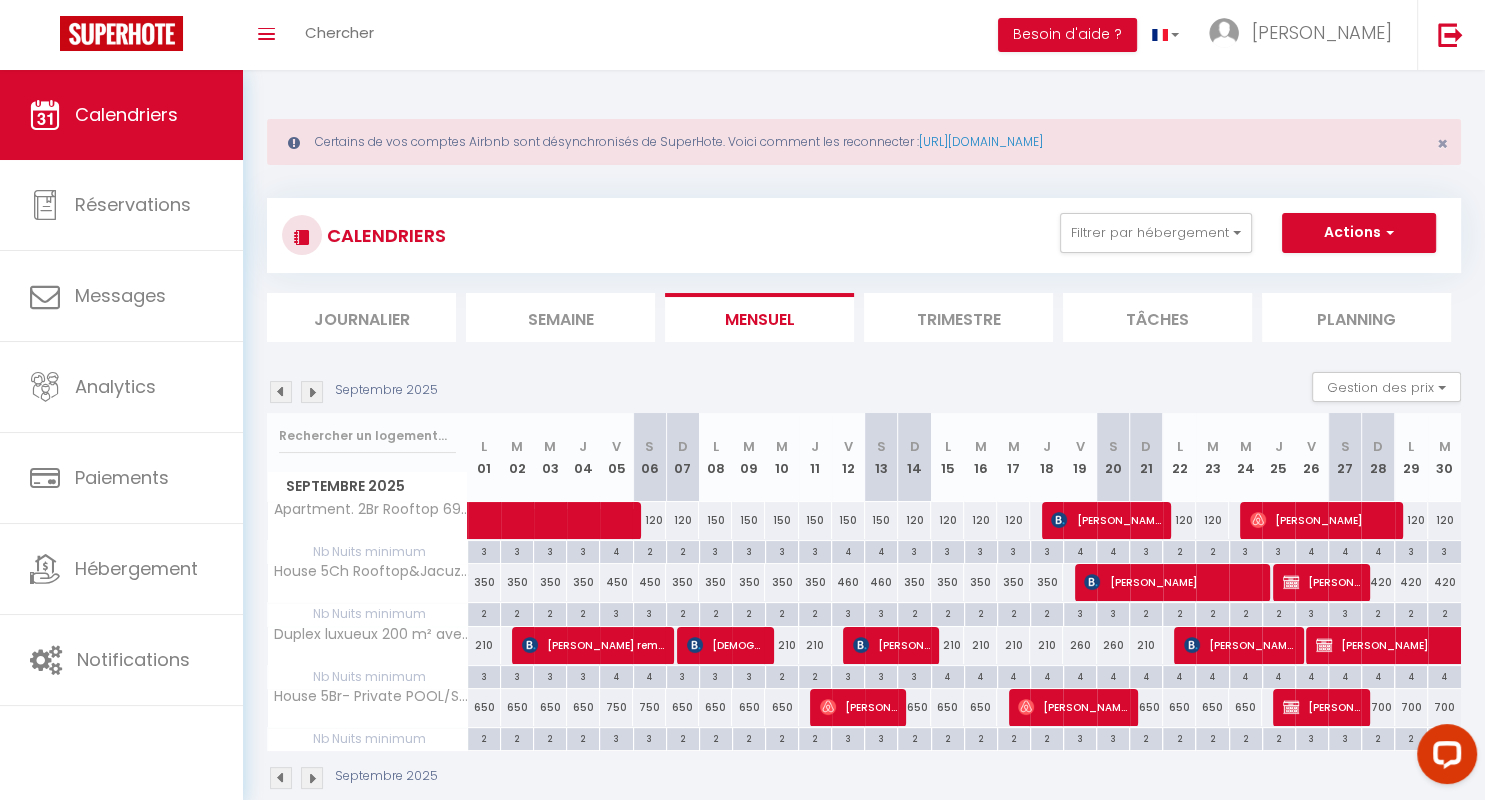 click at bounding box center (281, 392) 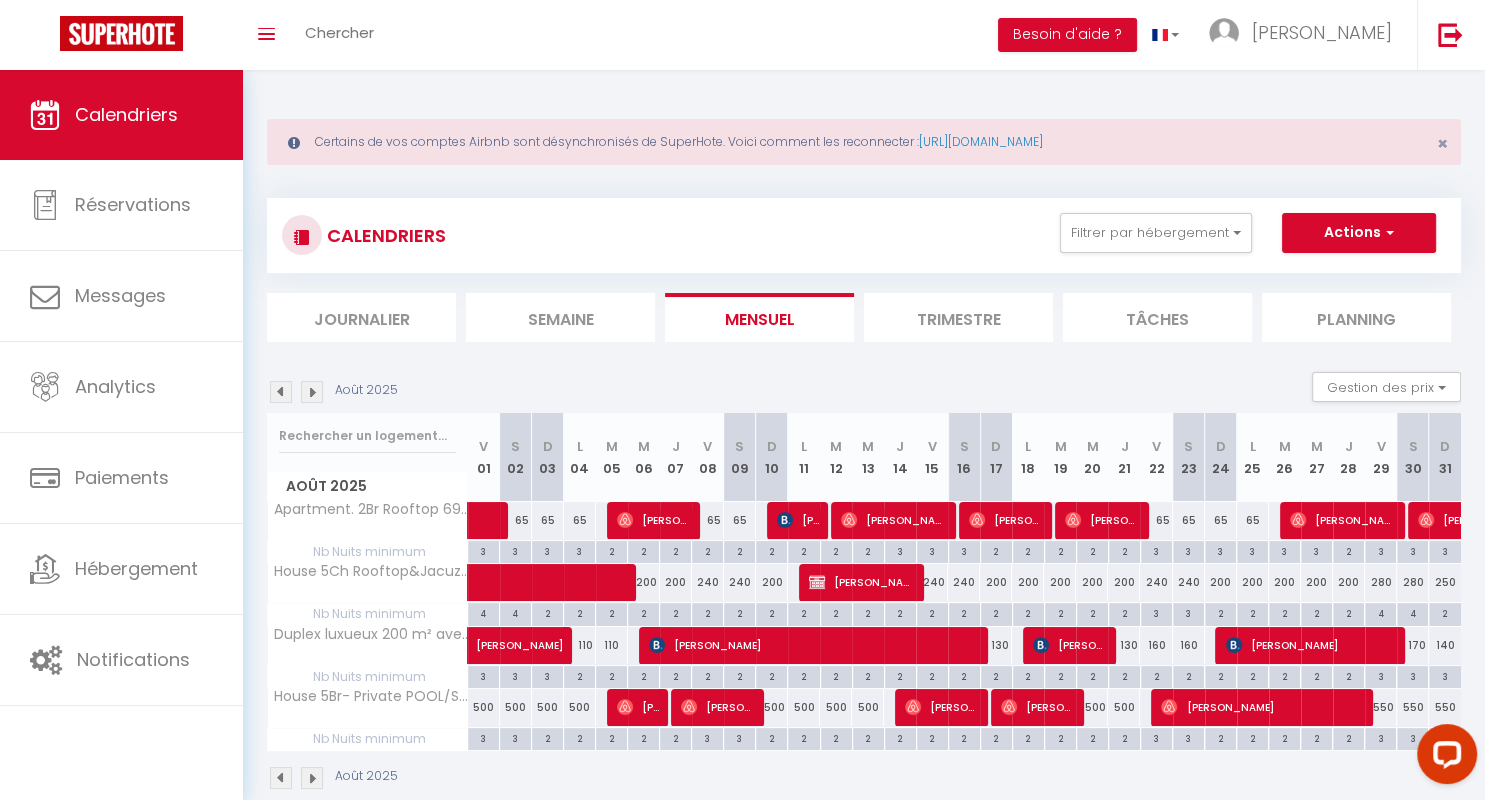 click at bounding box center [281, 392] 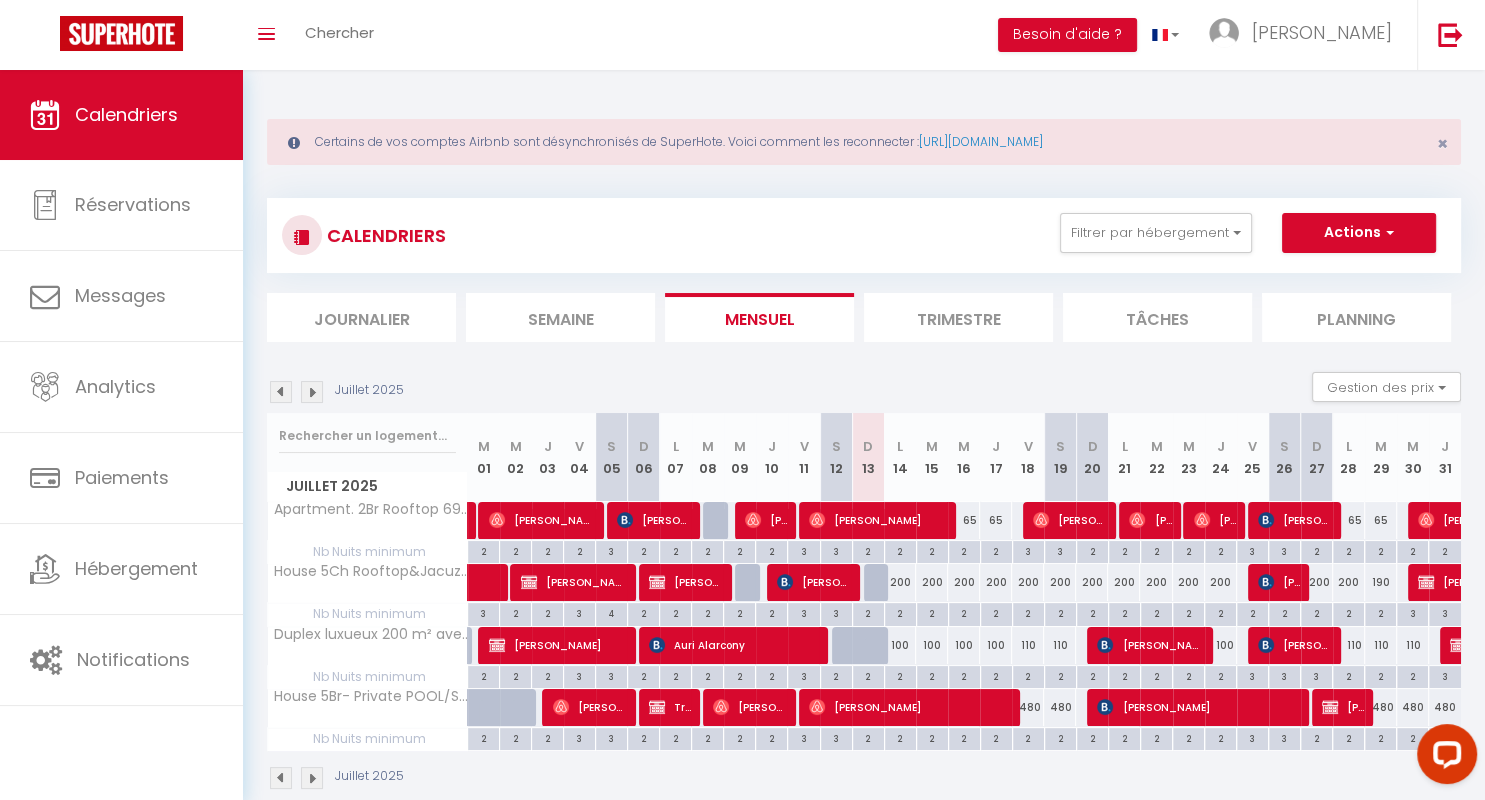 click on "[PERSON_NAME]" at bounding box center [1150, 520] 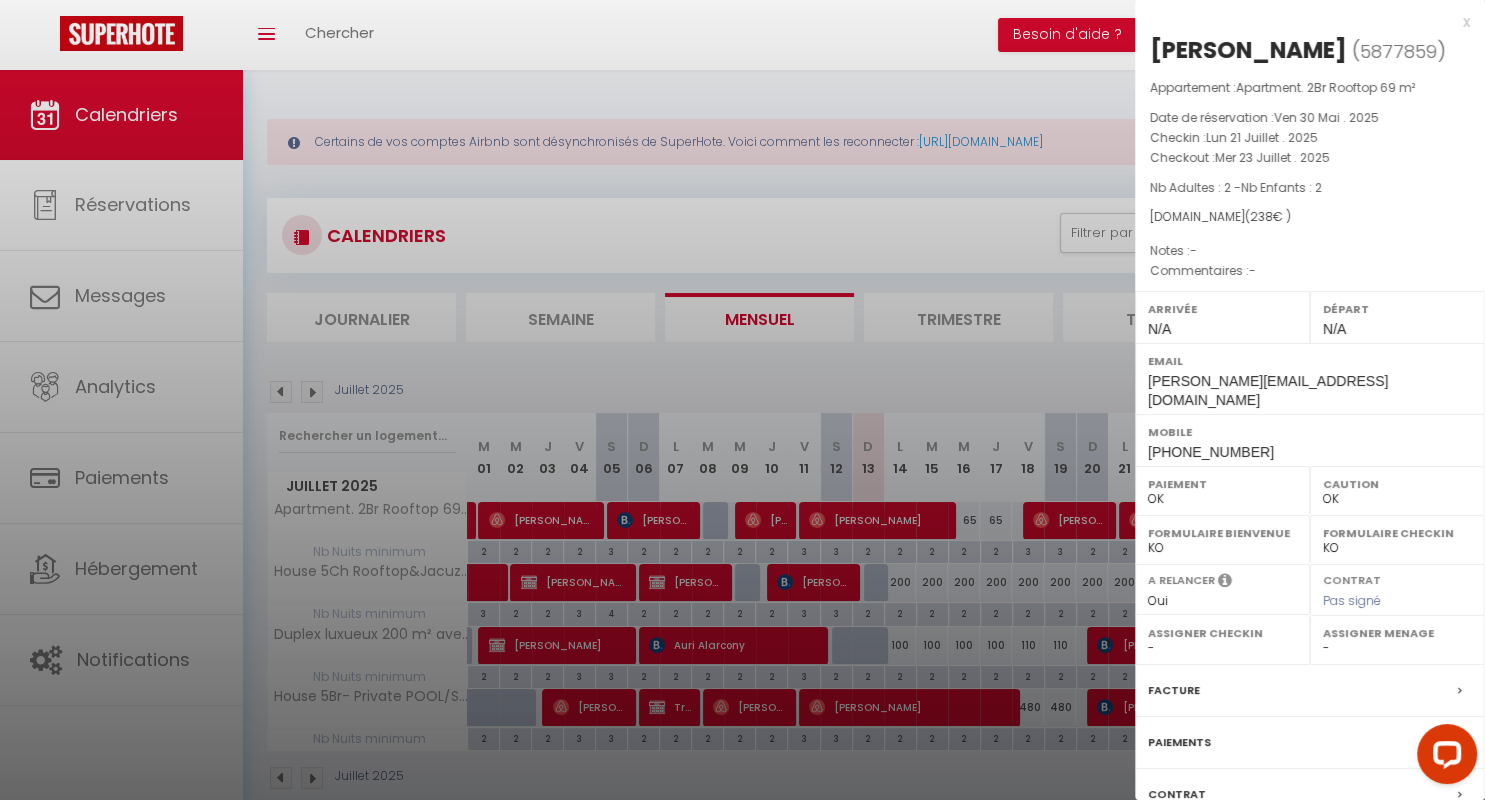 drag, startPoint x: 1480, startPoint y: 618, endPoint x: 1478, endPoint y: 775, distance: 157.01274 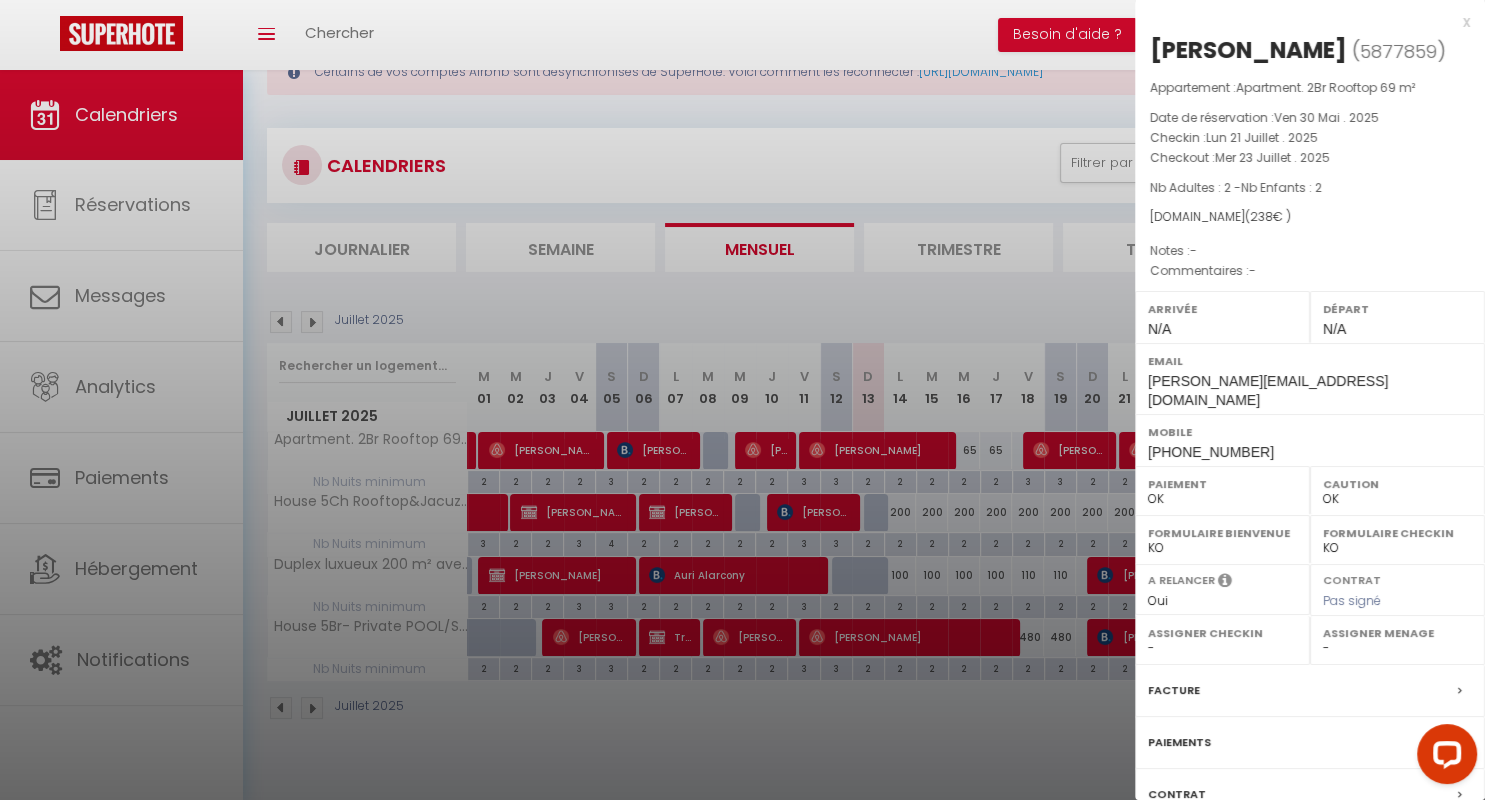 drag, startPoint x: 1479, startPoint y: 570, endPoint x: 1470, endPoint y: 448, distance: 122.33152 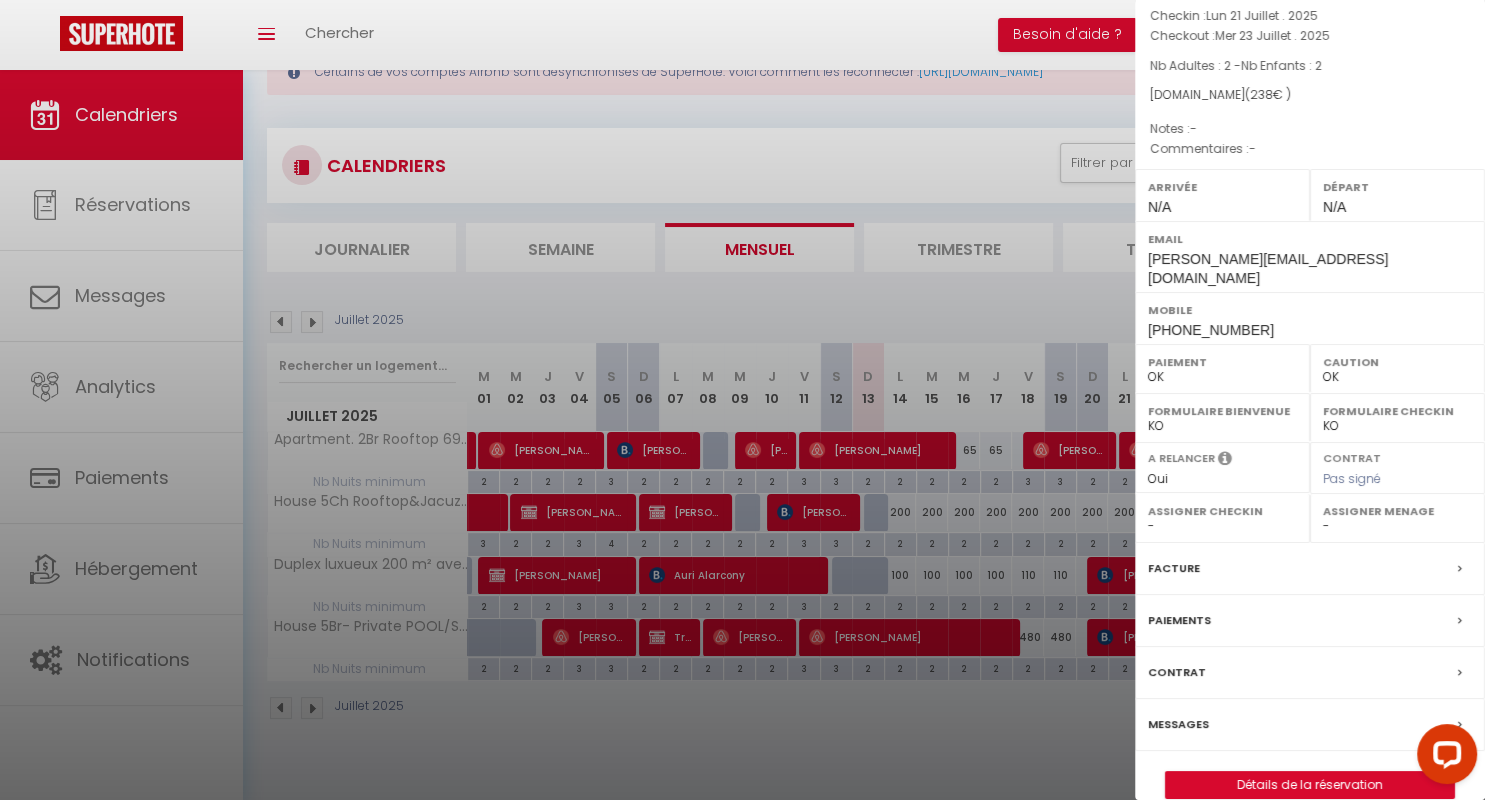 scroll, scrollTop: 129, scrollLeft: 0, axis: vertical 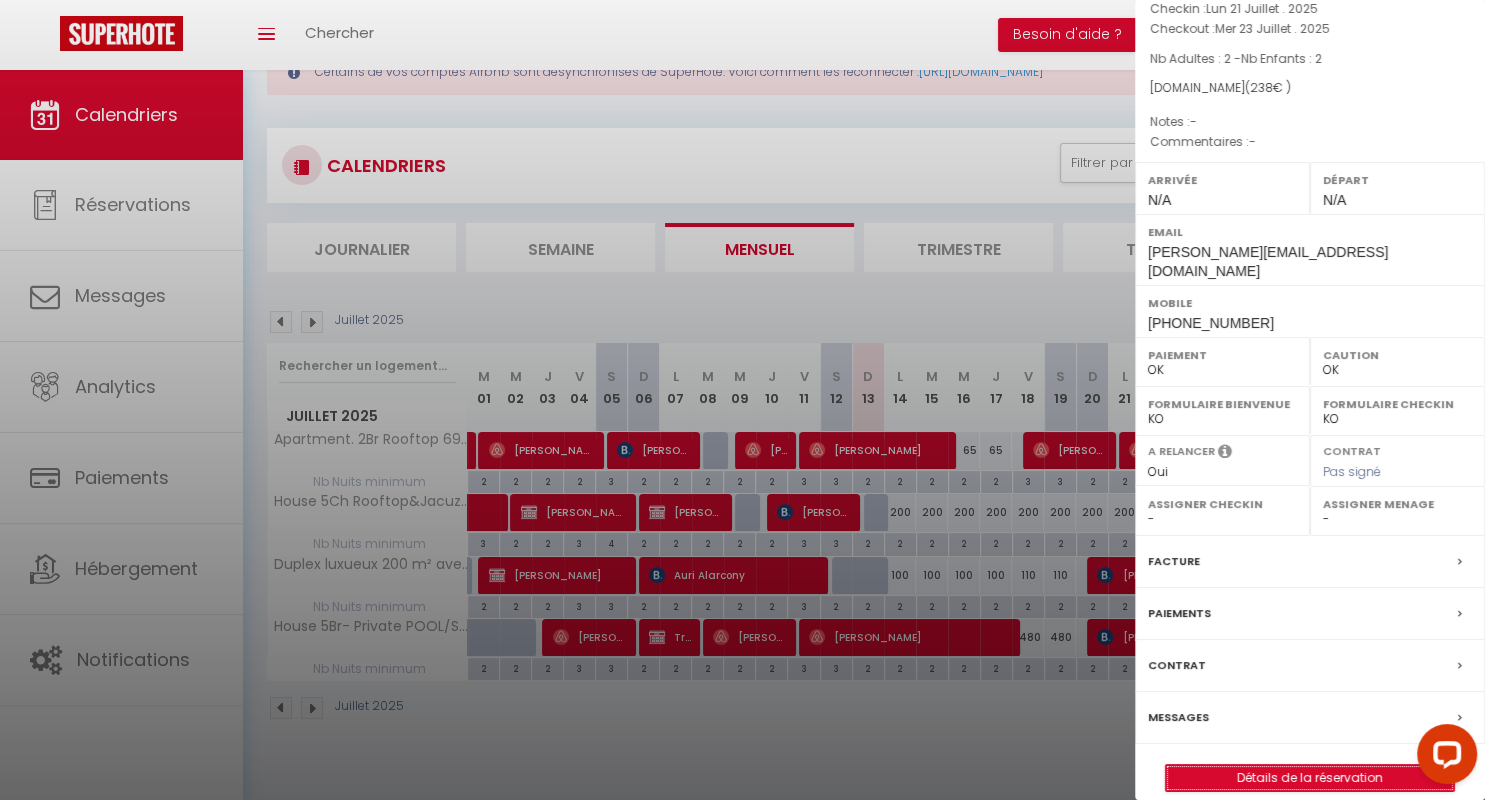 click on "Détails de la réservation" at bounding box center [1310, 778] 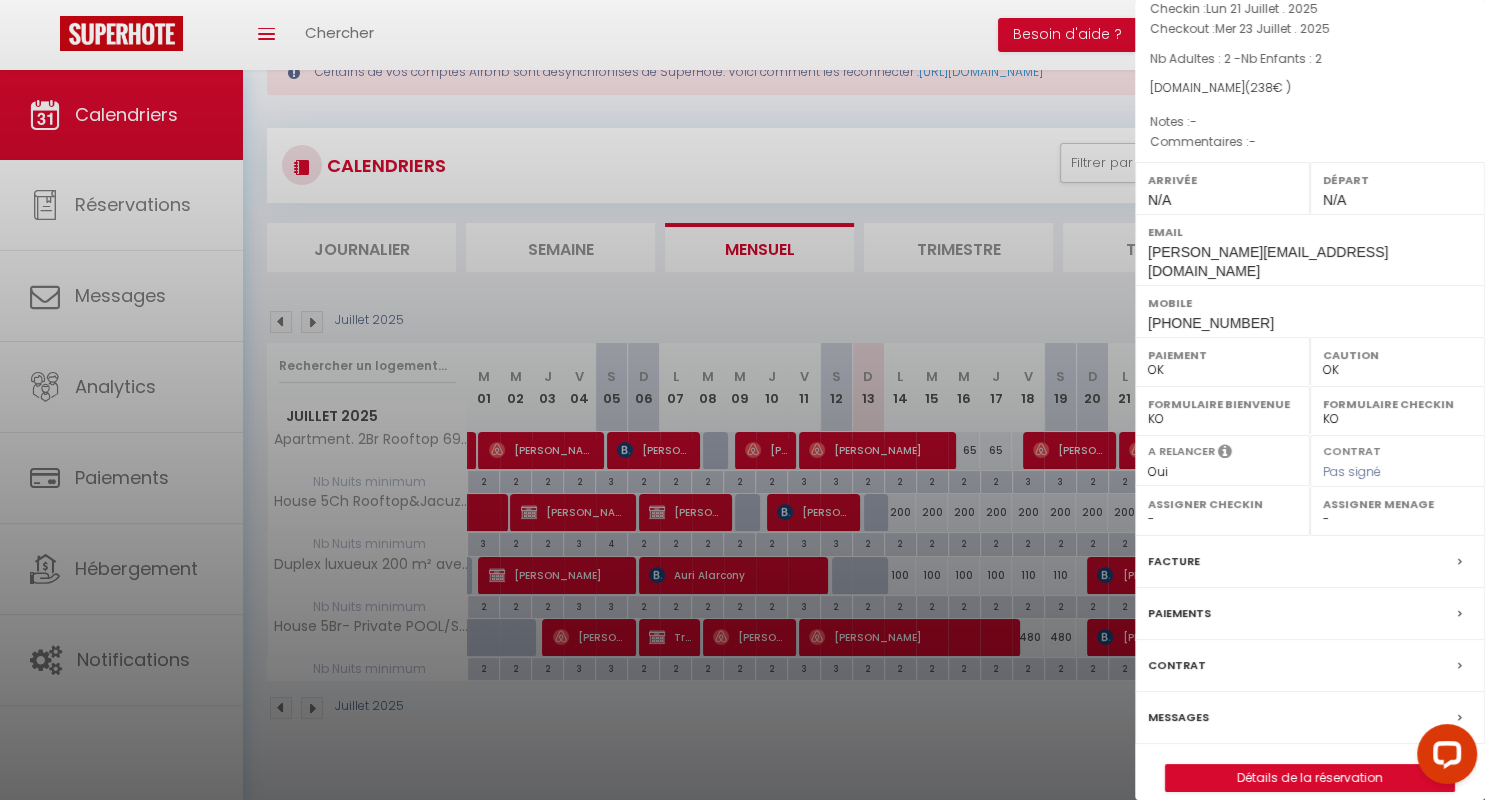 scroll, scrollTop: 0, scrollLeft: 0, axis: both 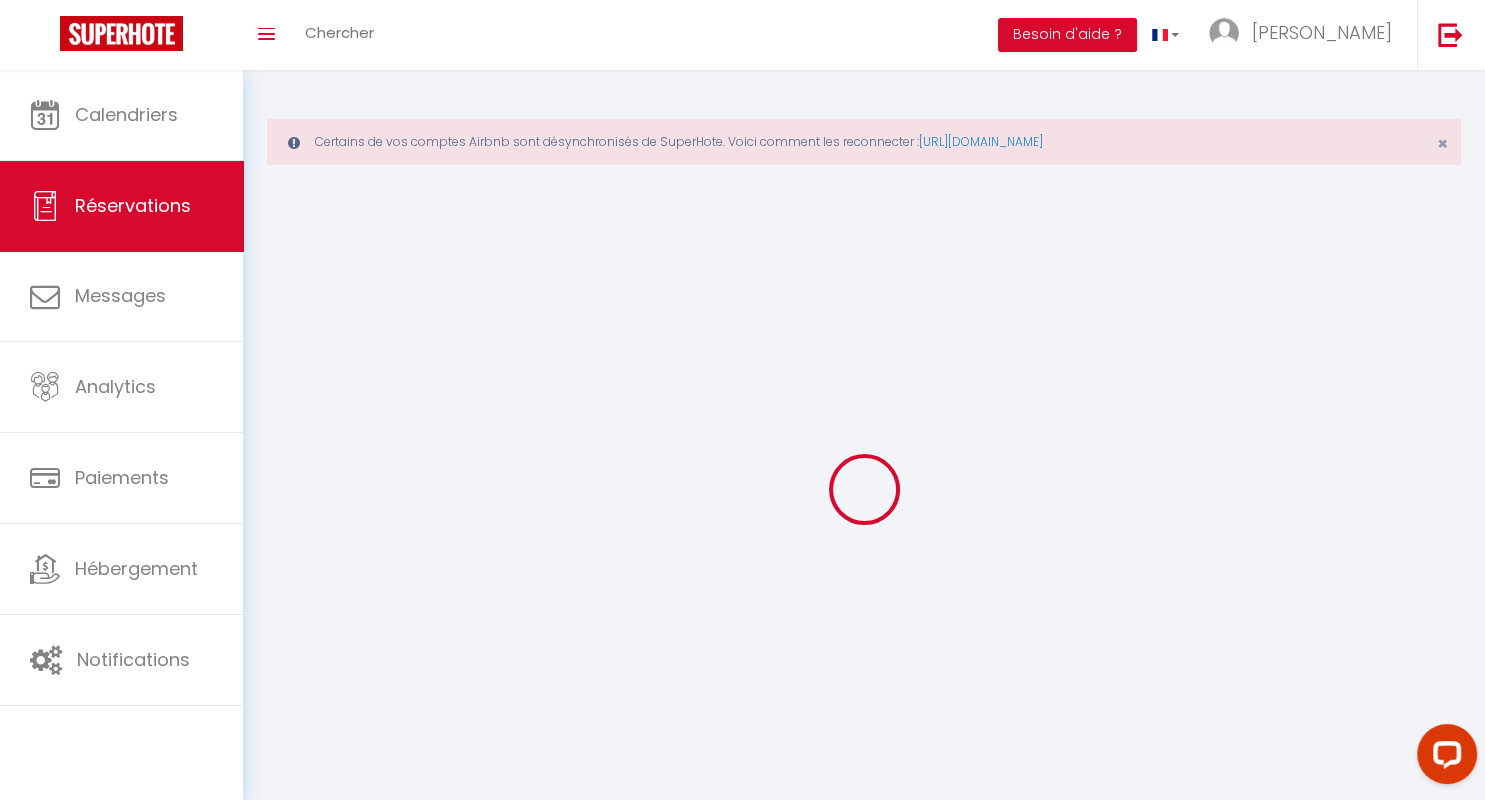 type on "[PERSON_NAME]" 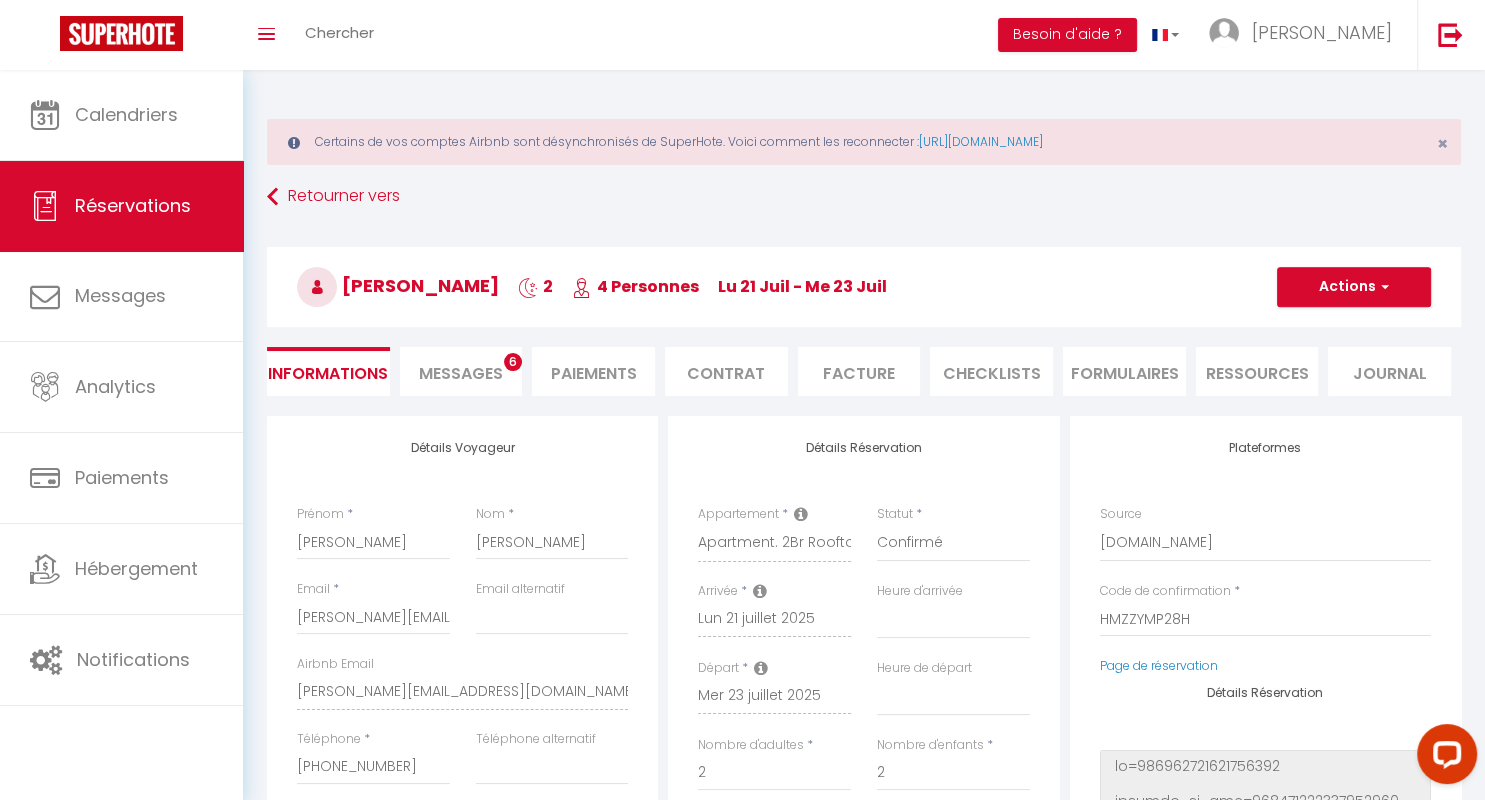 type on "72" 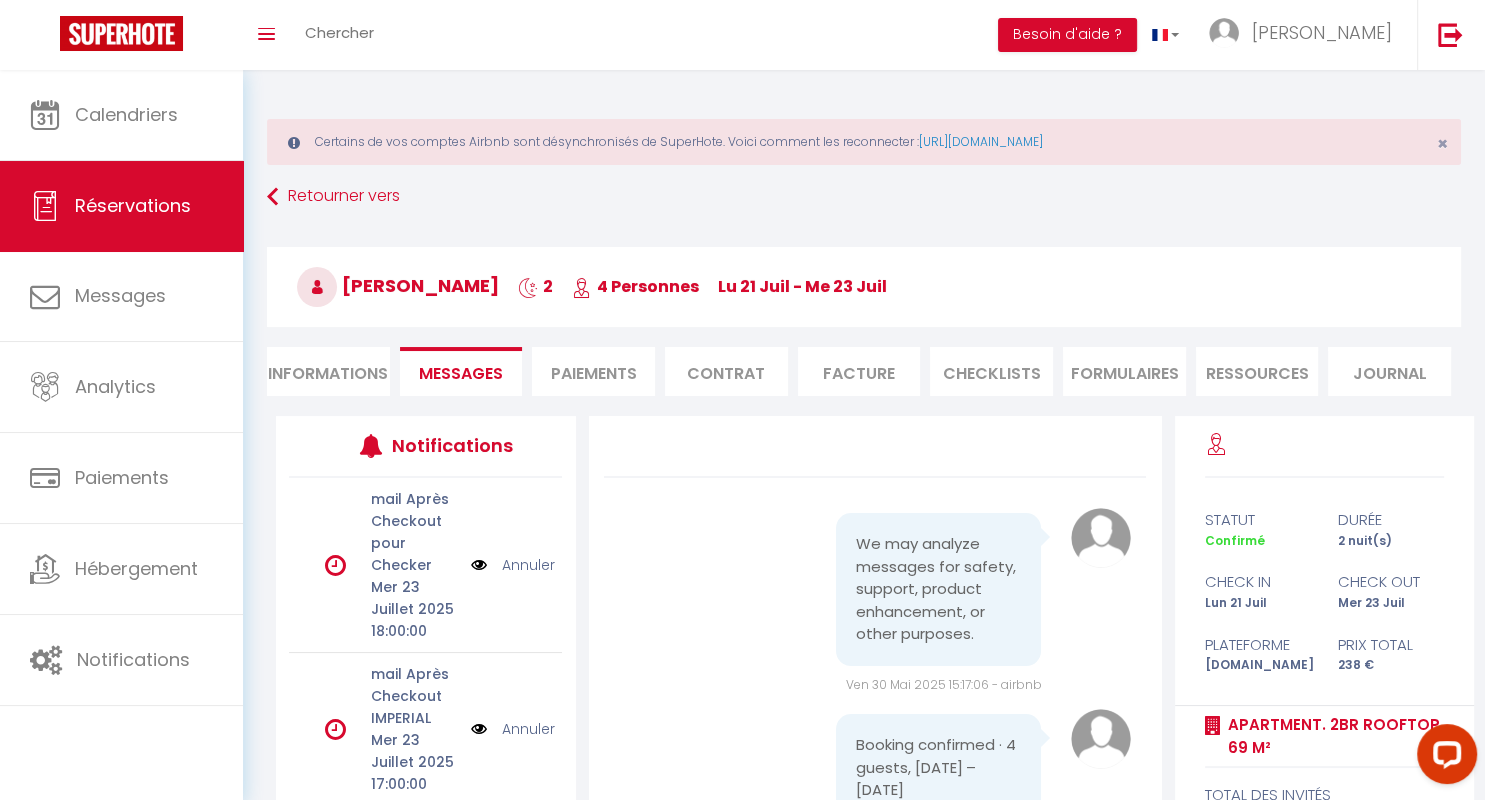 click at bounding box center [479, 729] 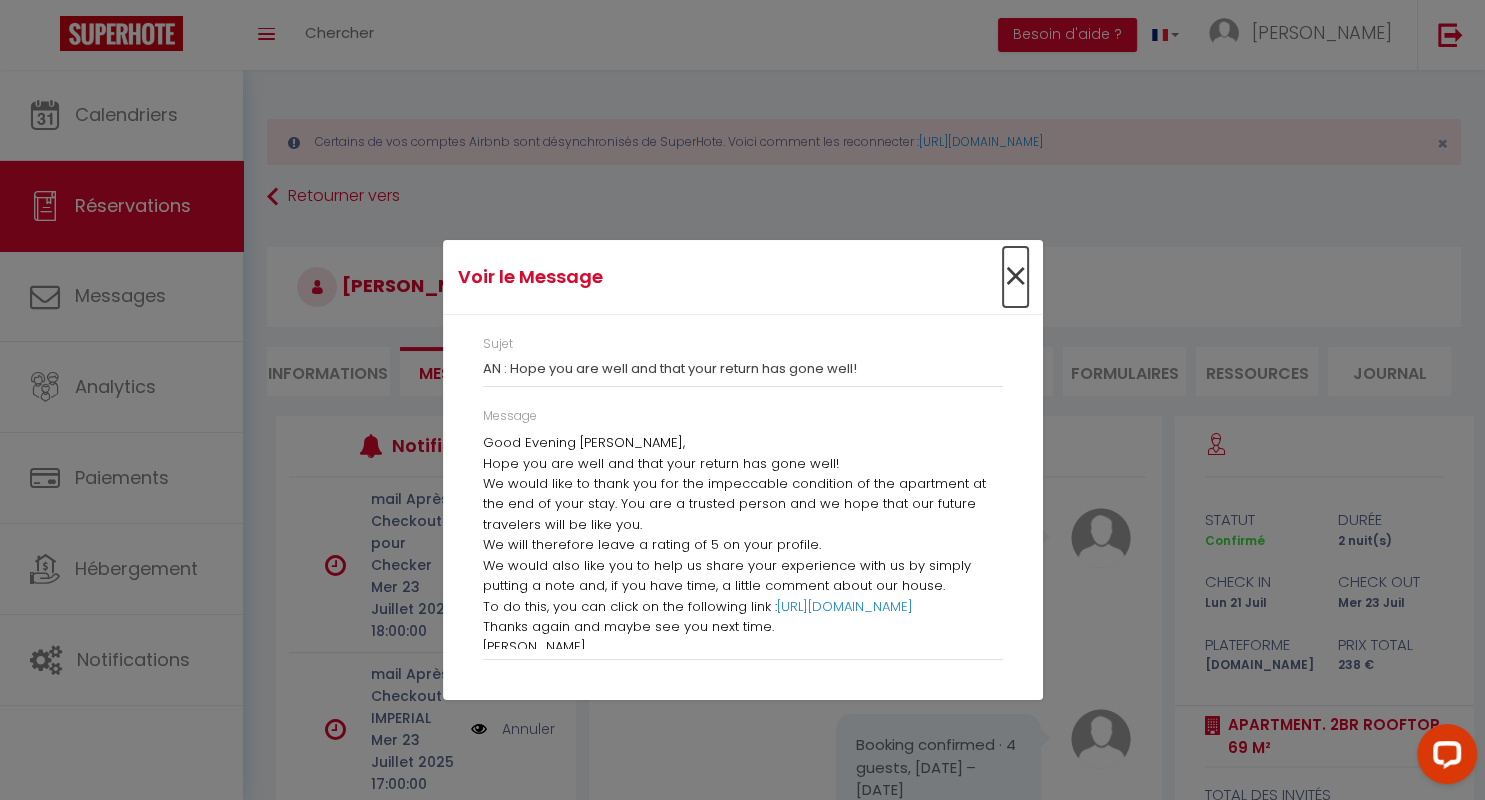 click on "×" at bounding box center (1015, 277) 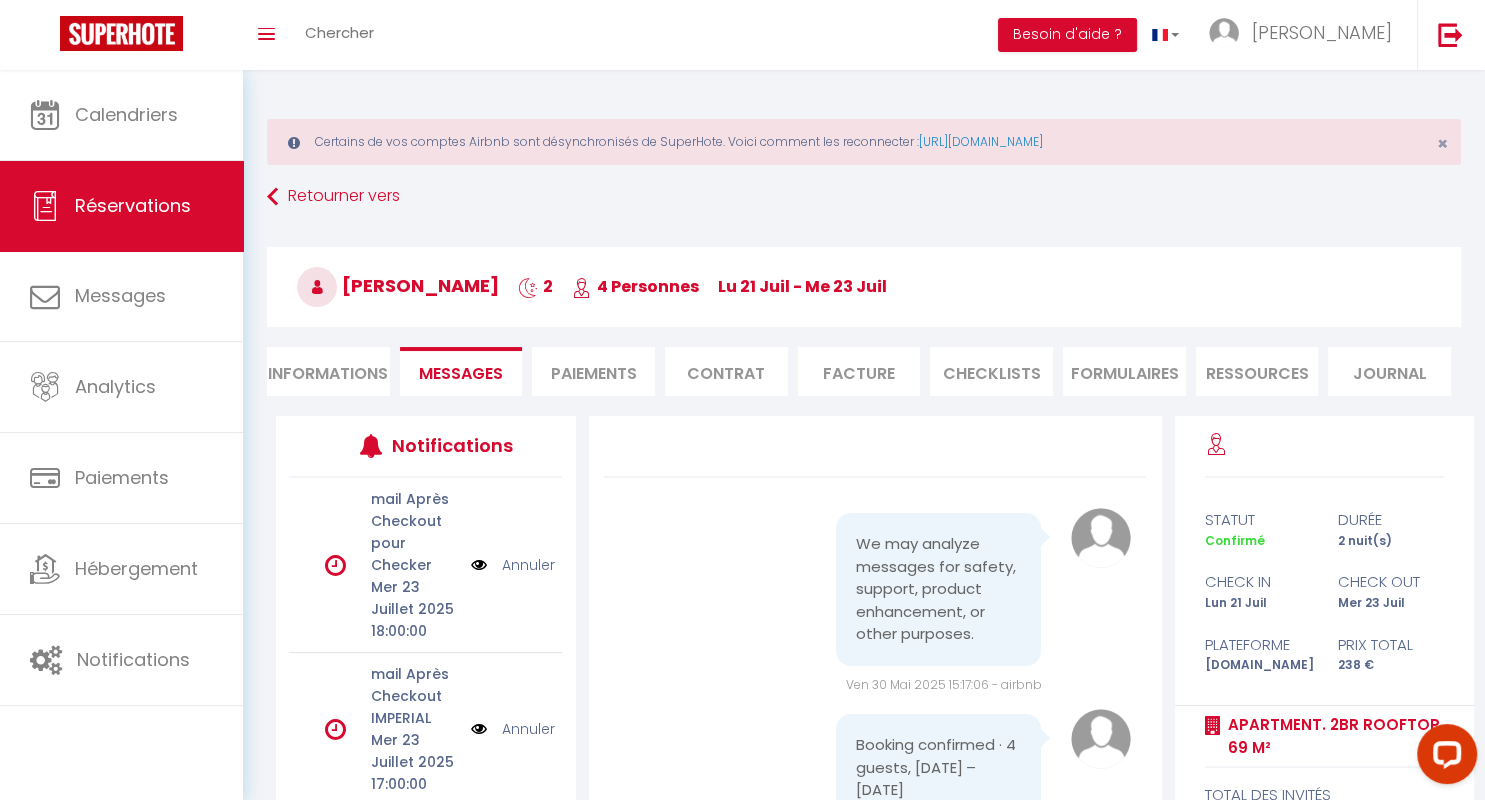 click on "Informations" at bounding box center [328, 371] 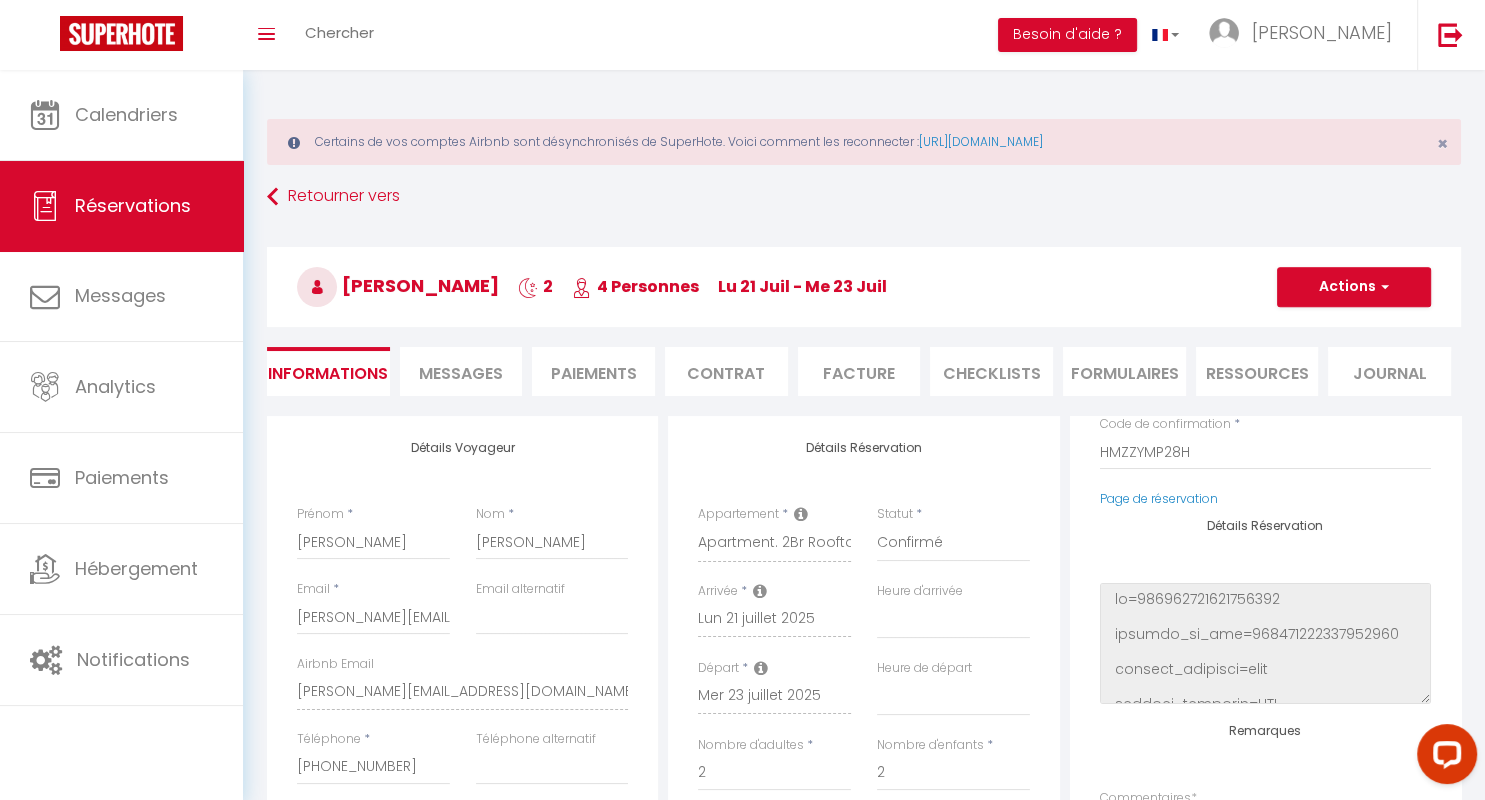 scroll, scrollTop: 171, scrollLeft: 0, axis: vertical 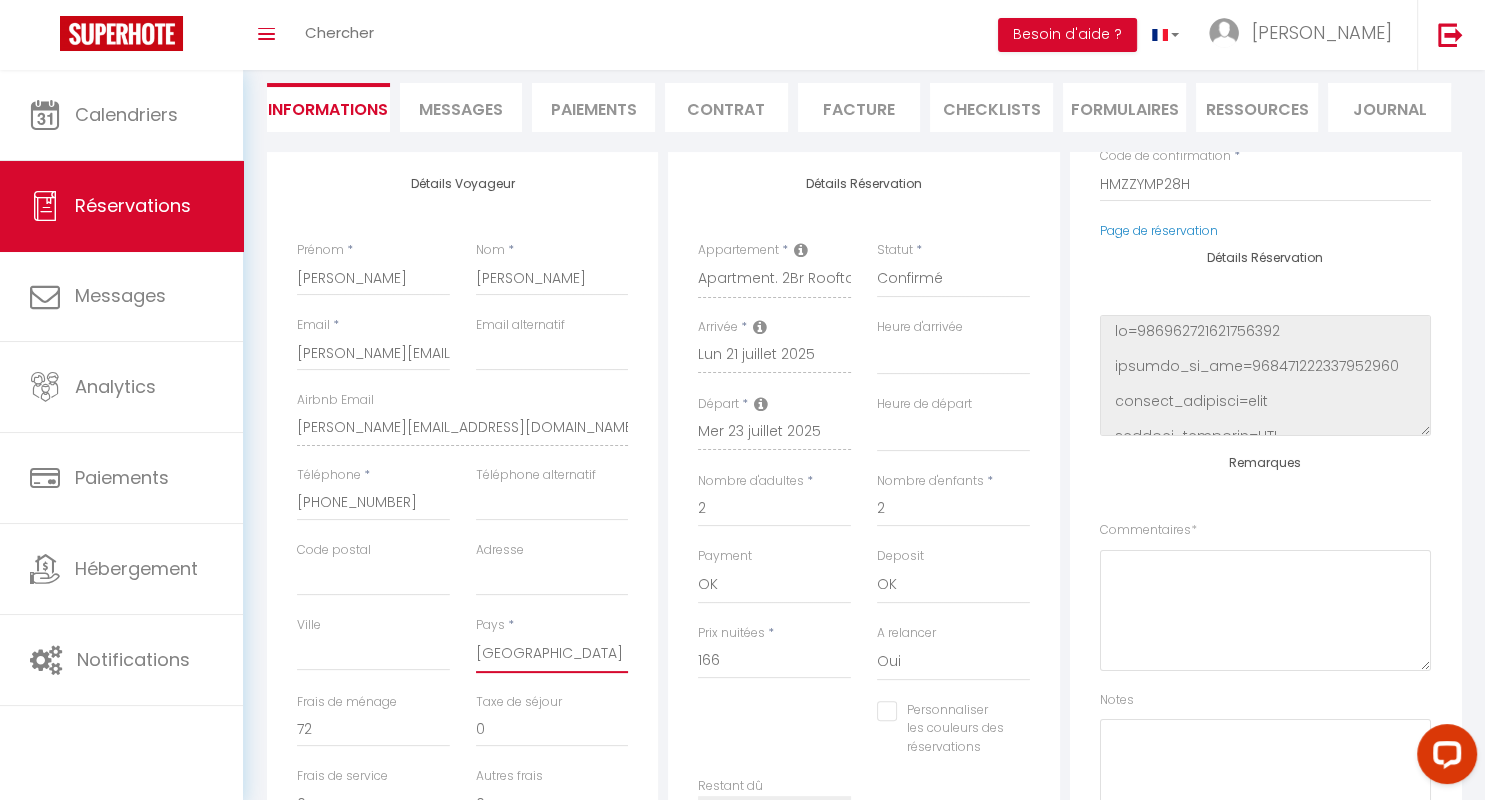 click on "[GEOGRAPHIC_DATA]
[GEOGRAPHIC_DATA]
[GEOGRAPHIC_DATA]
[GEOGRAPHIC_DATA]
[GEOGRAPHIC_DATA]
[US_STATE]
[GEOGRAPHIC_DATA]
[GEOGRAPHIC_DATA]
[GEOGRAPHIC_DATA]
[GEOGRAPHIC_DATA]
[GEOGRAPHIC_DATA]
[GEOGRAPHIC_DATA]
[GEOGRAPHIC_DATA]
[GEOGRAPHIC_DATA]
[GEOGRAPHIC_DATA]
[GEOGRAPHIC_DATA]
[GEOGRAPHIC_DATA]
[GEOGRAPHIC_DATA]
[GEOGRAPHIC_DATA]
[GEOGRAPHIC_DATA]
[GEOGRAPHIC_DATA]
[GEOGRAPHIC_DATA]
[GEOGRAPHIC_DATA]
[GEOGRAPHIC_DATA]" at bounding box center [552, 654] 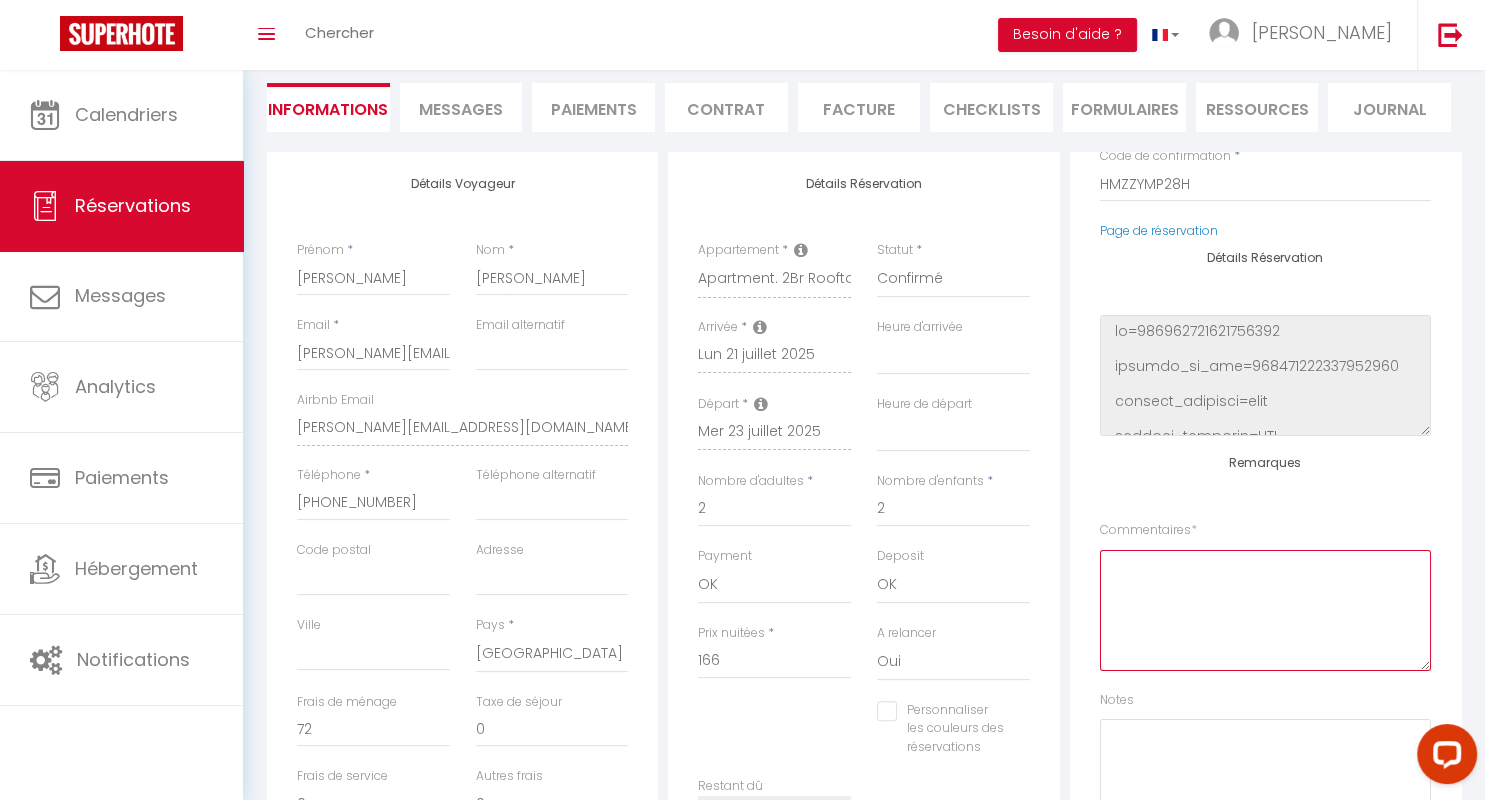 click at bounding box center [1265, 610] 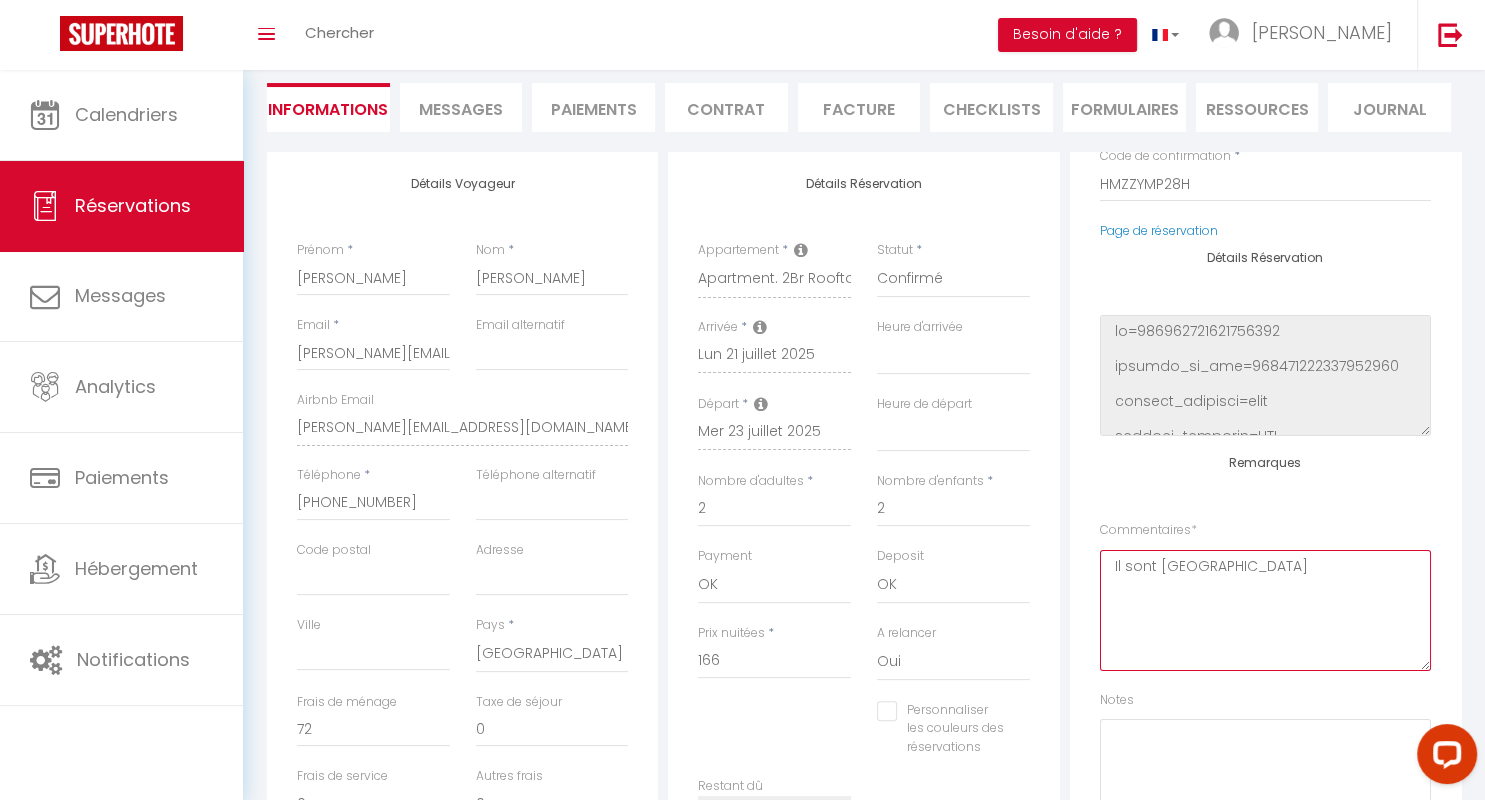 type on "Il sont suisses" 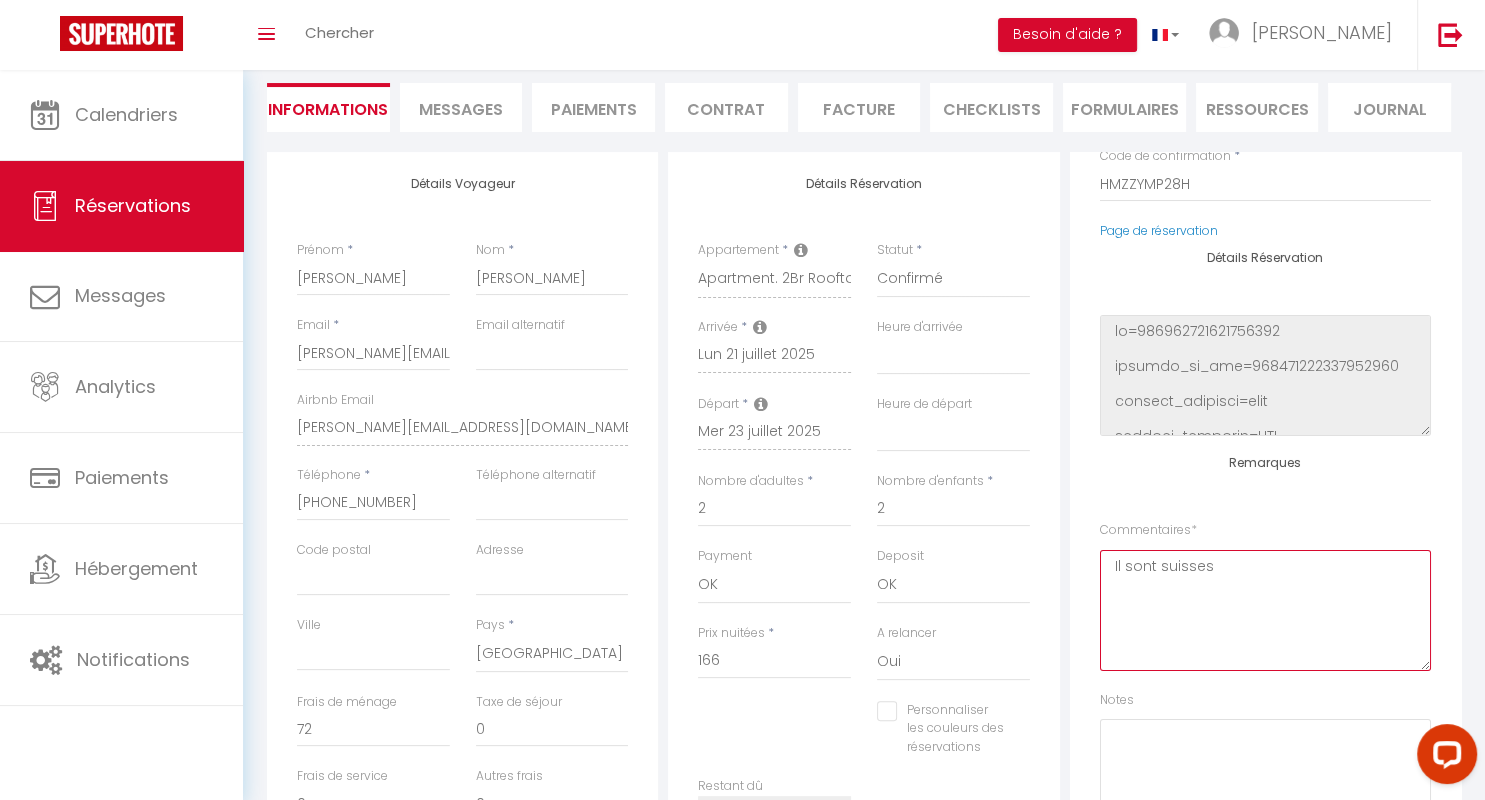select 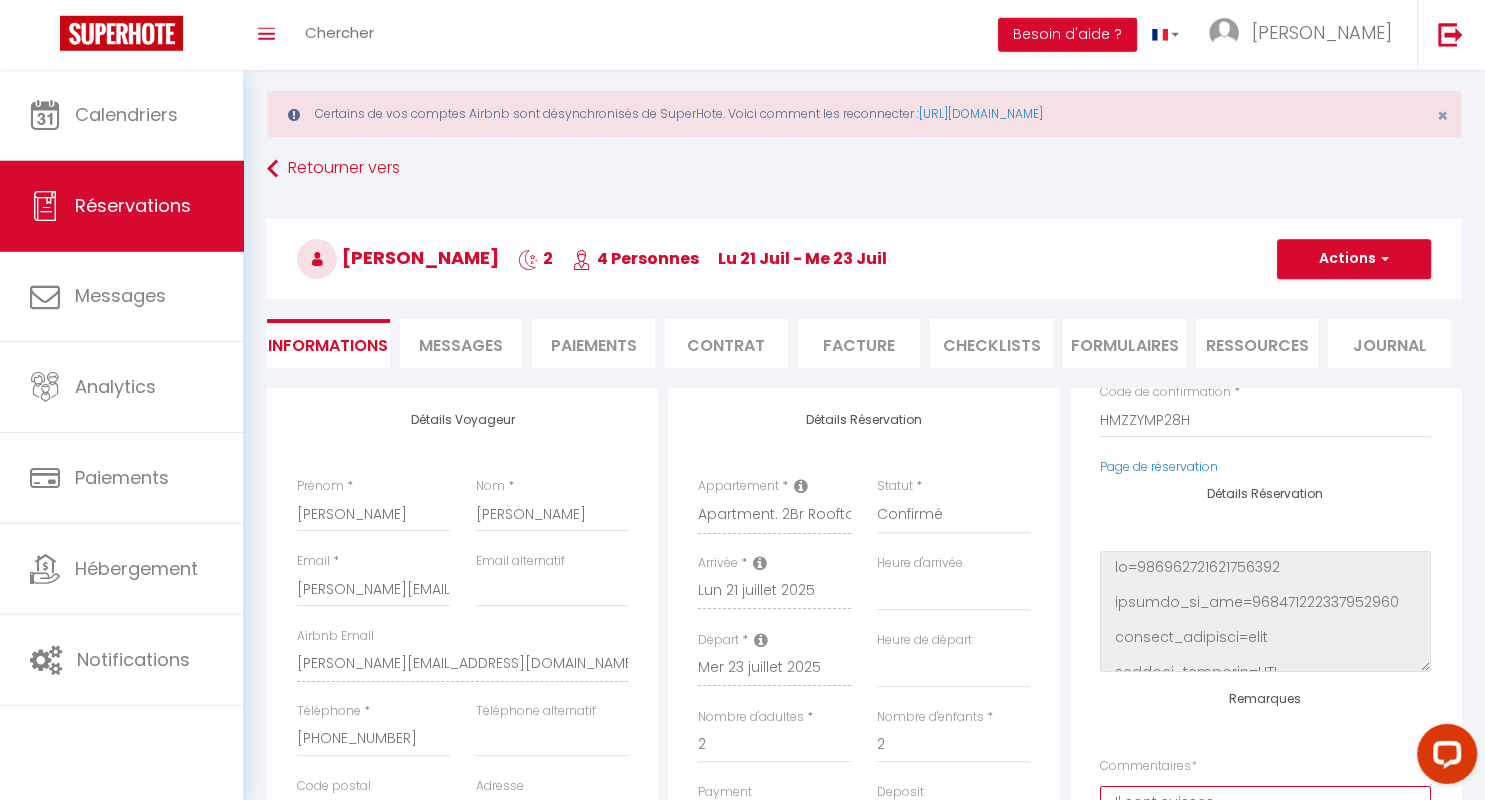 scroll, scrollTop: 0, scrollLeft: 0, axis: both 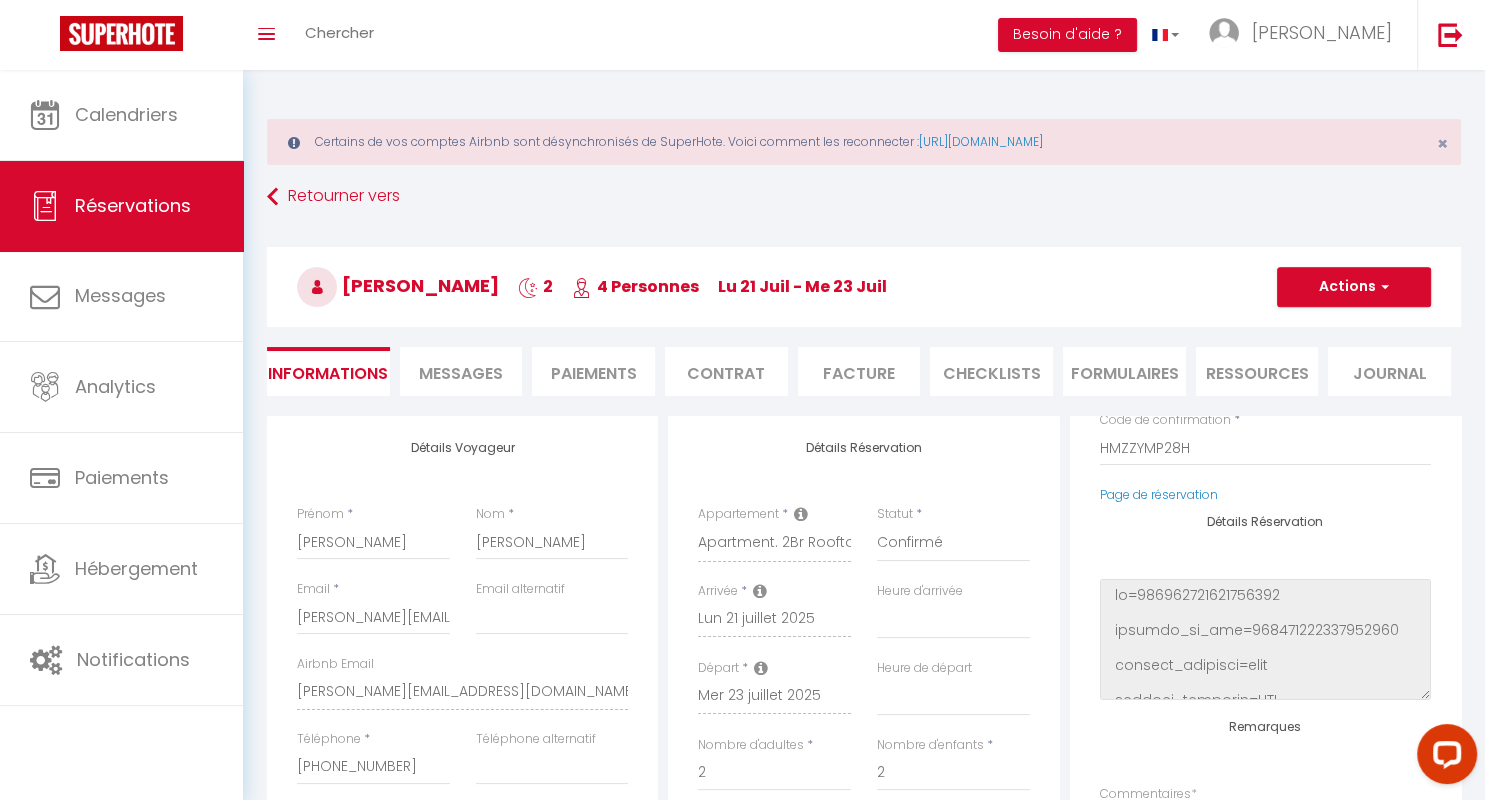 type on "Il sont suisses" 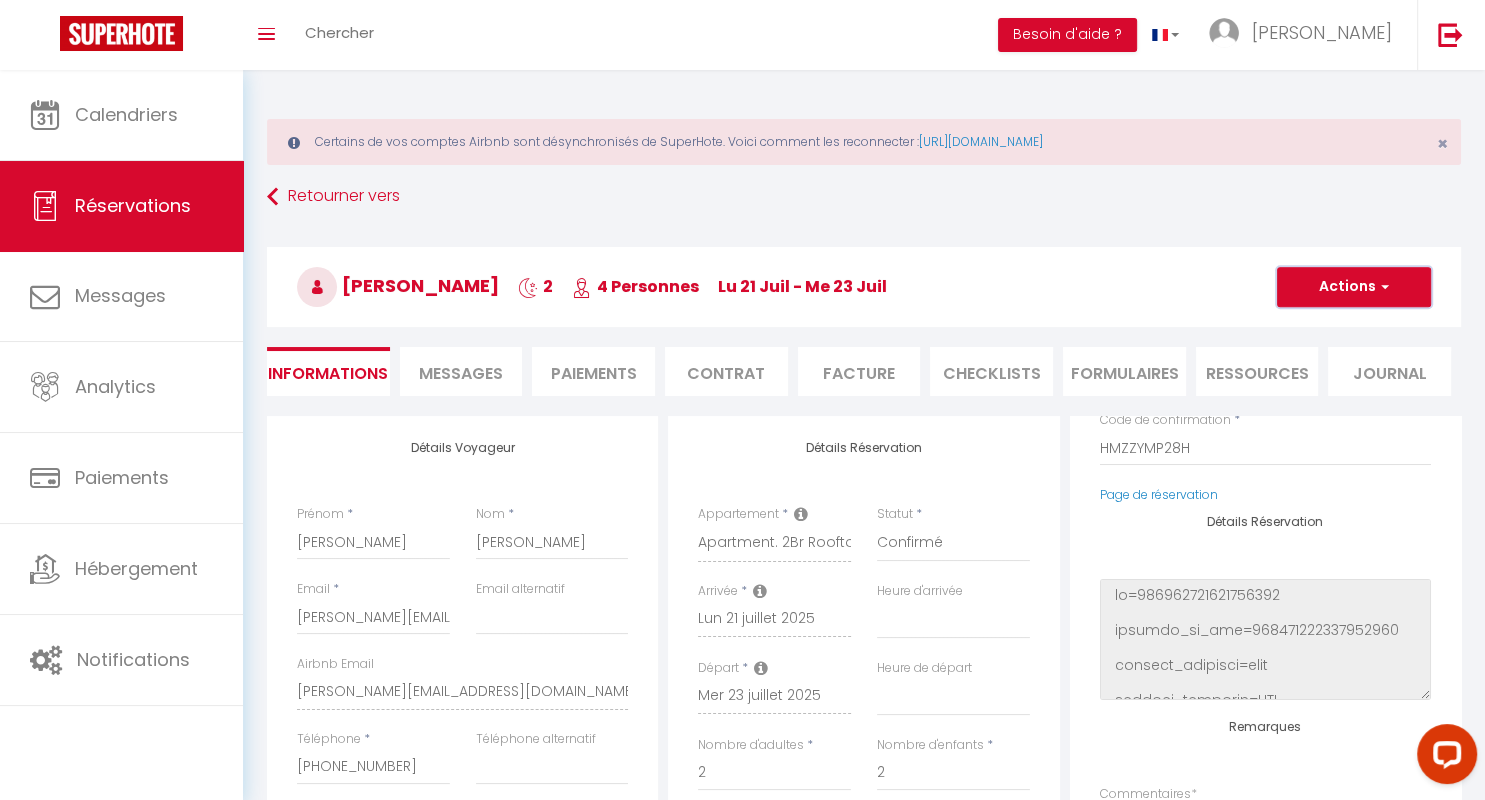 click on "Actions" at bounding box center [1354, 287] 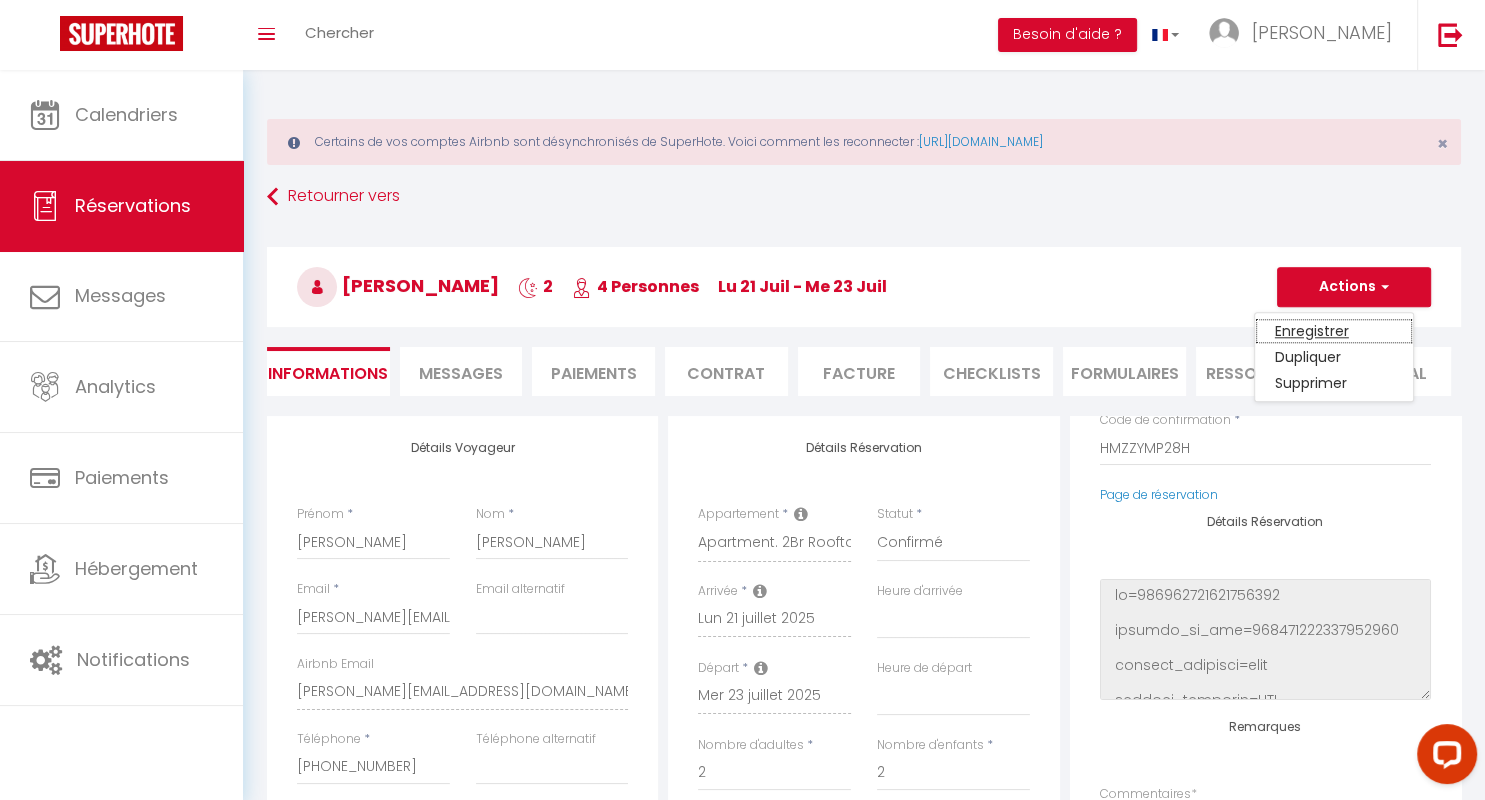 click on "Enregistrer" at bounding box center [1334, 331] 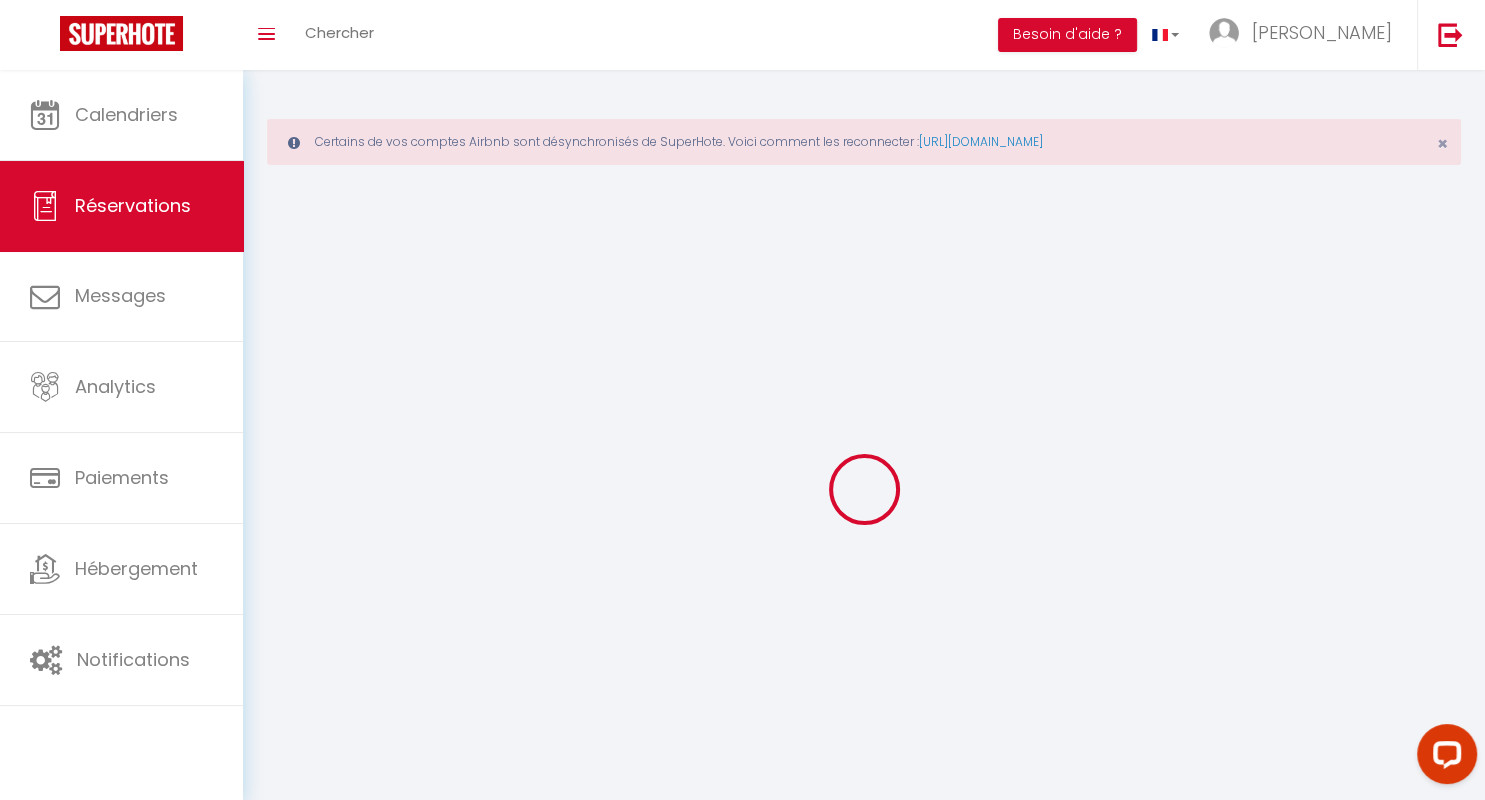 select on "not_cancelled" 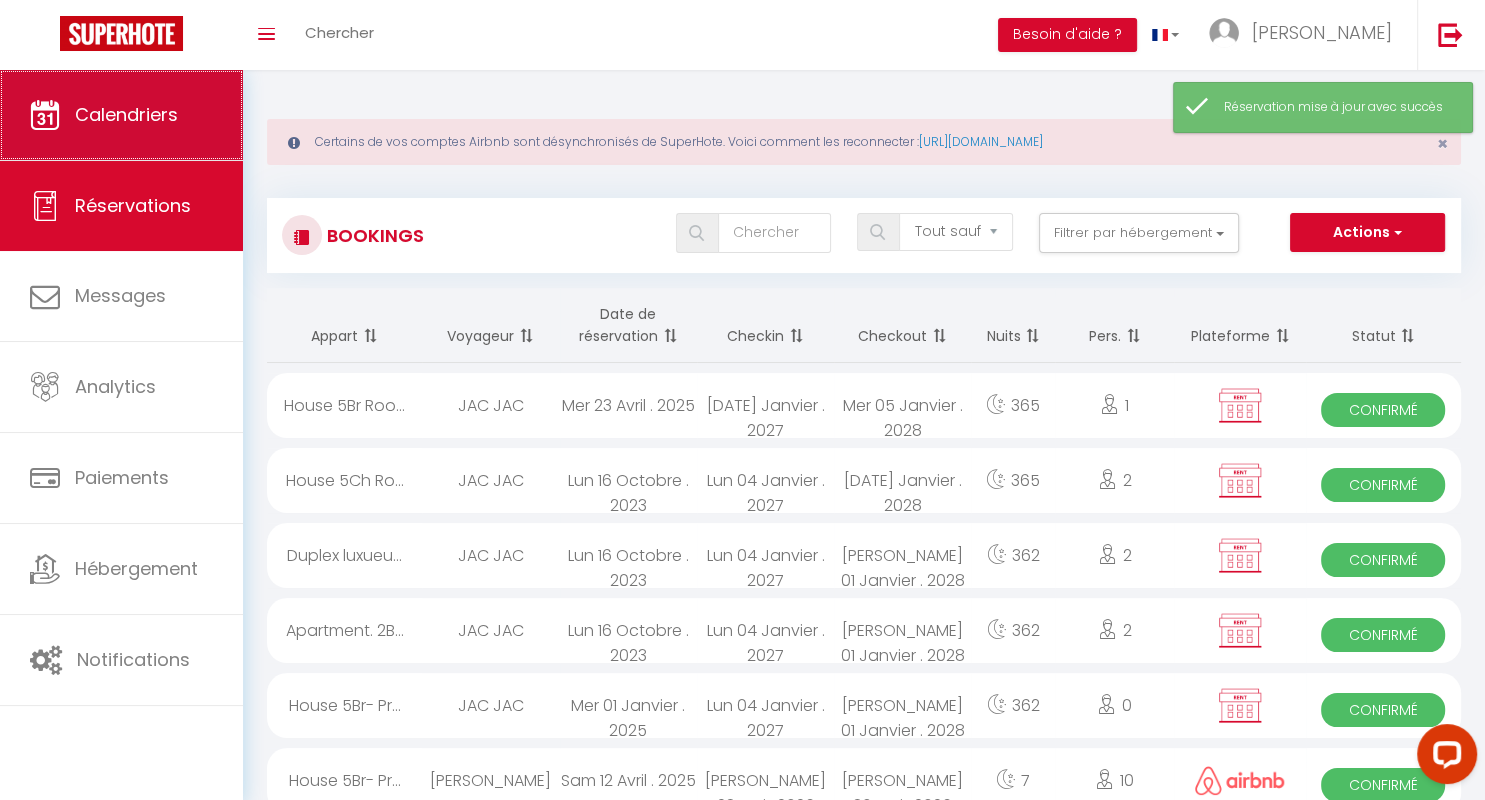 click on "Calendriers" at bounding box center [126, 114] 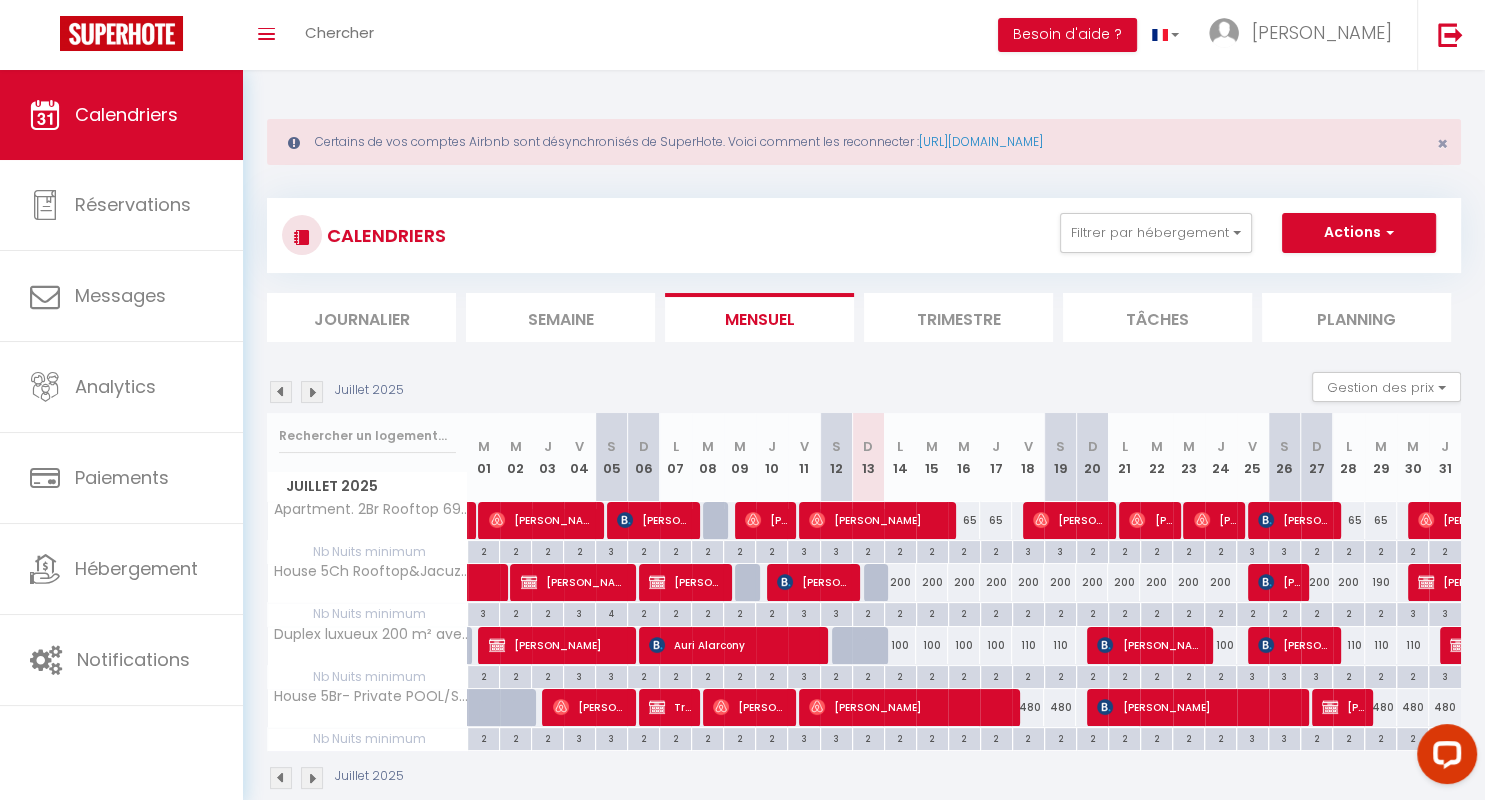 click at bounding box center [312, 392] 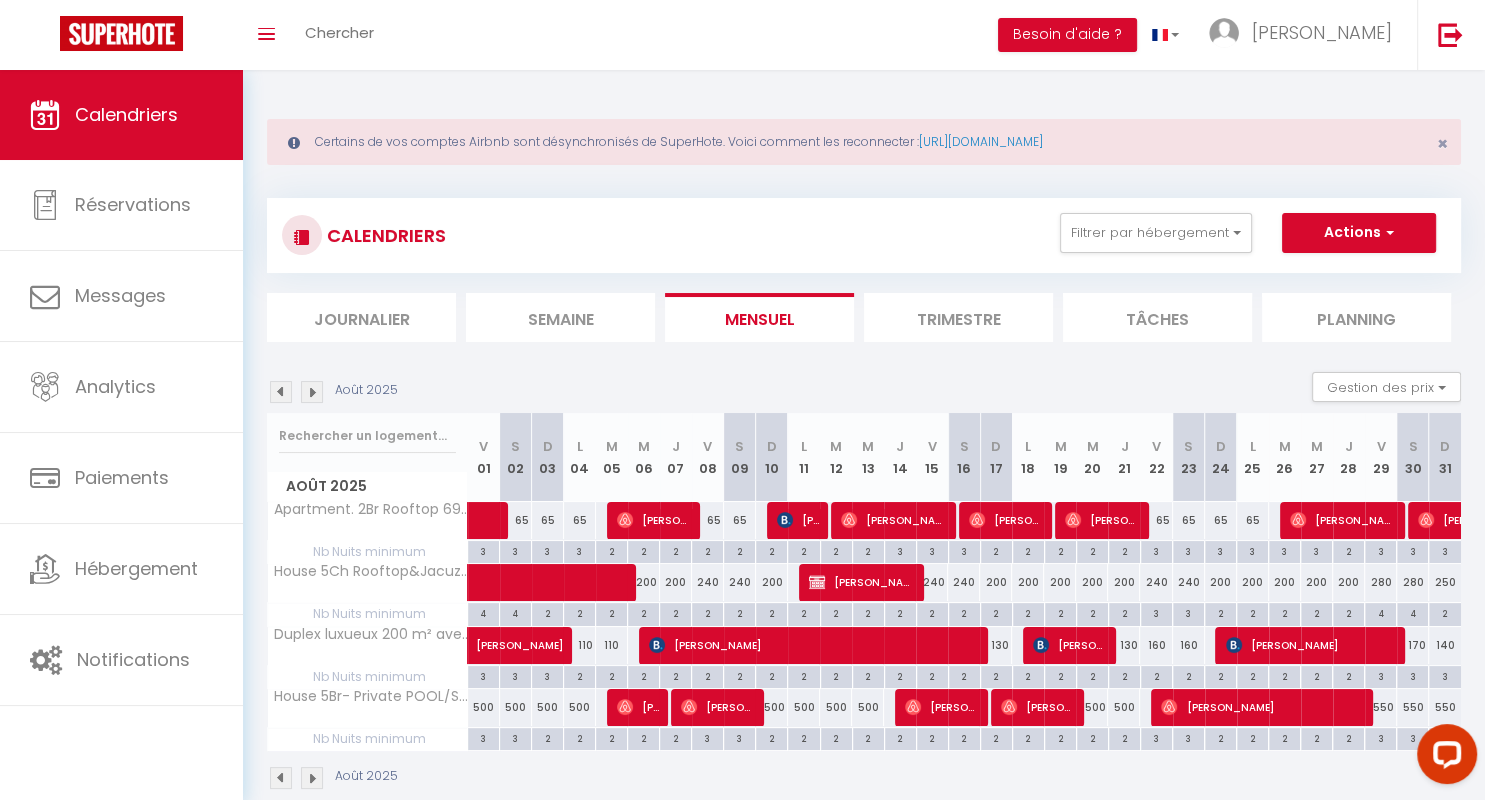 click at bounding box center [312, 392] 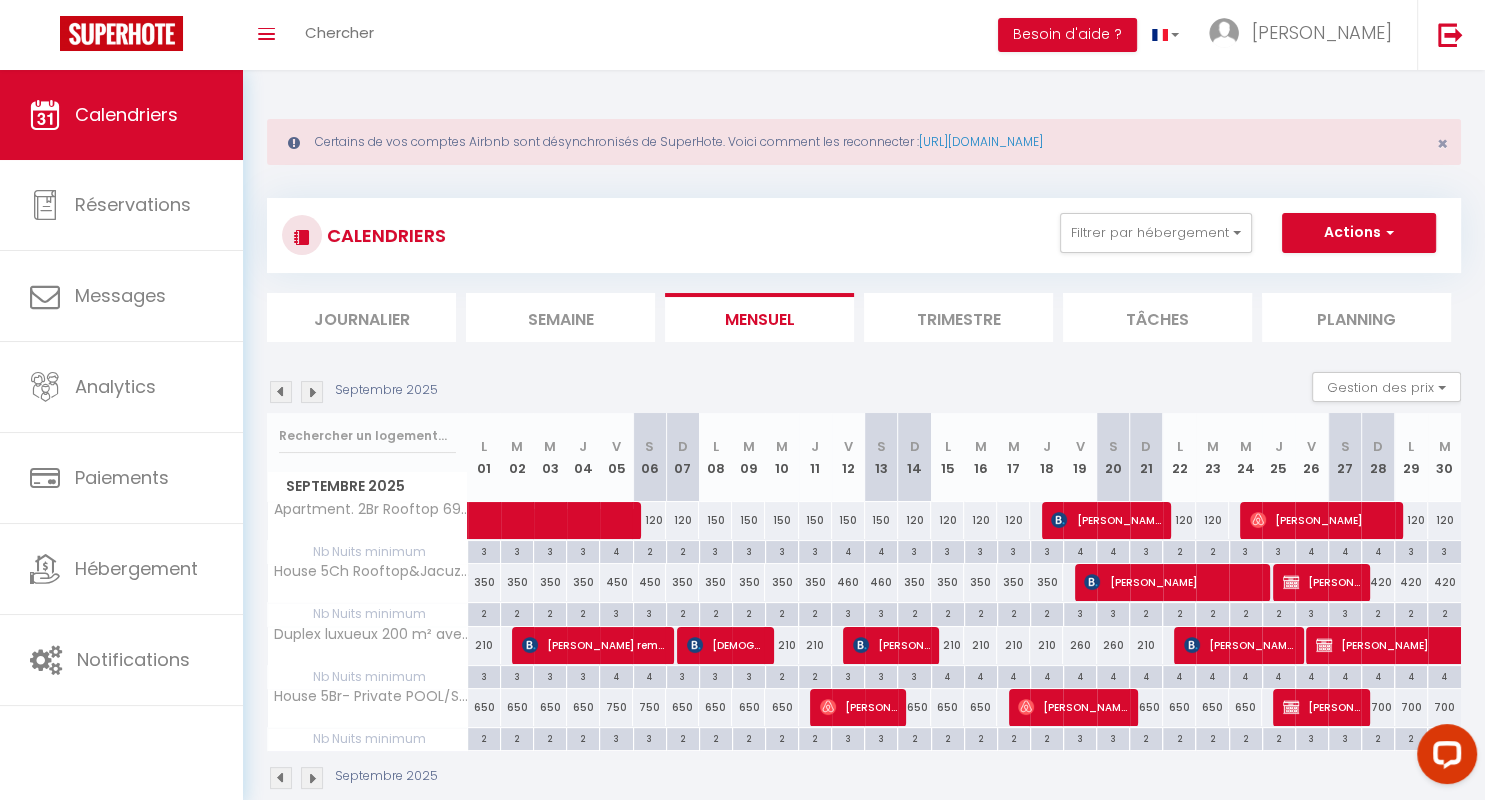 click at bounding box center [312, 392] 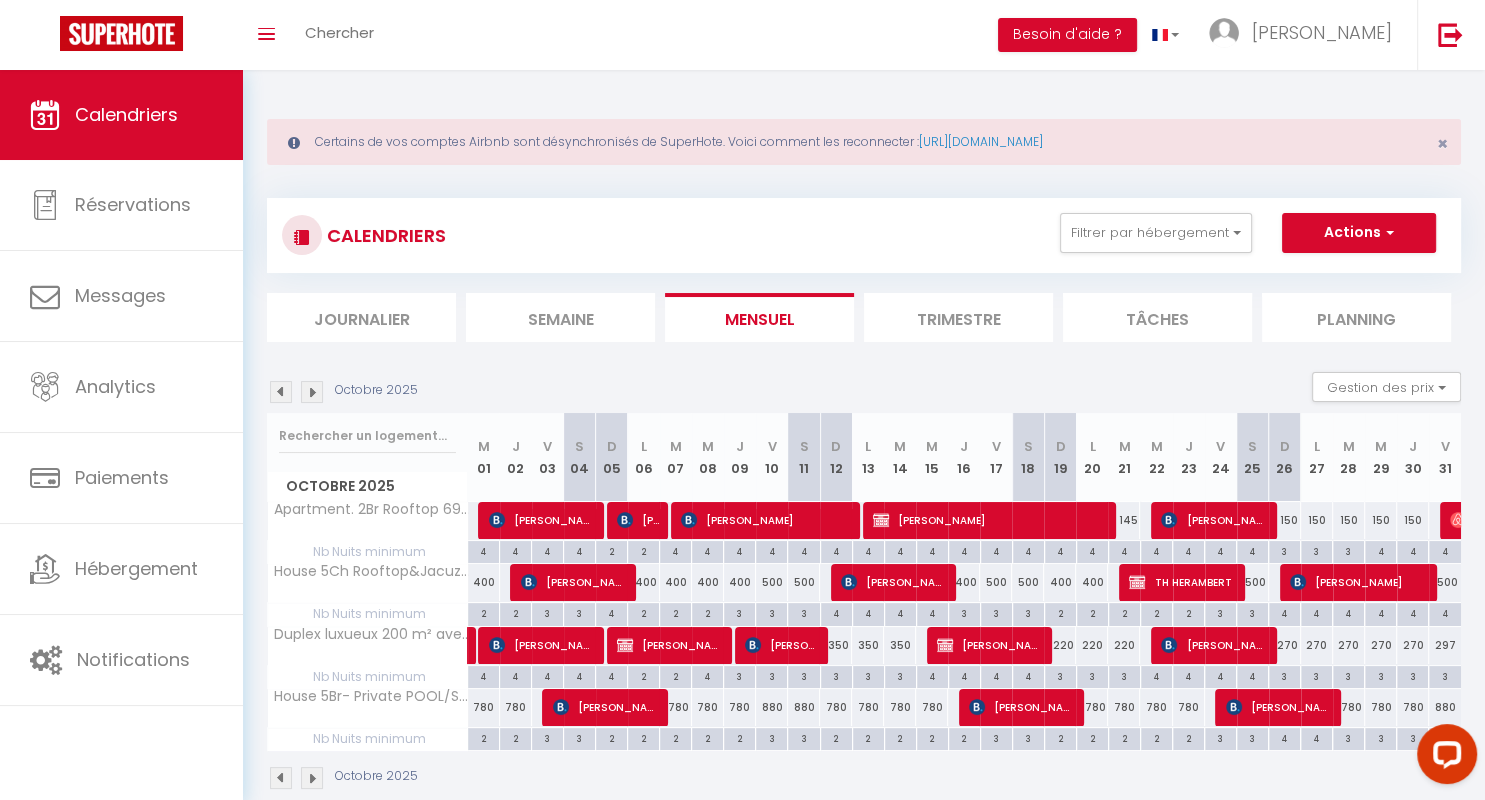 click at bounding box center [312, 392] 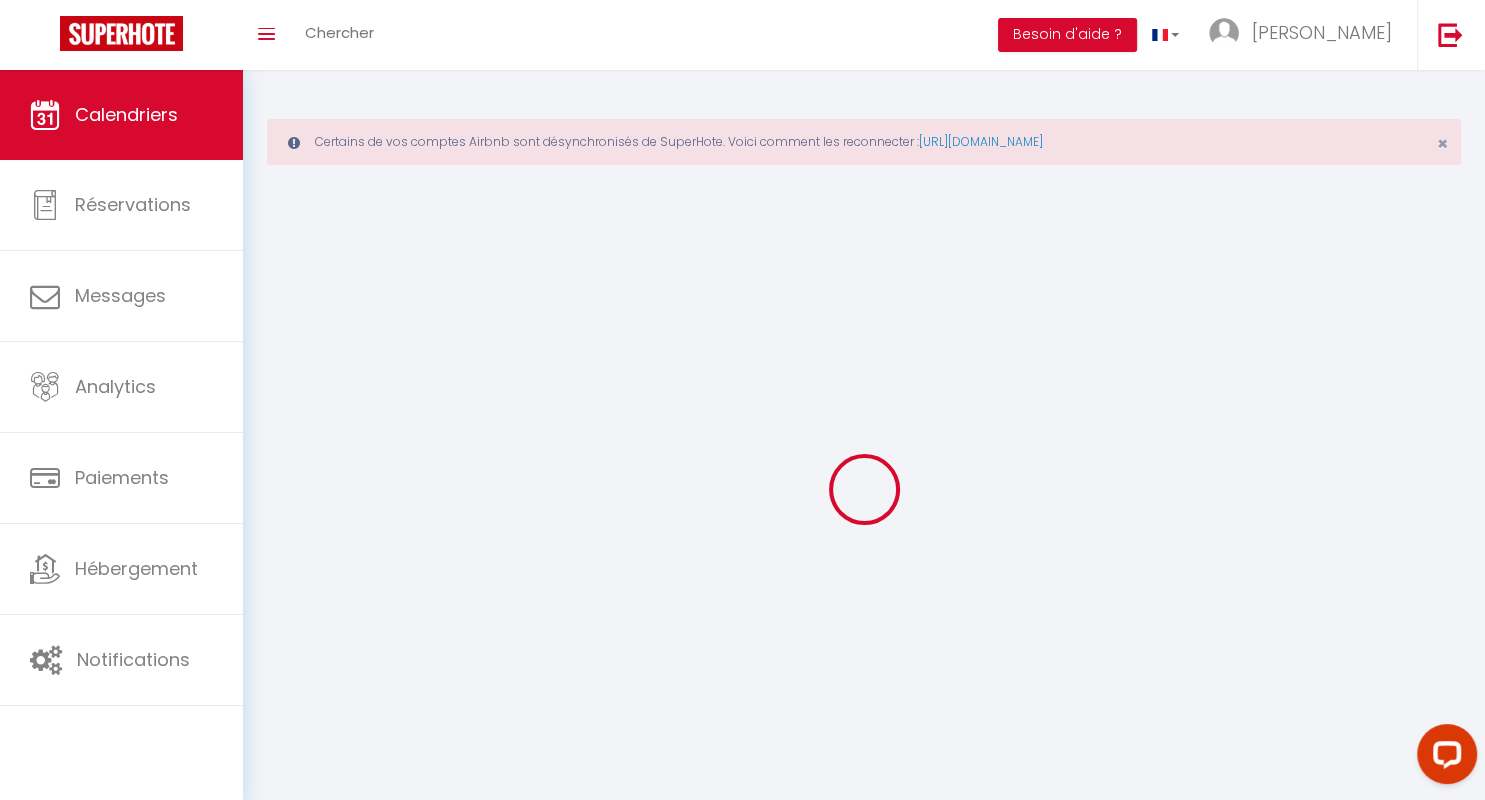 select 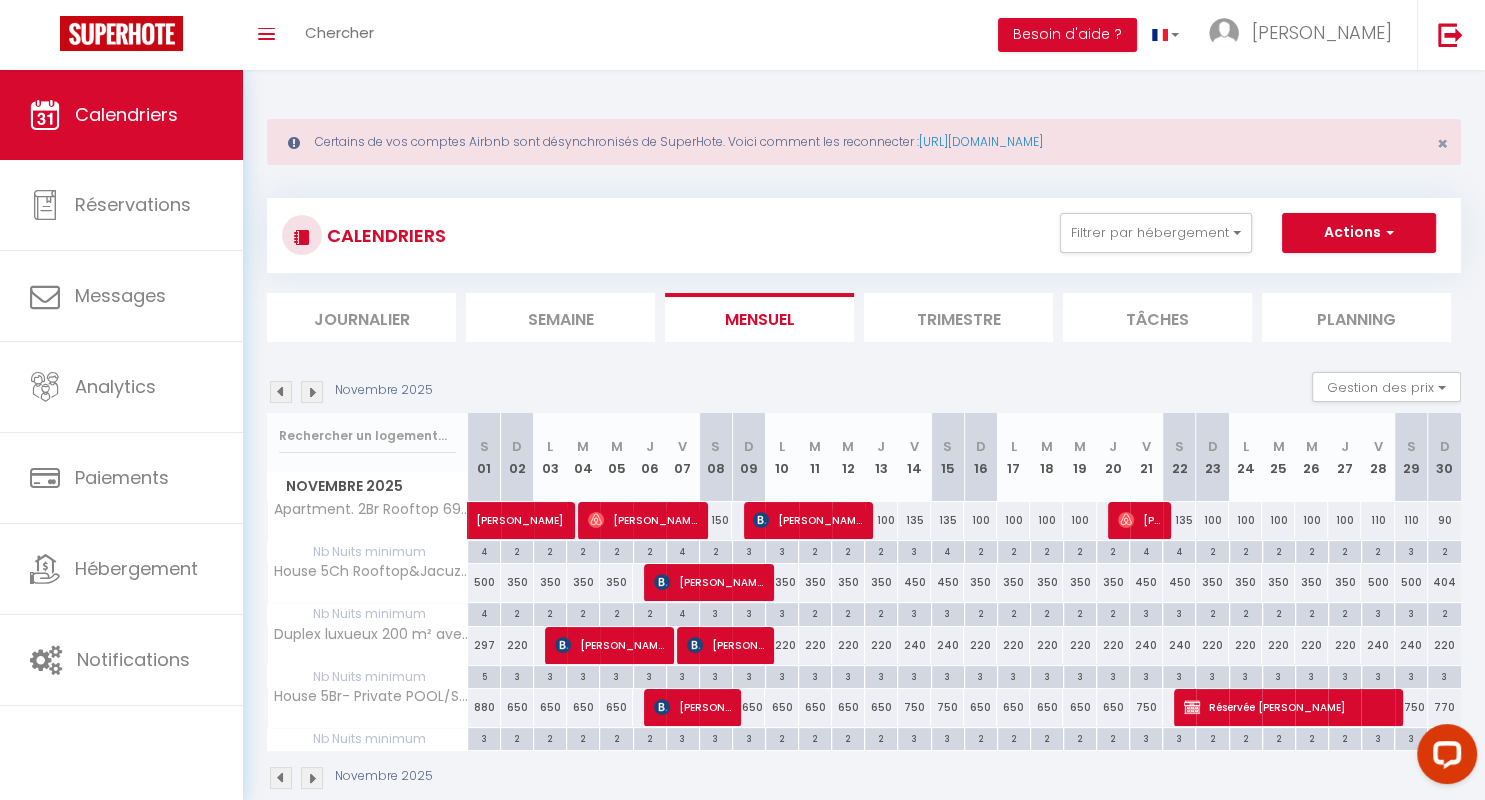click on "Réservée [PERSON_NAME]" at bounding box center [1288, 707] 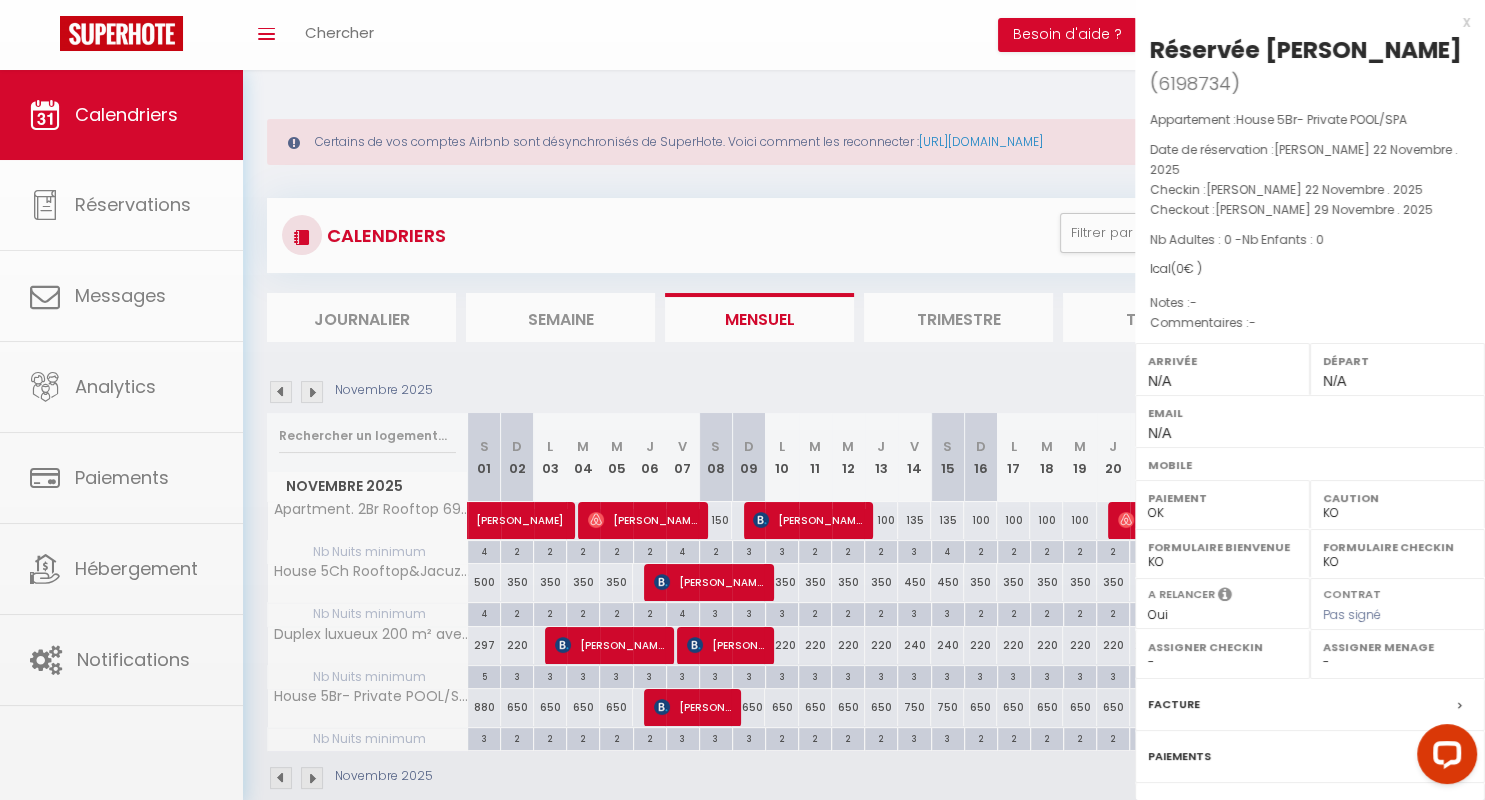 scroll, scrollTop: 110, scrollLeft: 0, axis: vertical 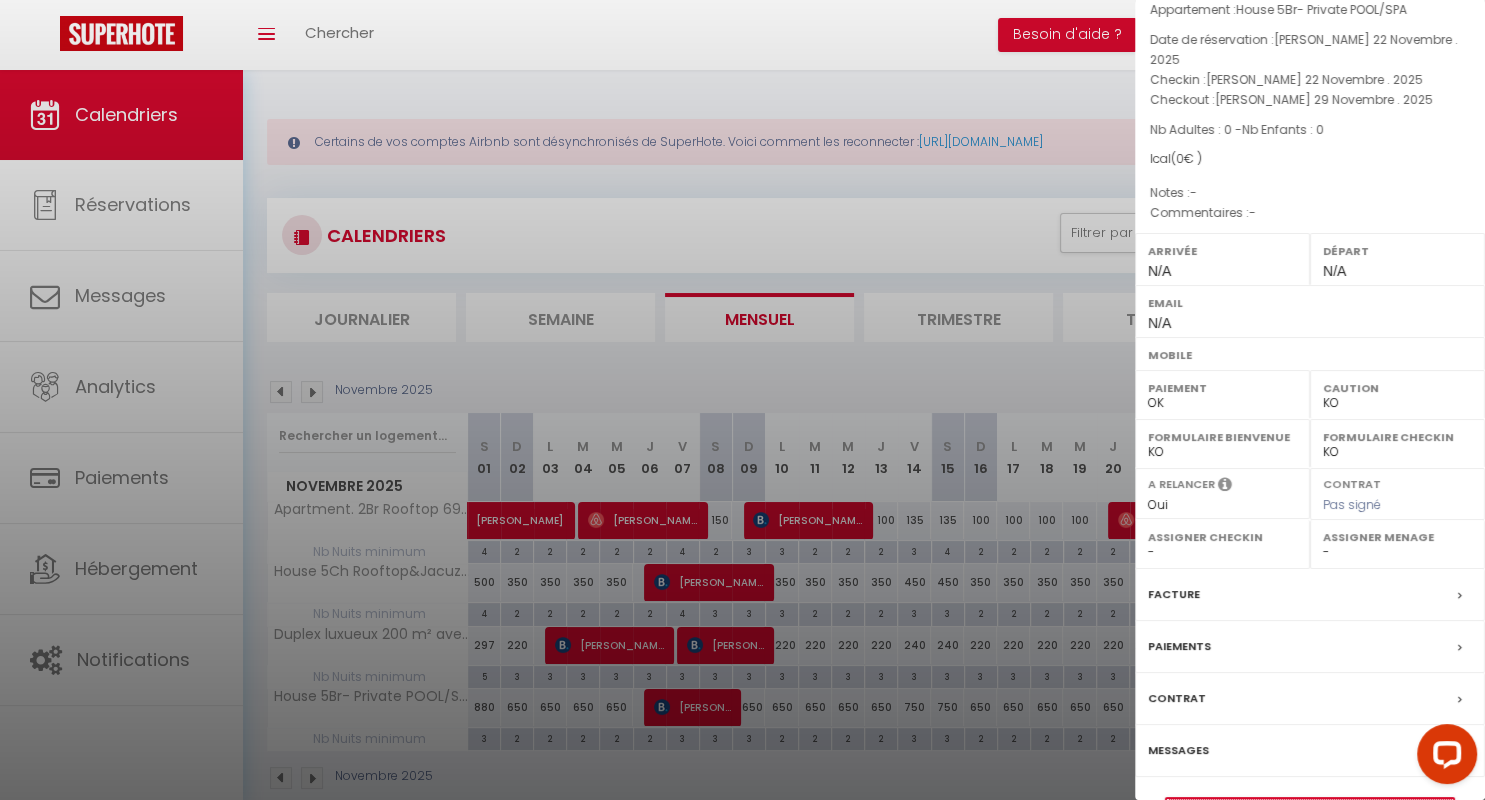 click on "Détails de la réservation" at bounding box center (1310, 811) 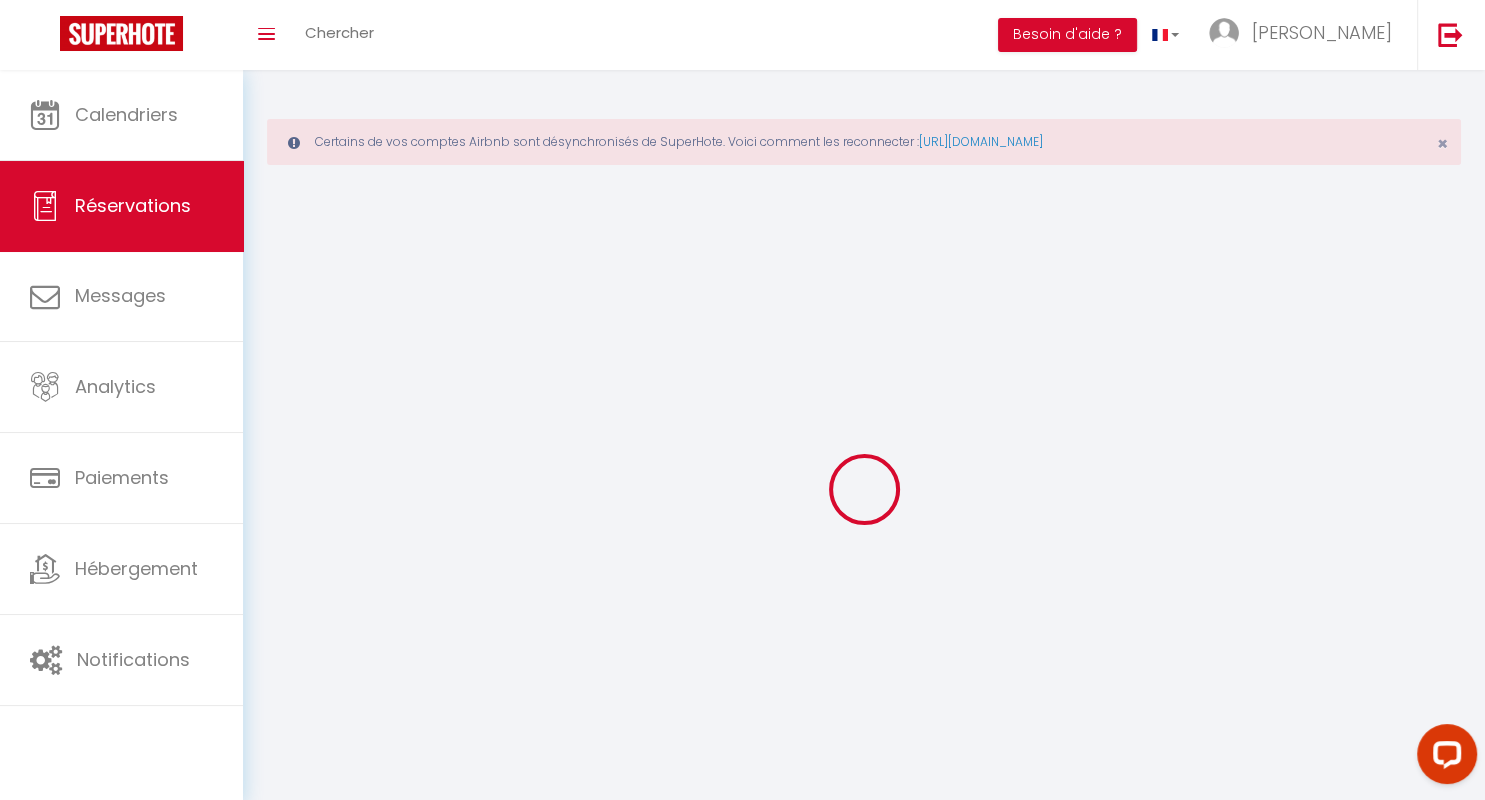 click at bounding box center (864, 489) 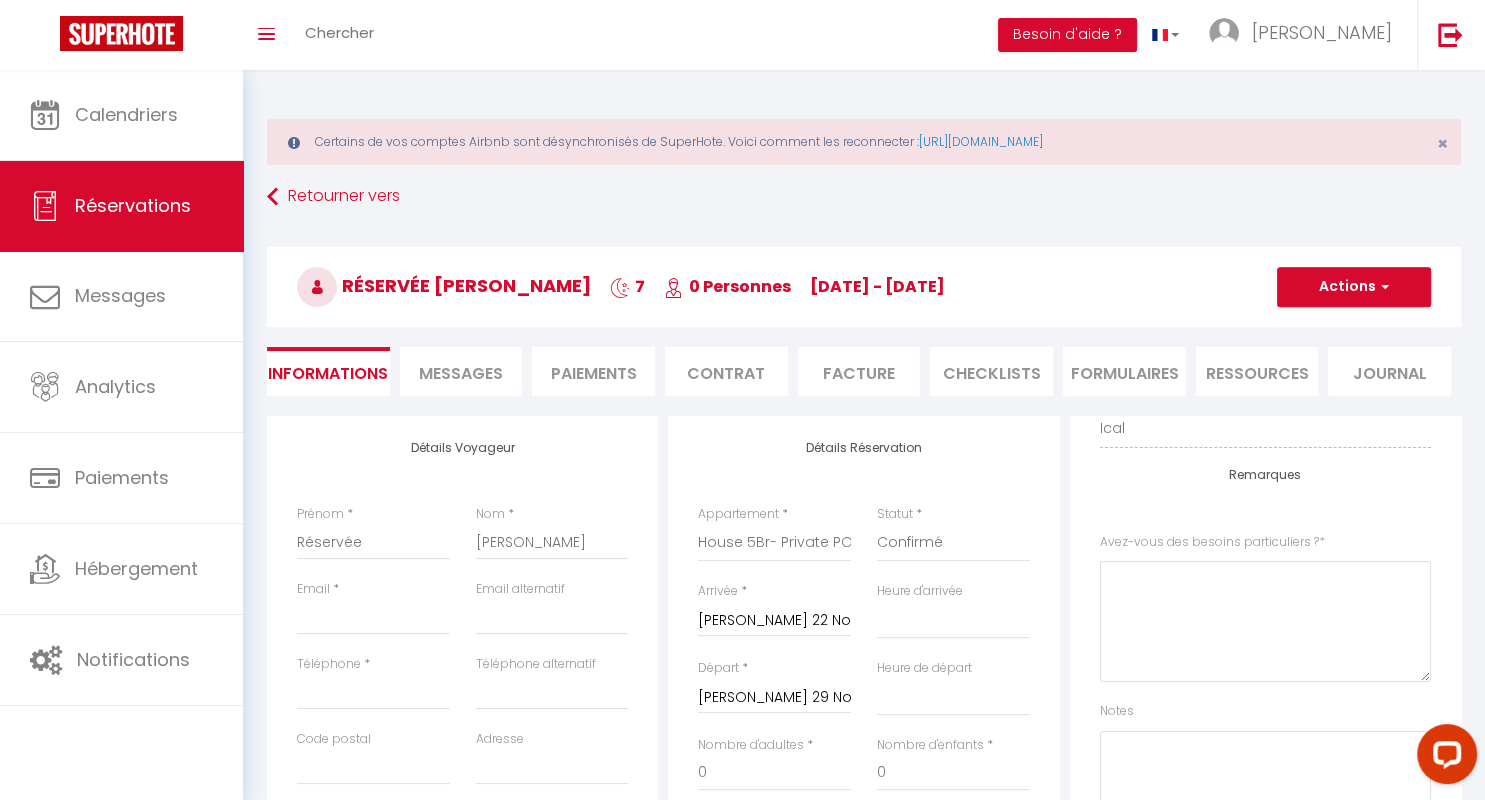 select 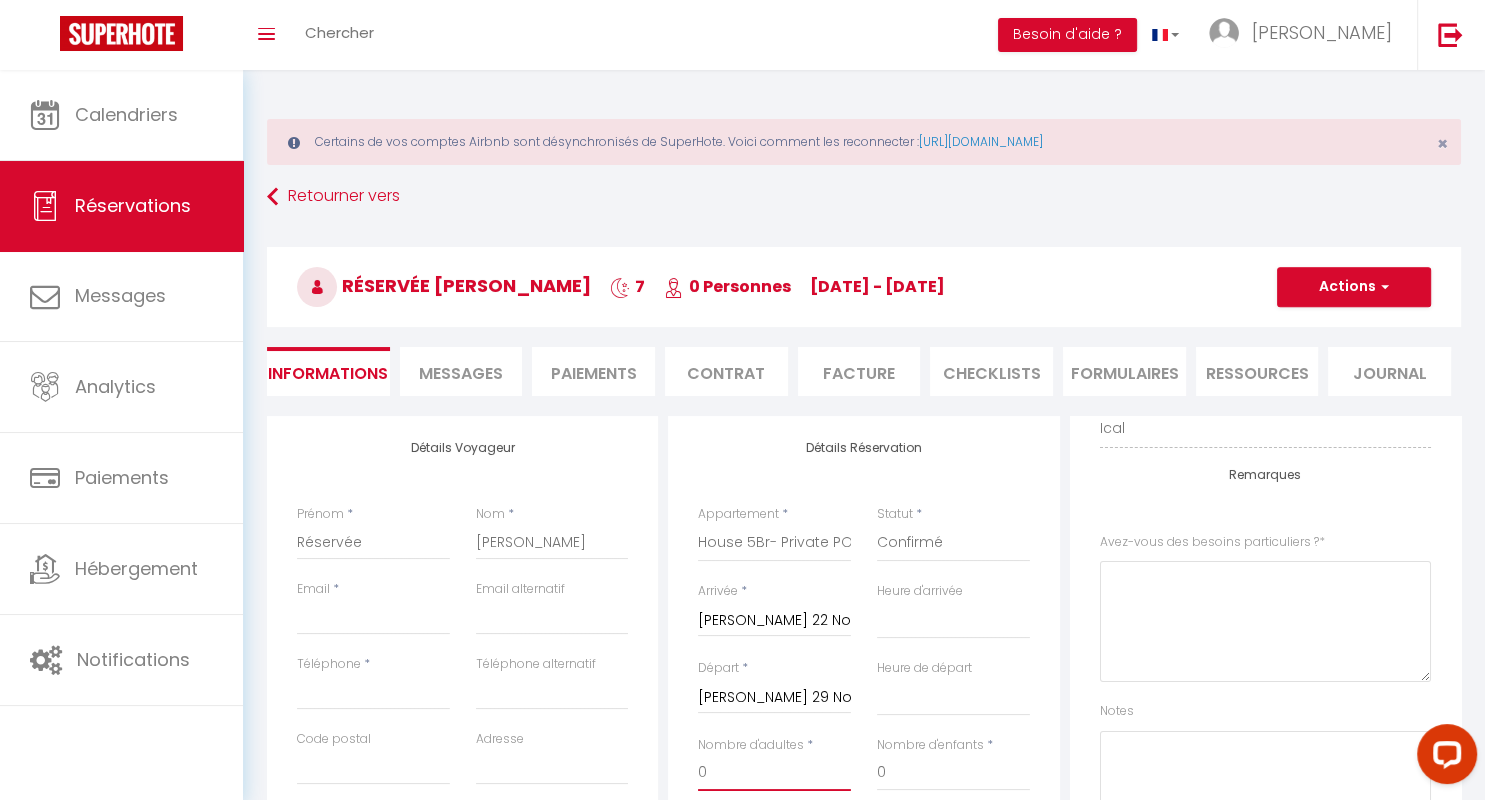 click on "0" at bounding box center [774, 773] 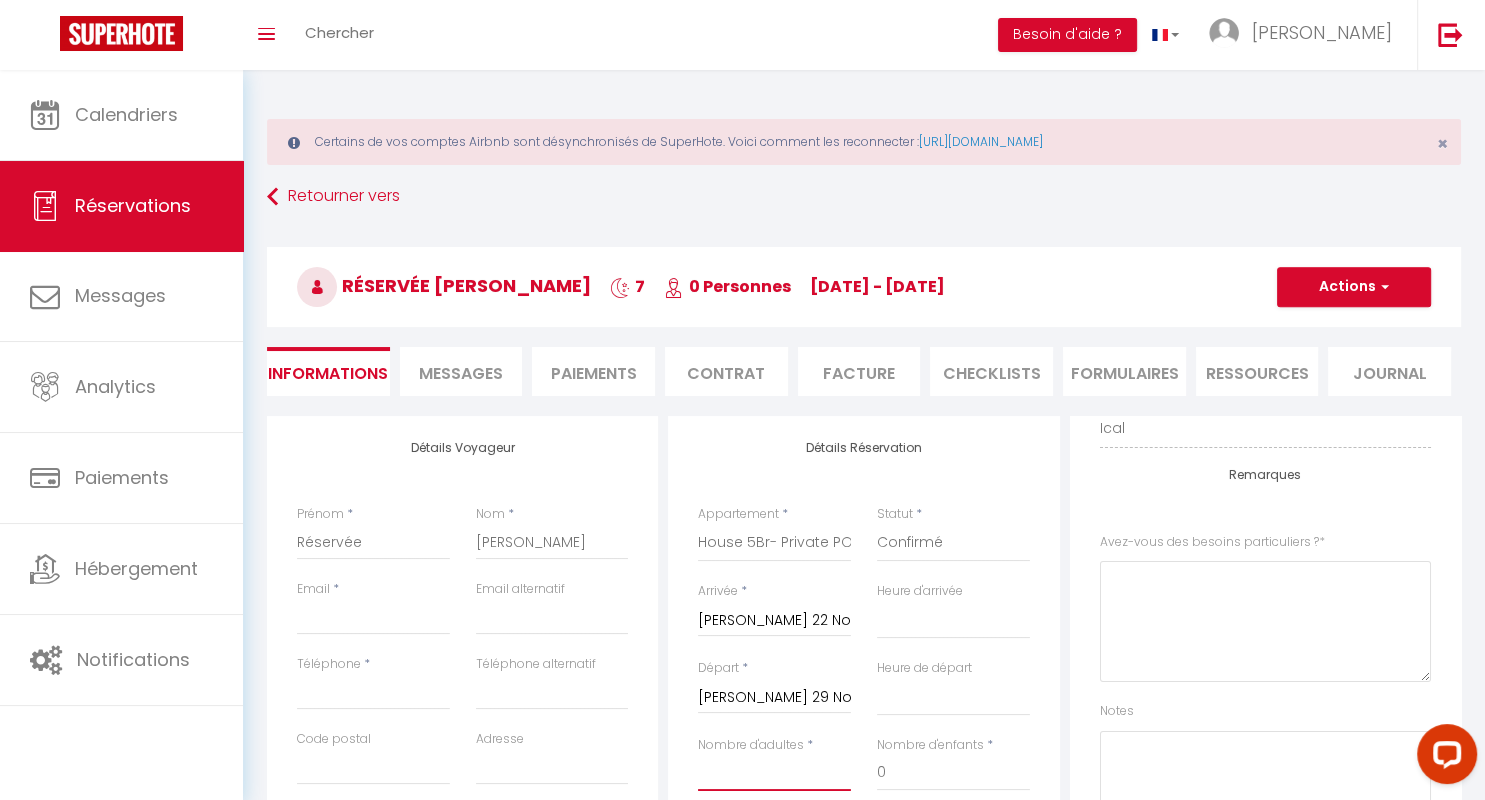 select 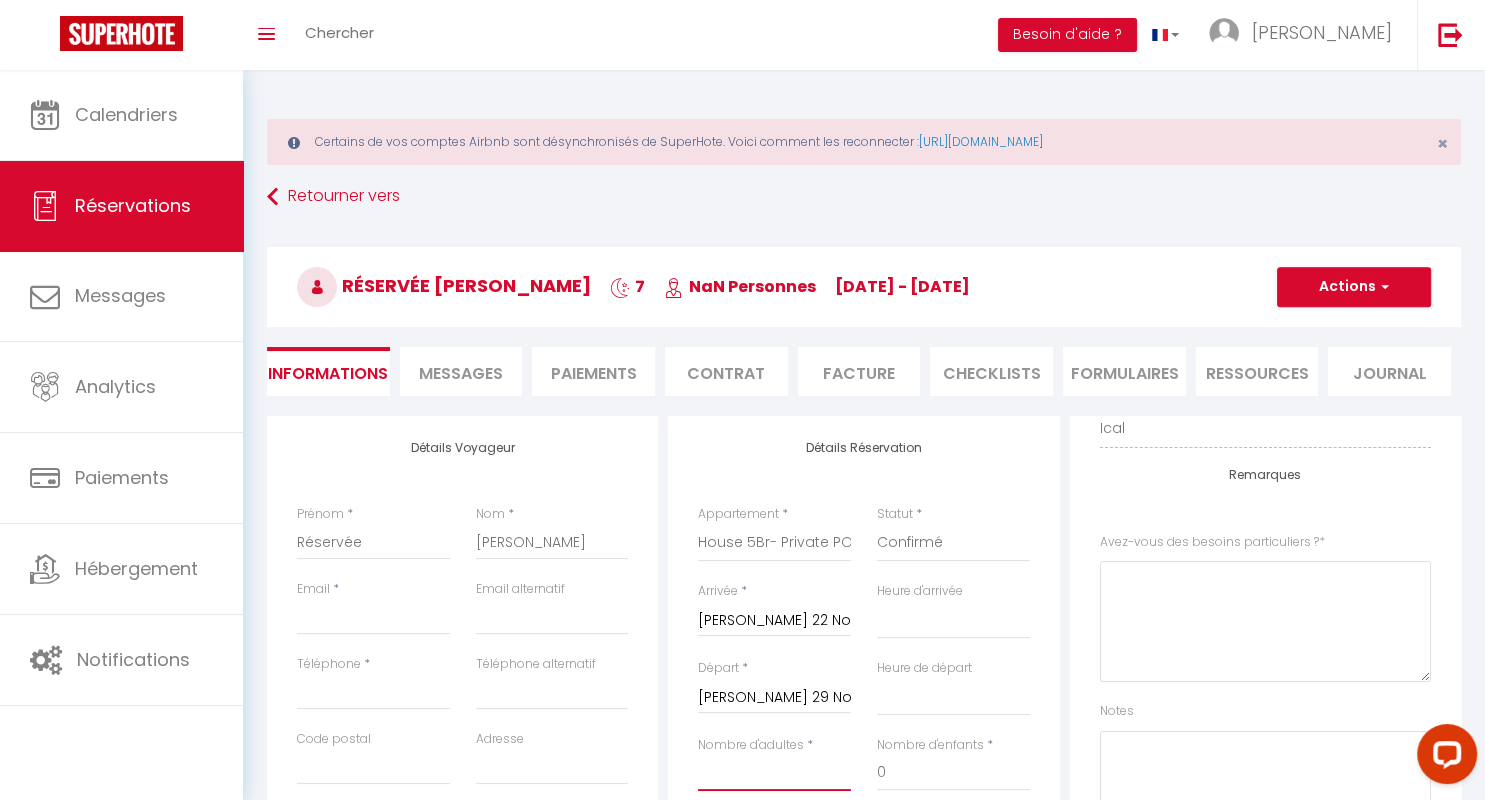 type on "1" 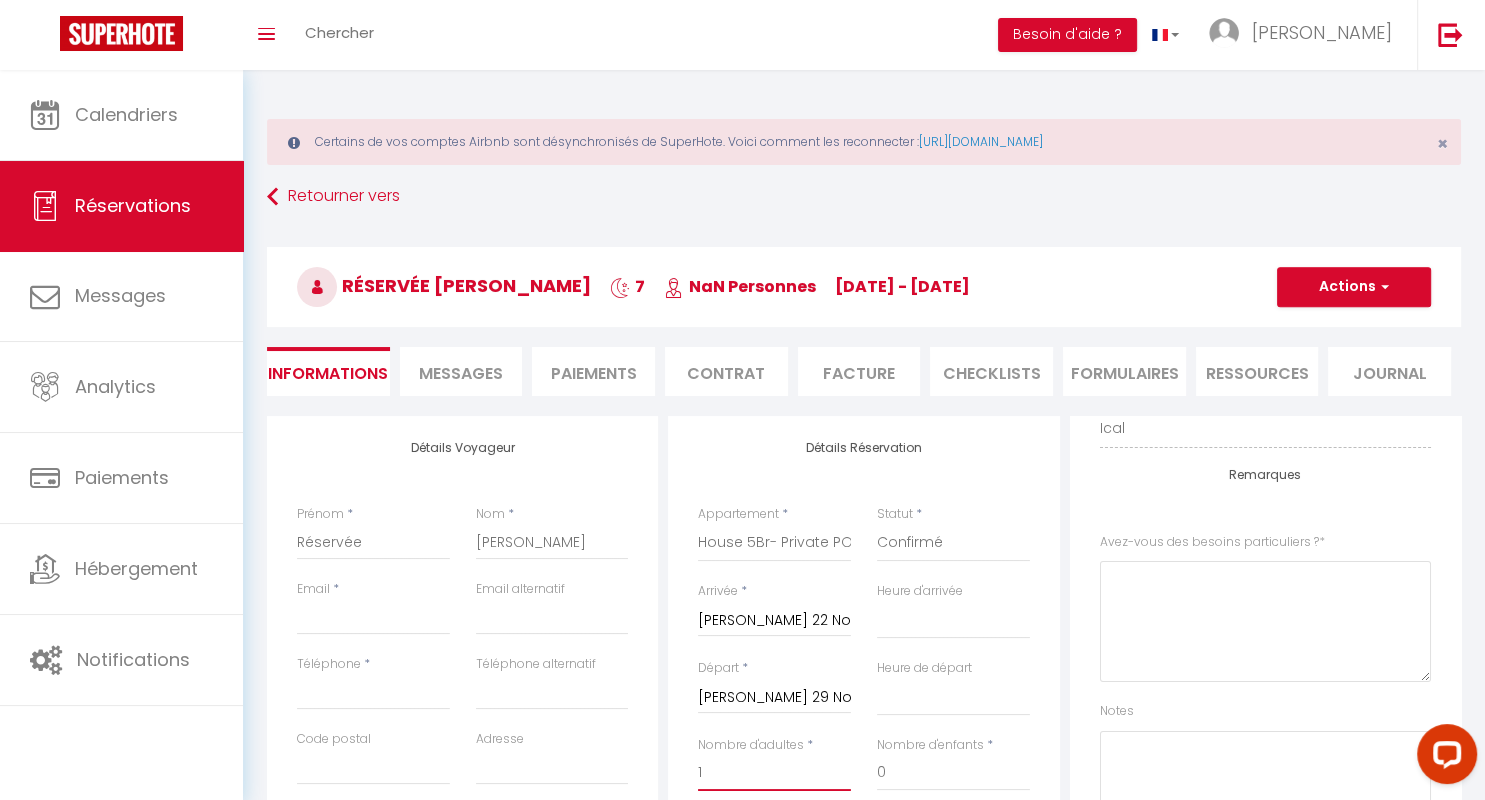 select 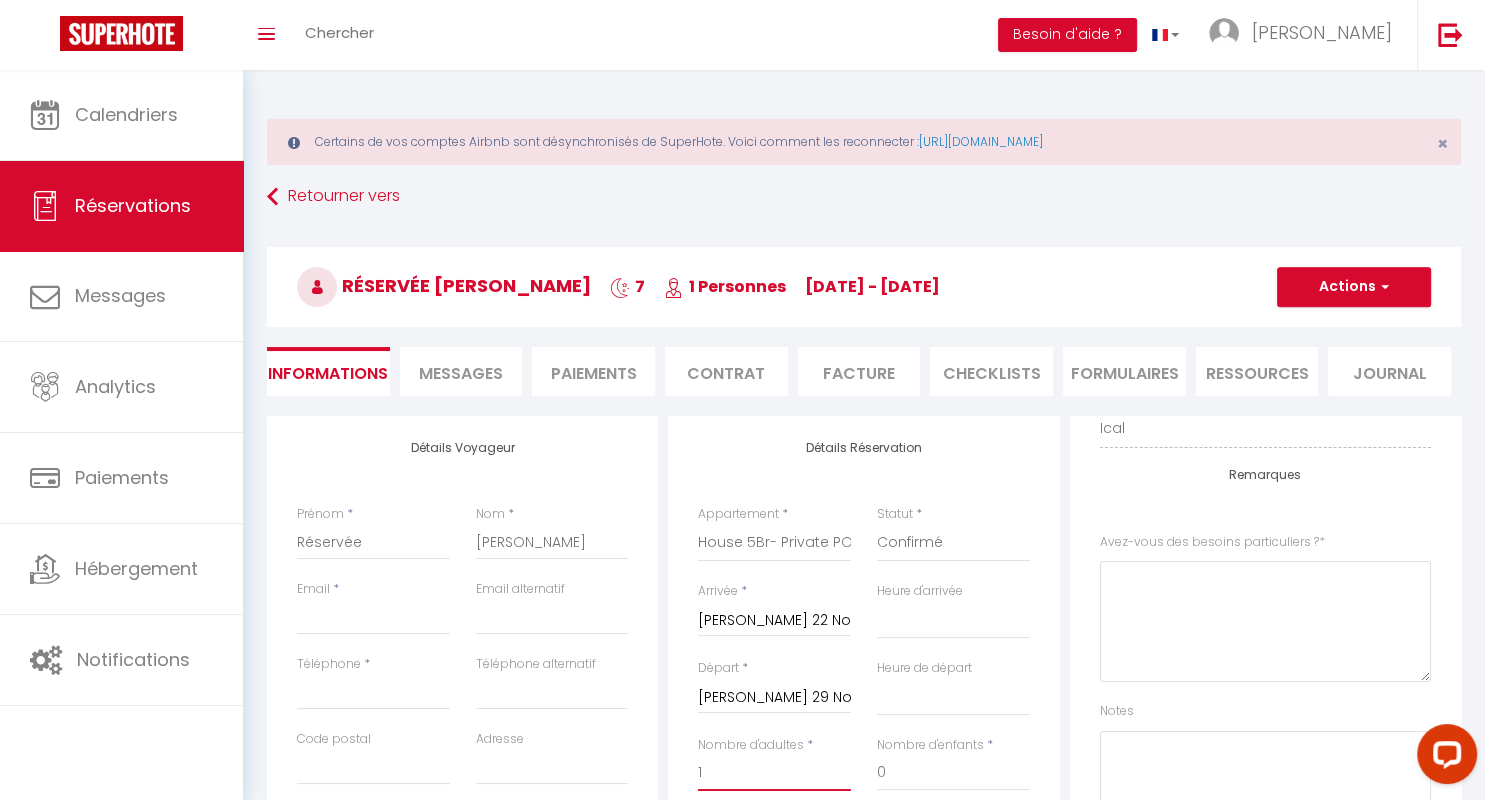 select 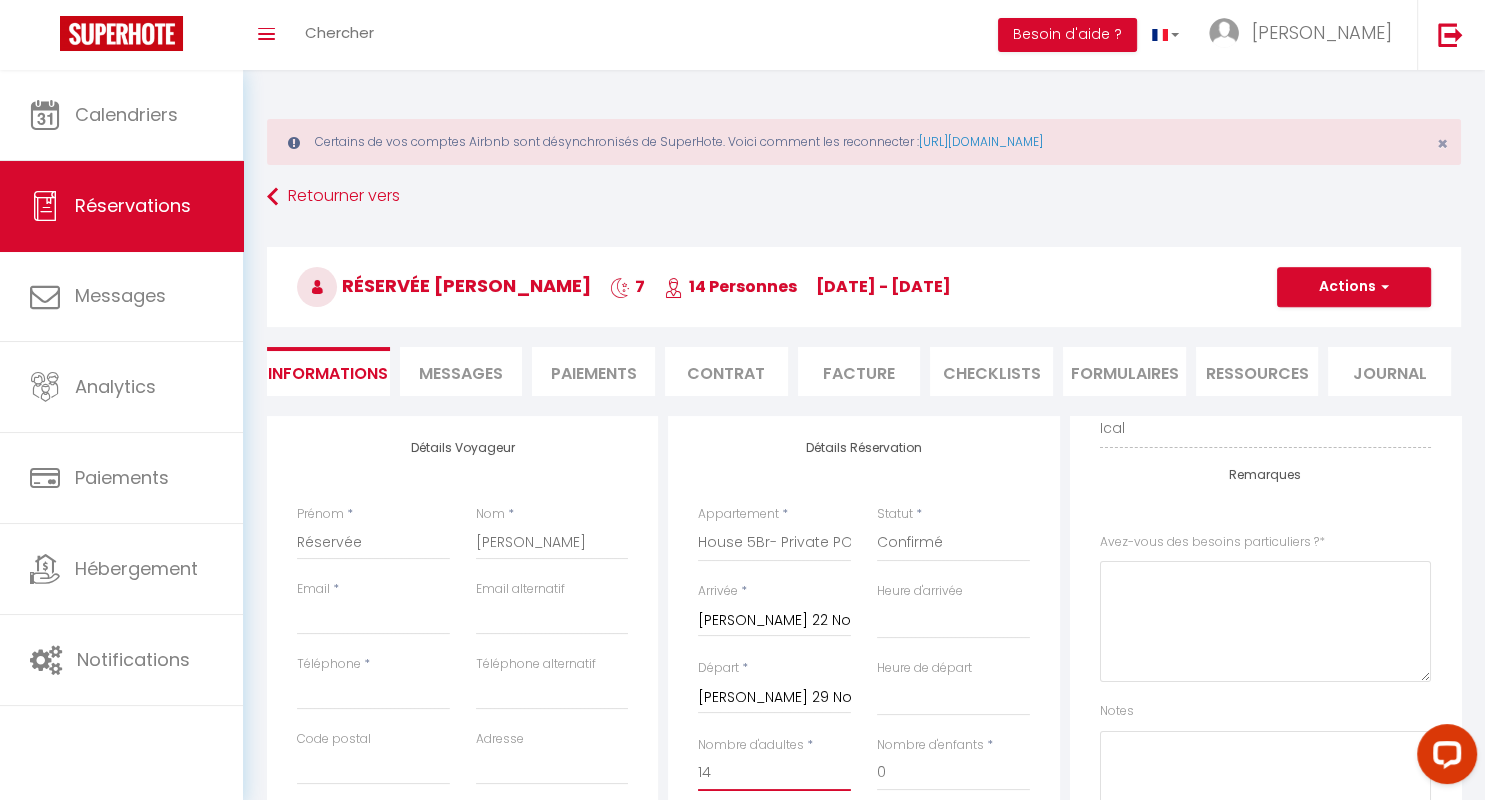 select 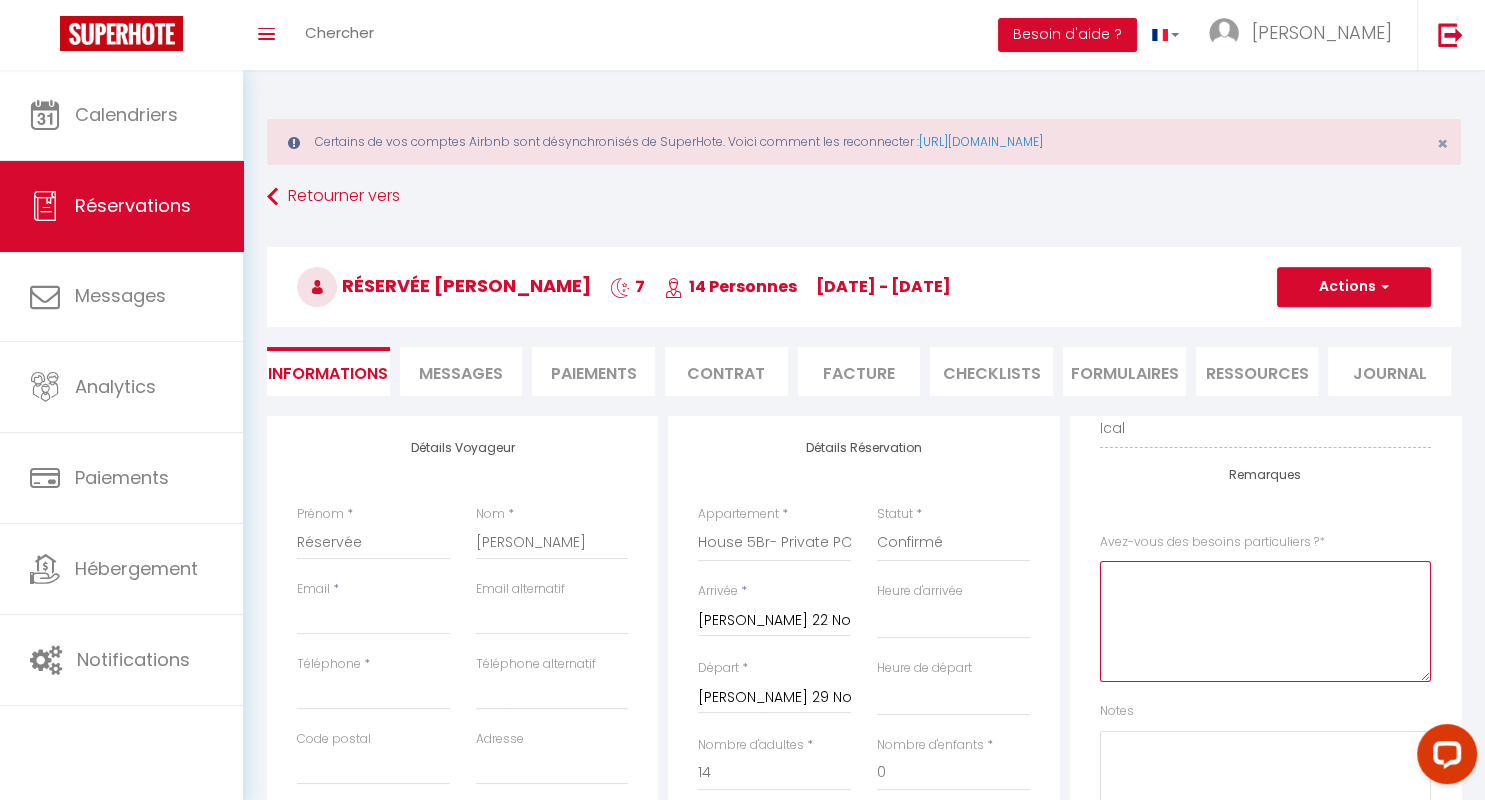 click at bounding box center [1265, 621] 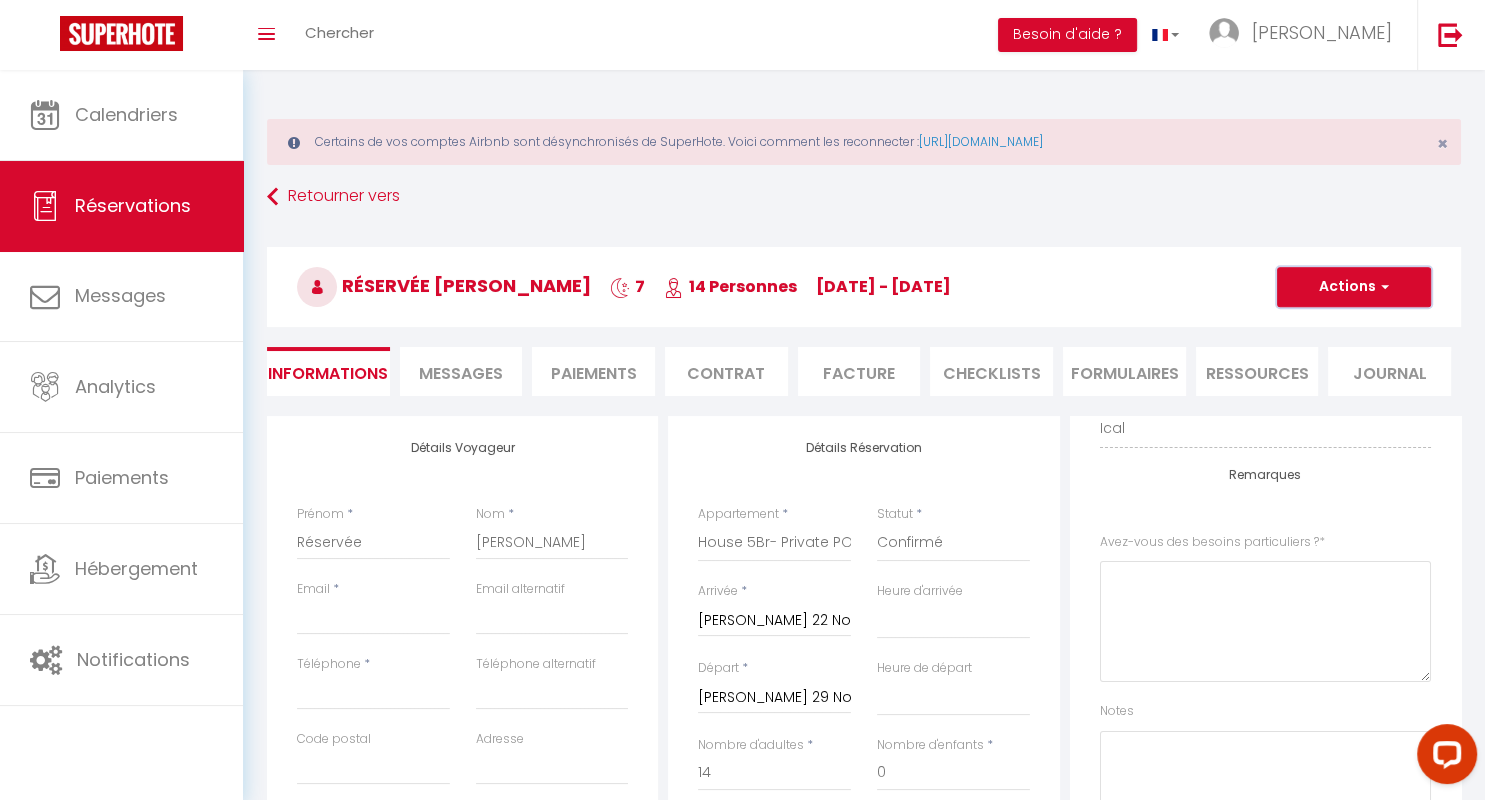 click on "Actions" at bounding box center (1354, 287) 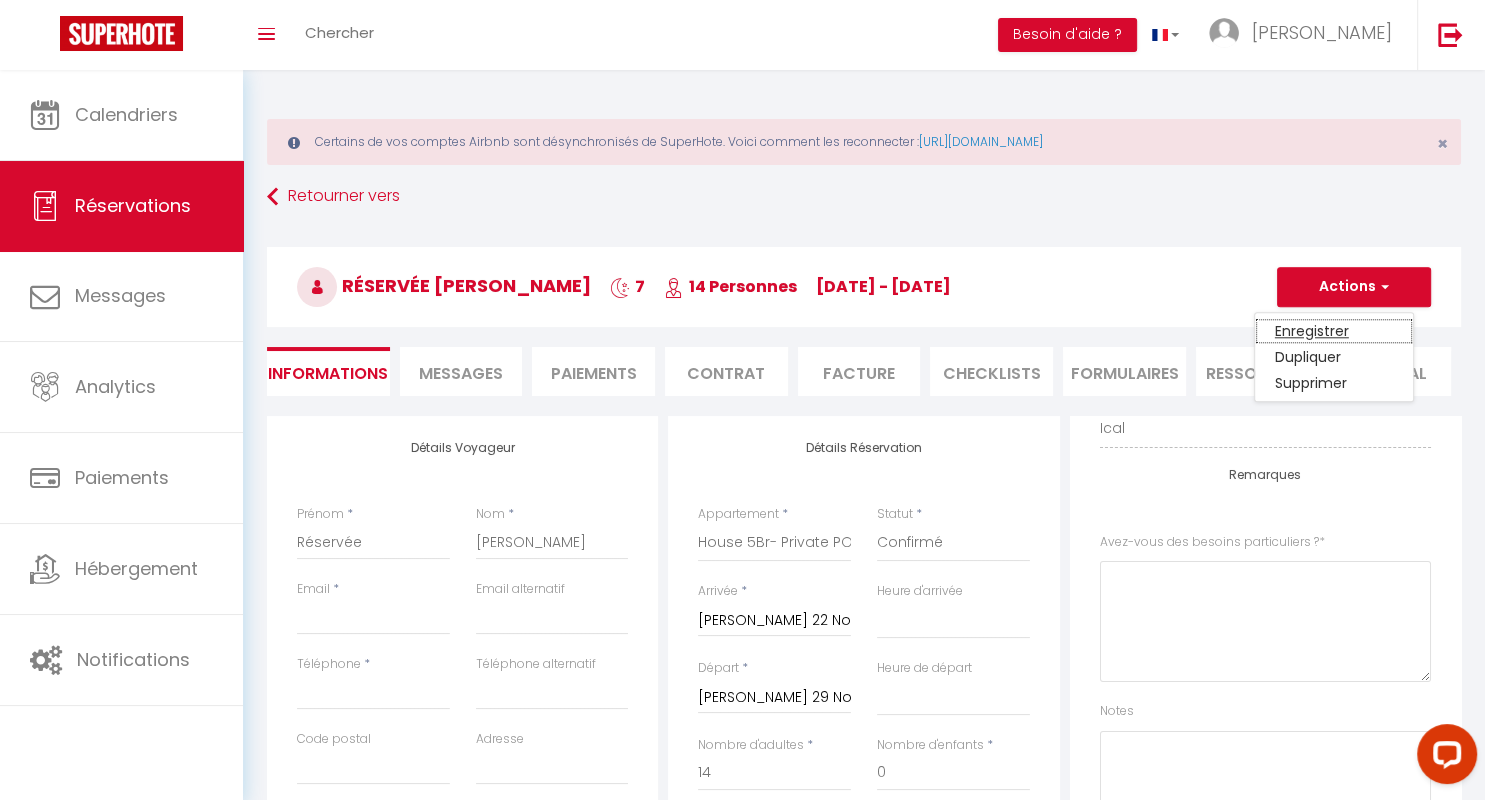 click on "Enregistrer" at bounding box center (1334, 331) 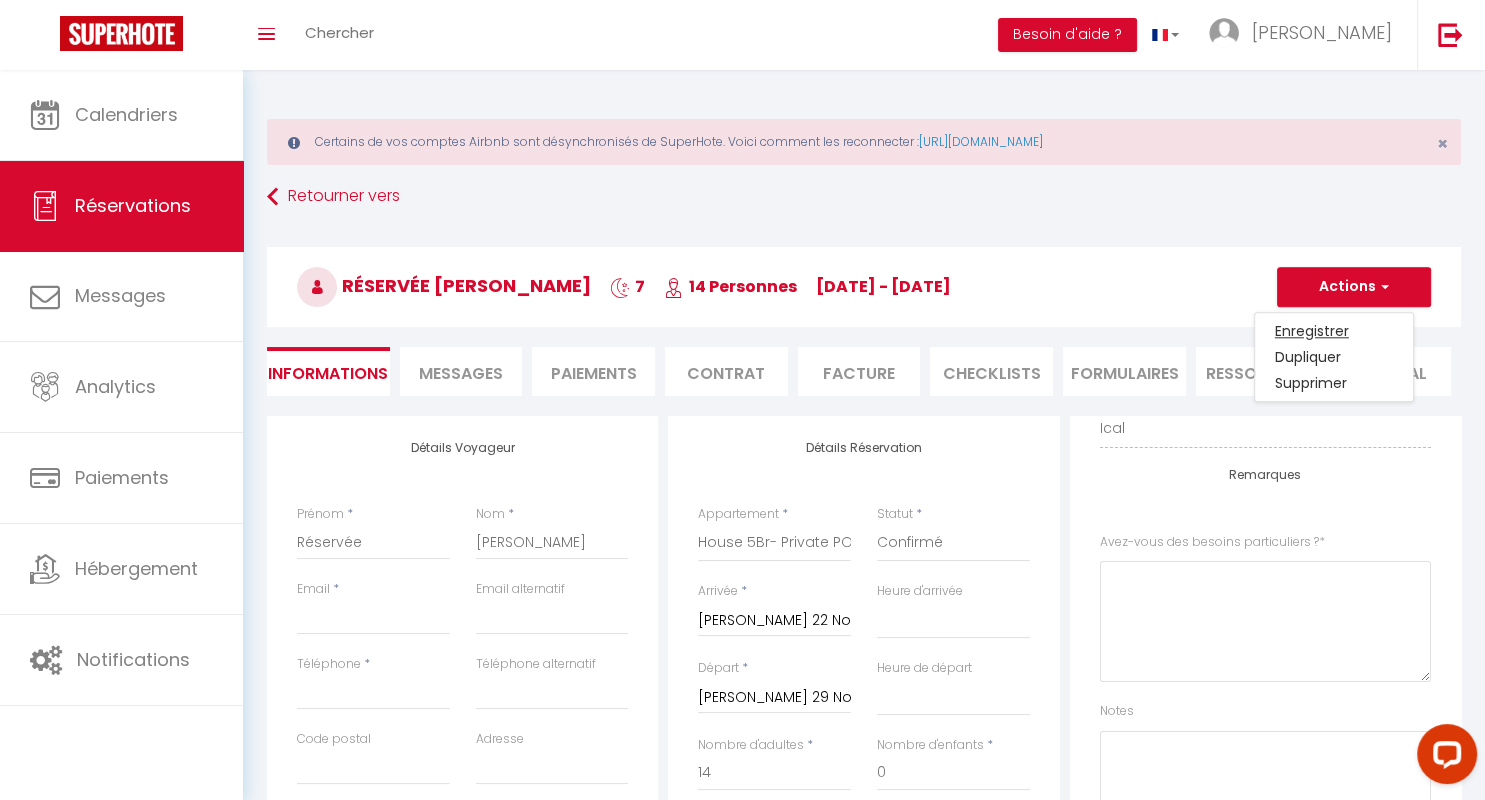 select 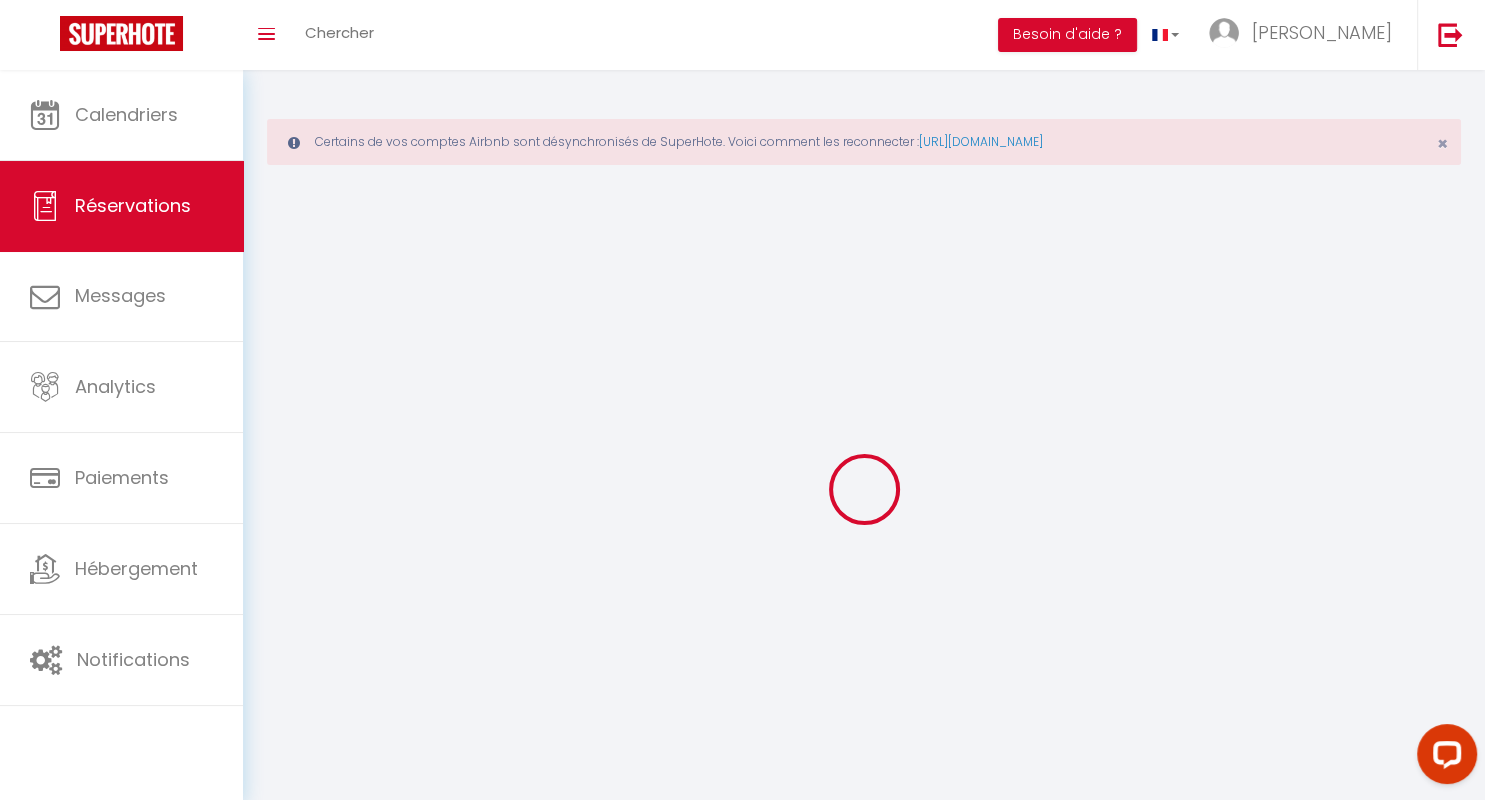 scroll, scrollTop: 114, scrollLeft: 0, axis: vertical 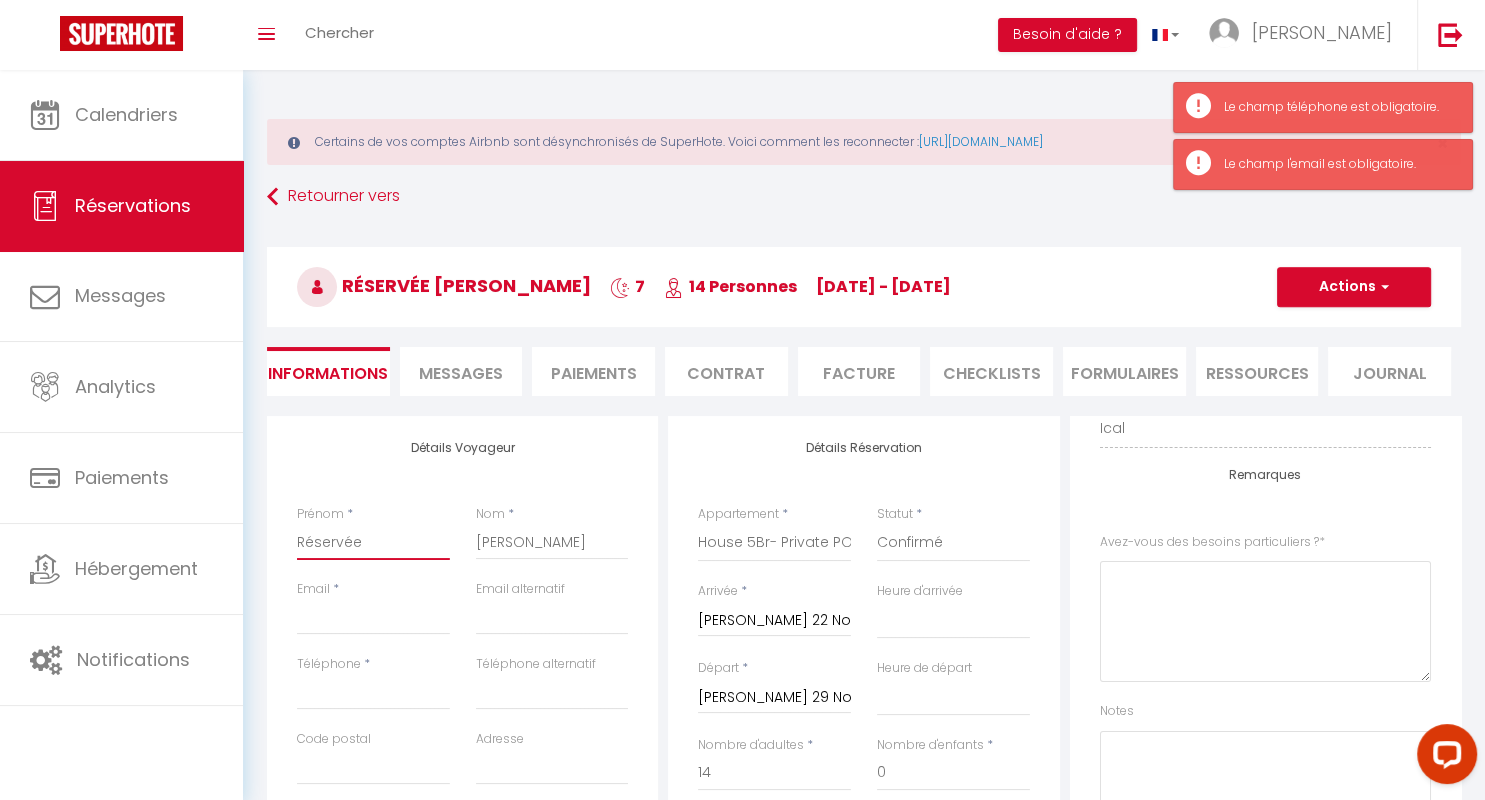 click on "Réservée" at bounding box center [373, 542] 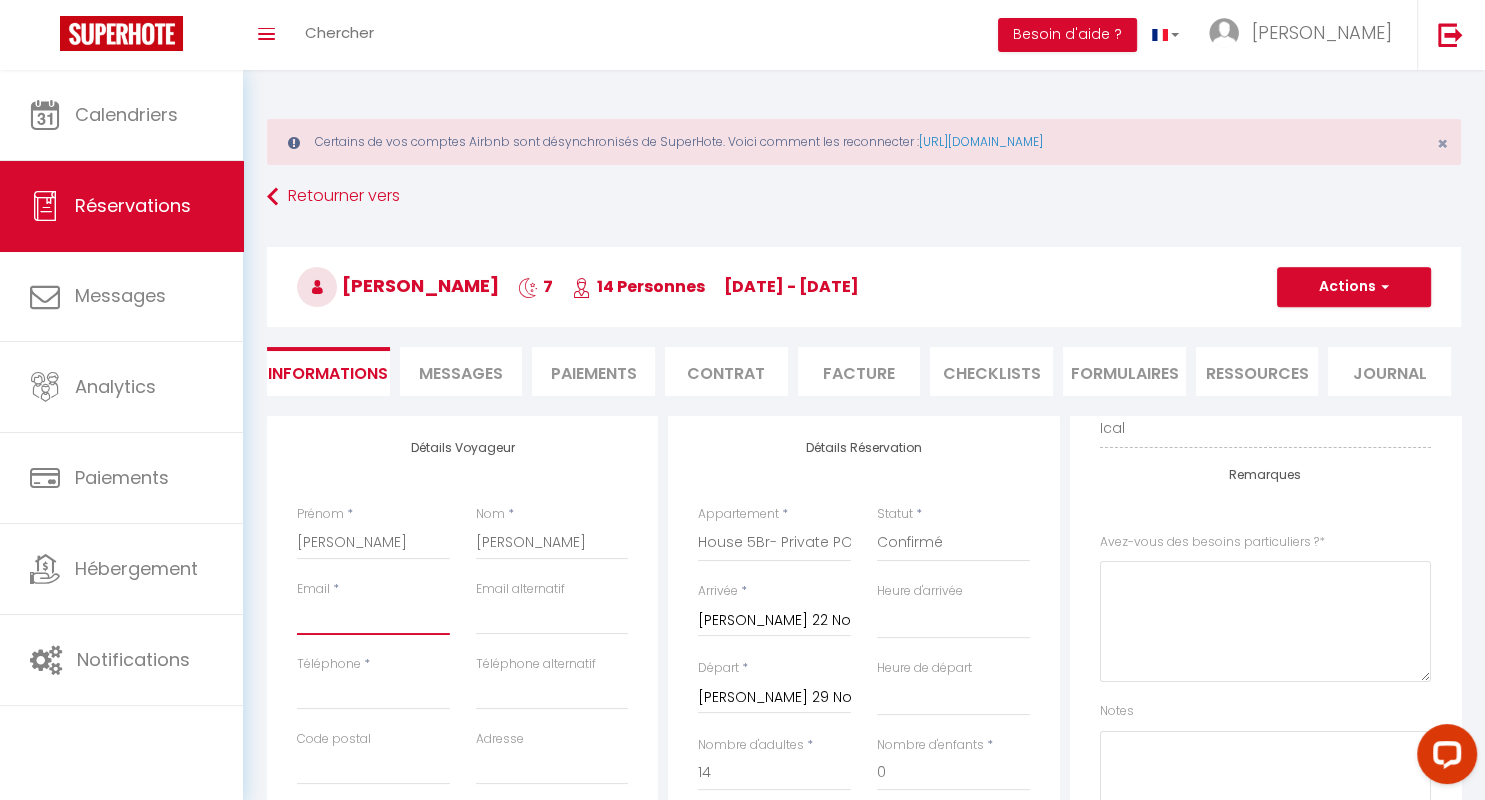 click on "Email" at bounding box center [373, 617] 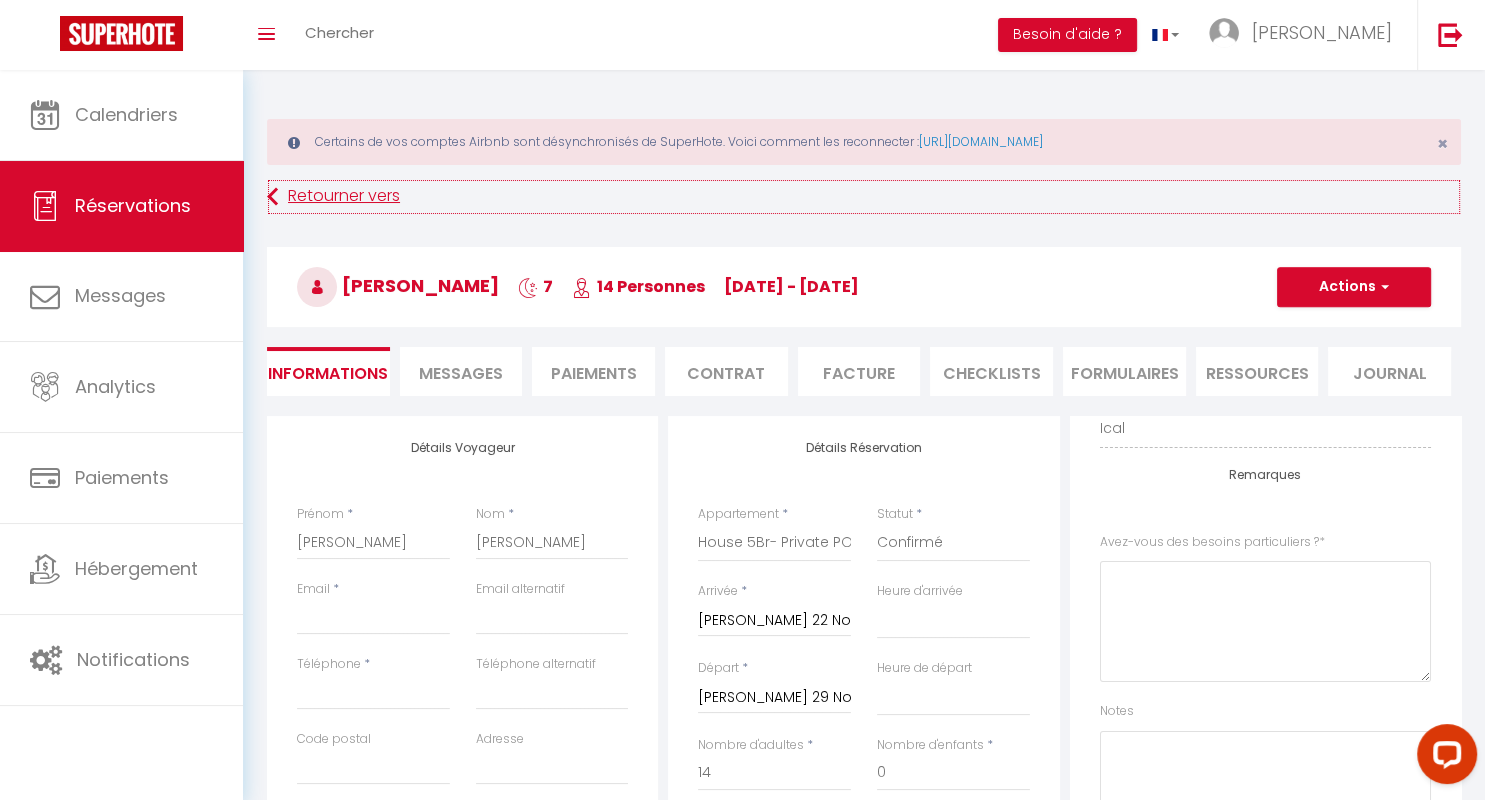 click at bounding box center [272, 197] 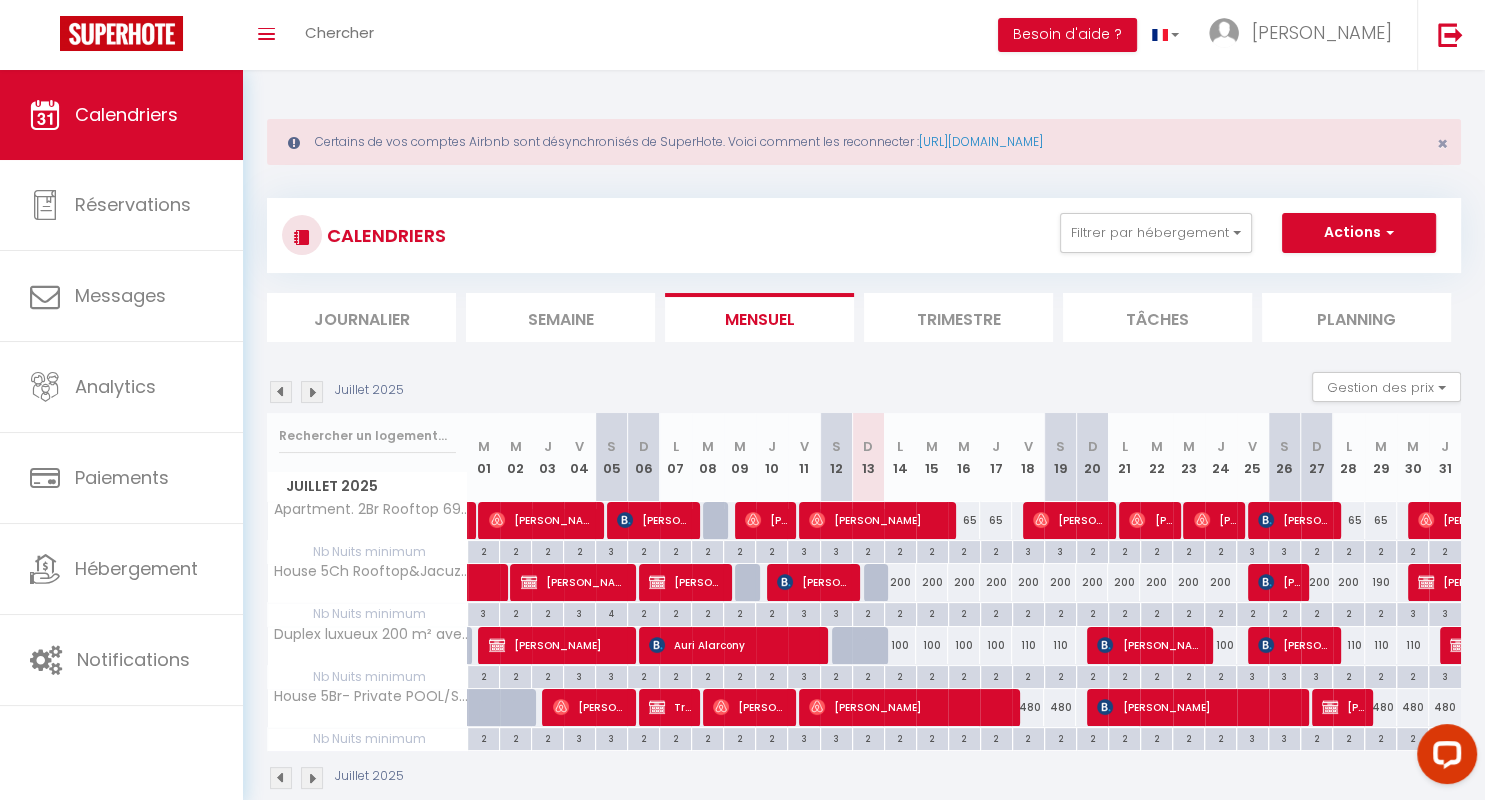 click at bounding box center [312, 392] 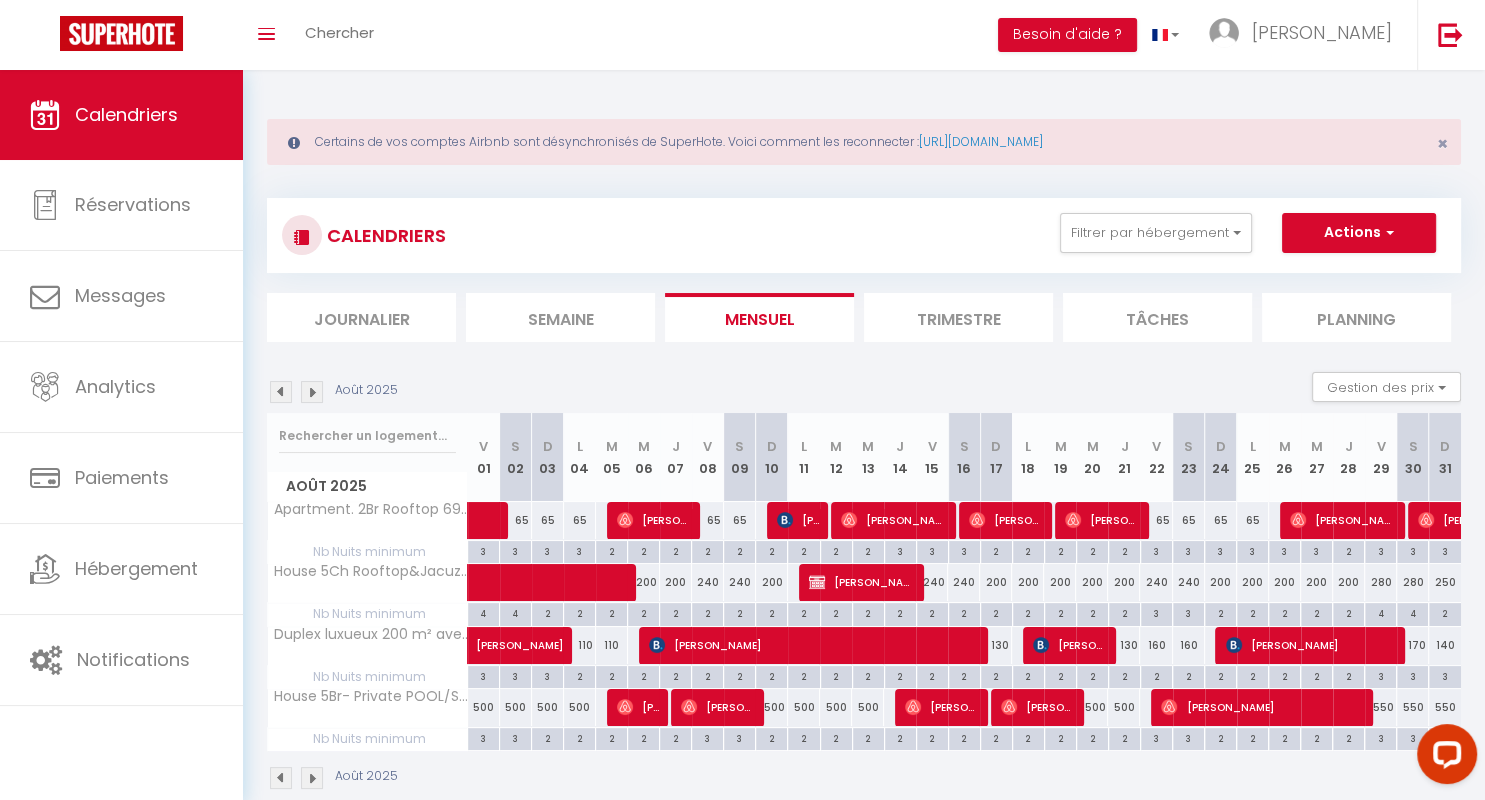 click at bounding box center [312, 392] 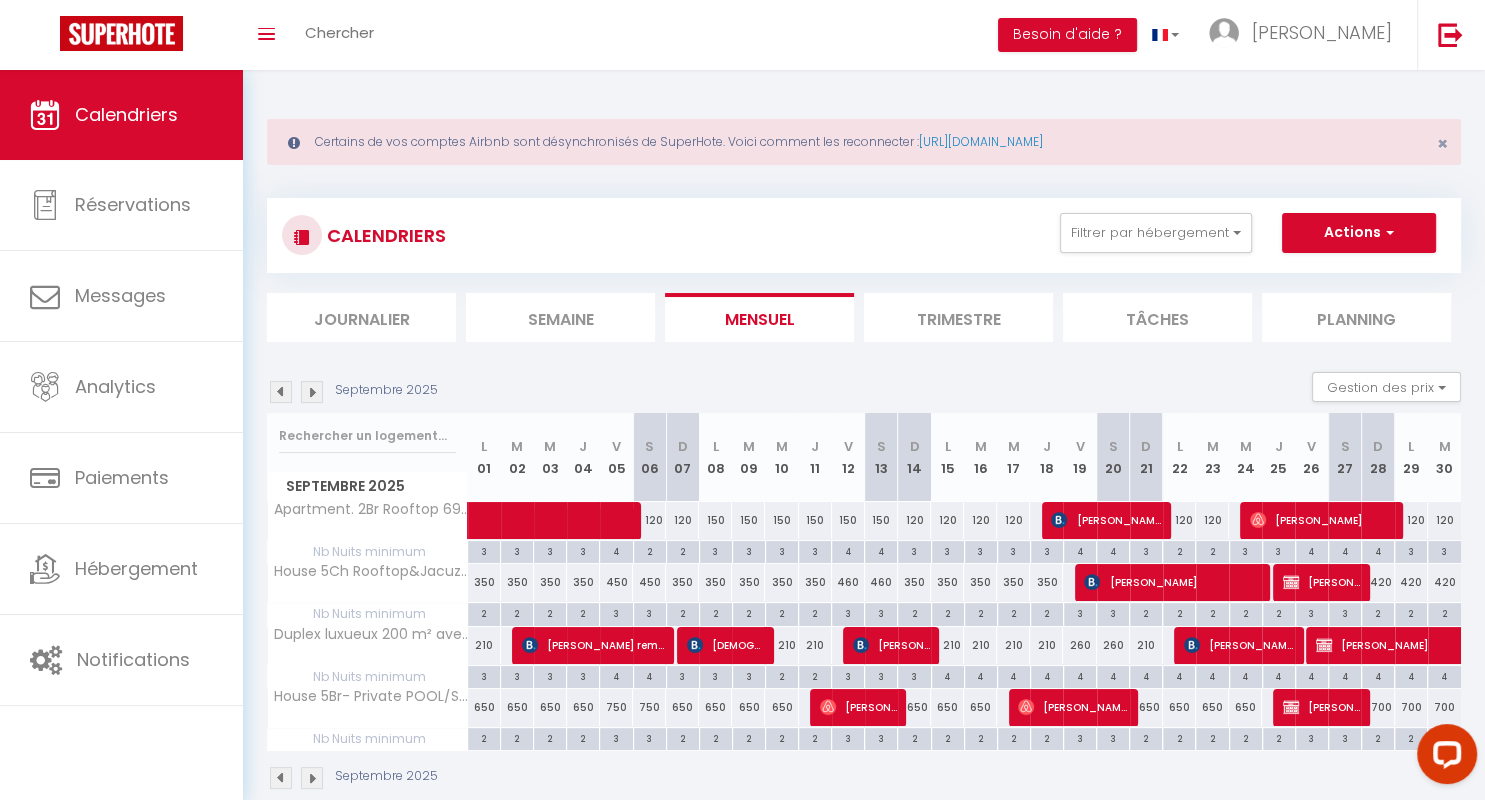click at bounding box center [312, 392] 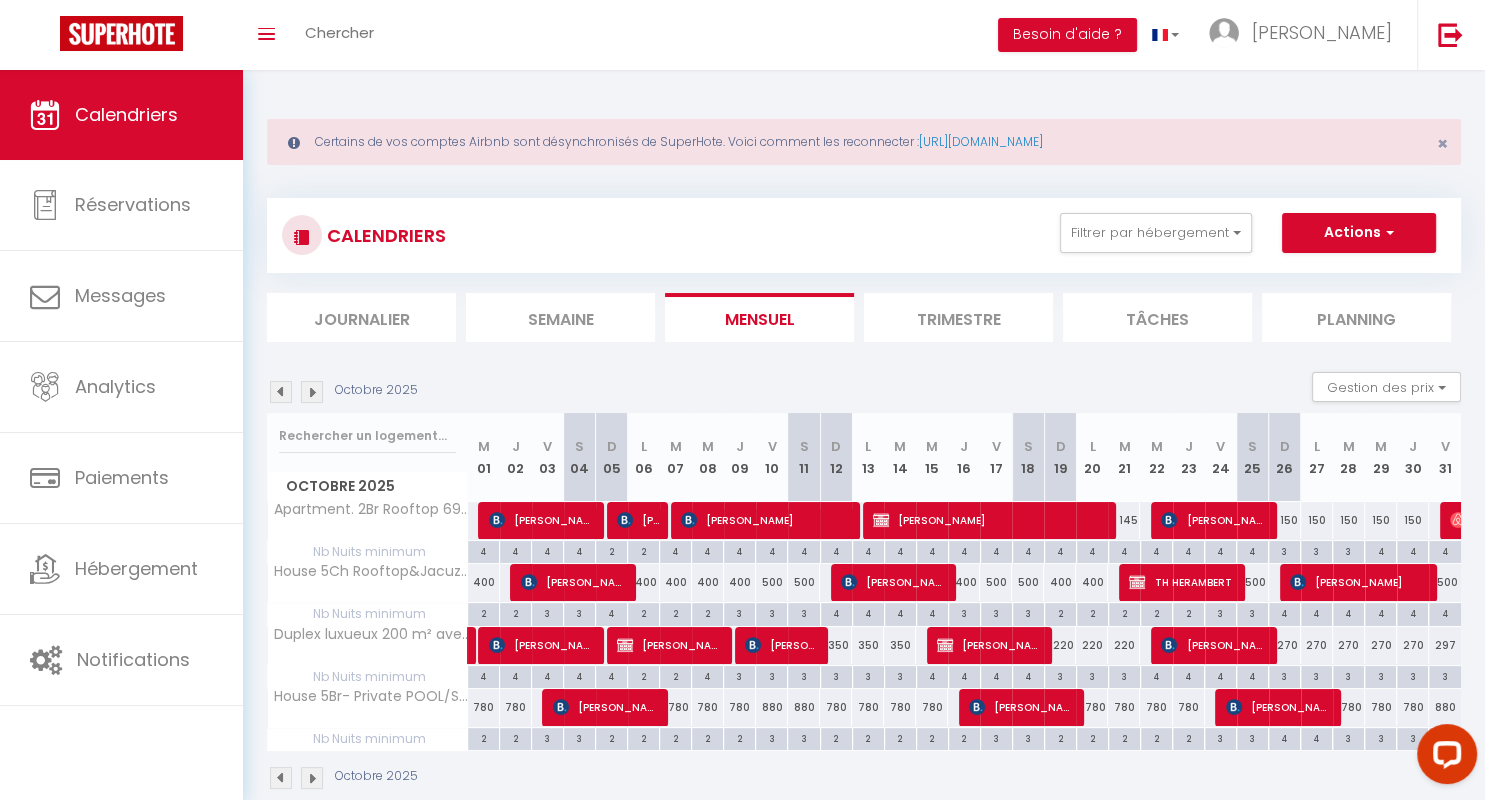click at bounding box center [312, 392] 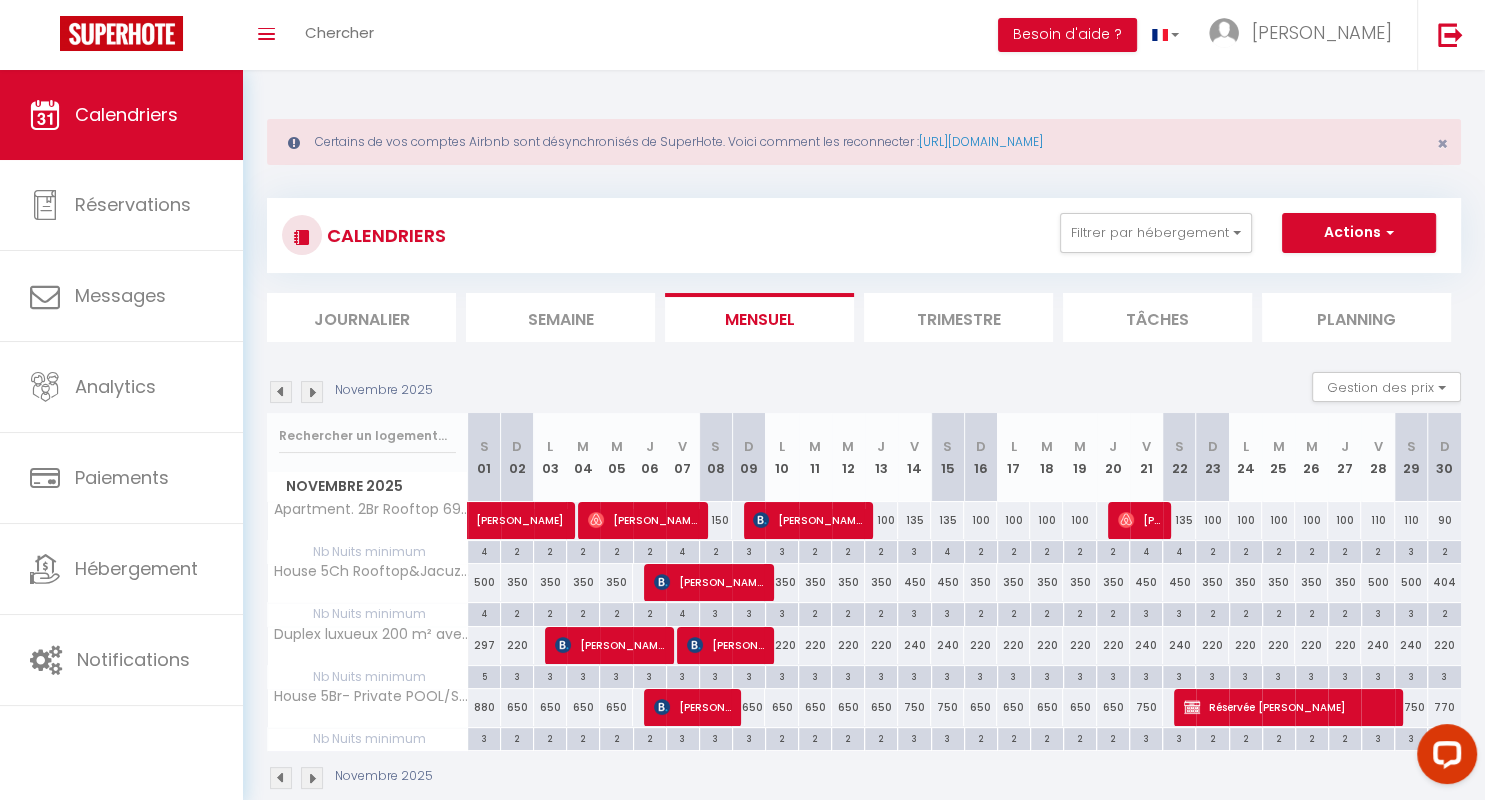click on "Réservée [PERSON_NAME]" at bounding box center [1288, 707] 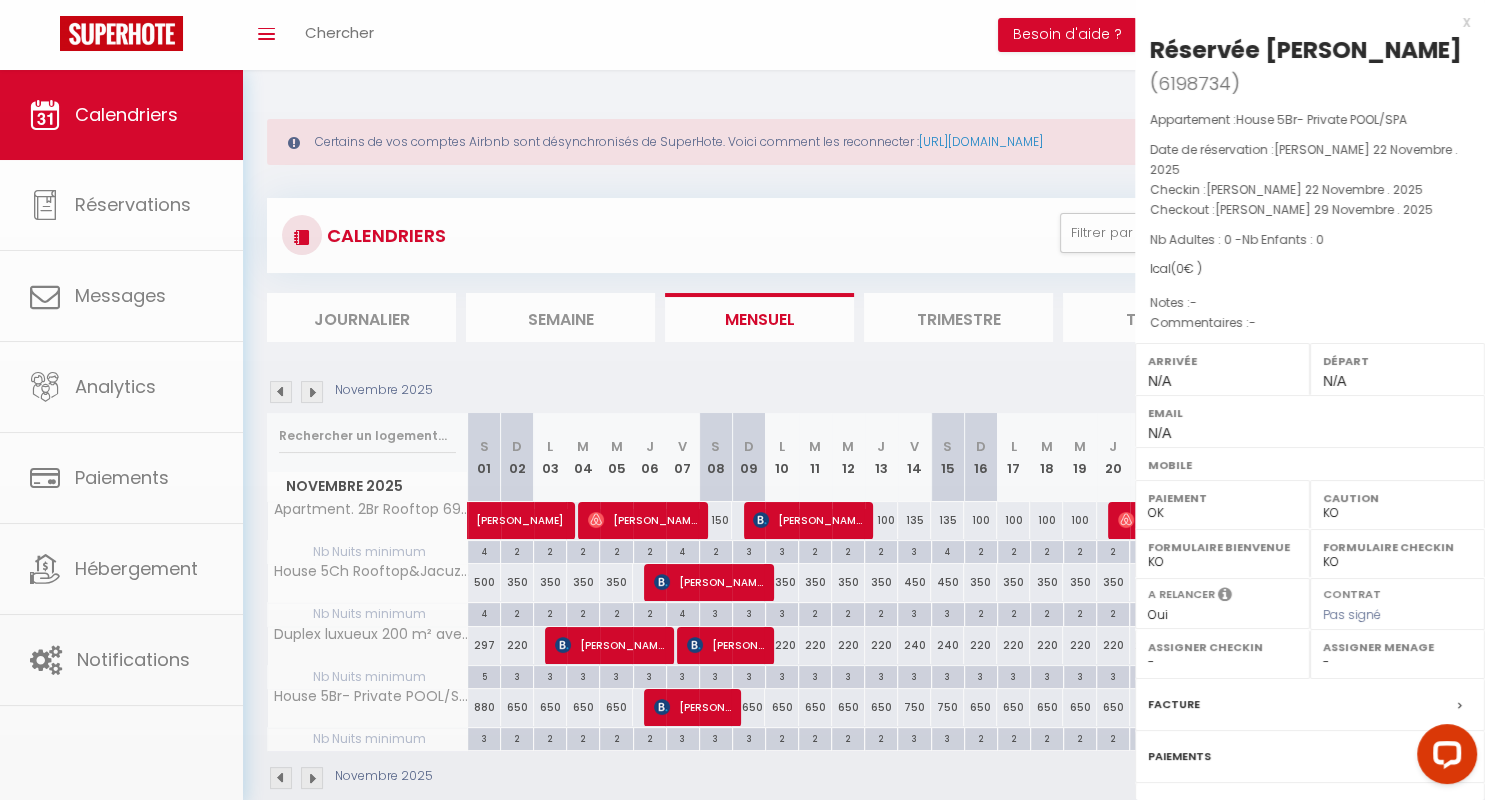 scroll, scrollTop: 110, scrollLeft: 0, axis: vertical 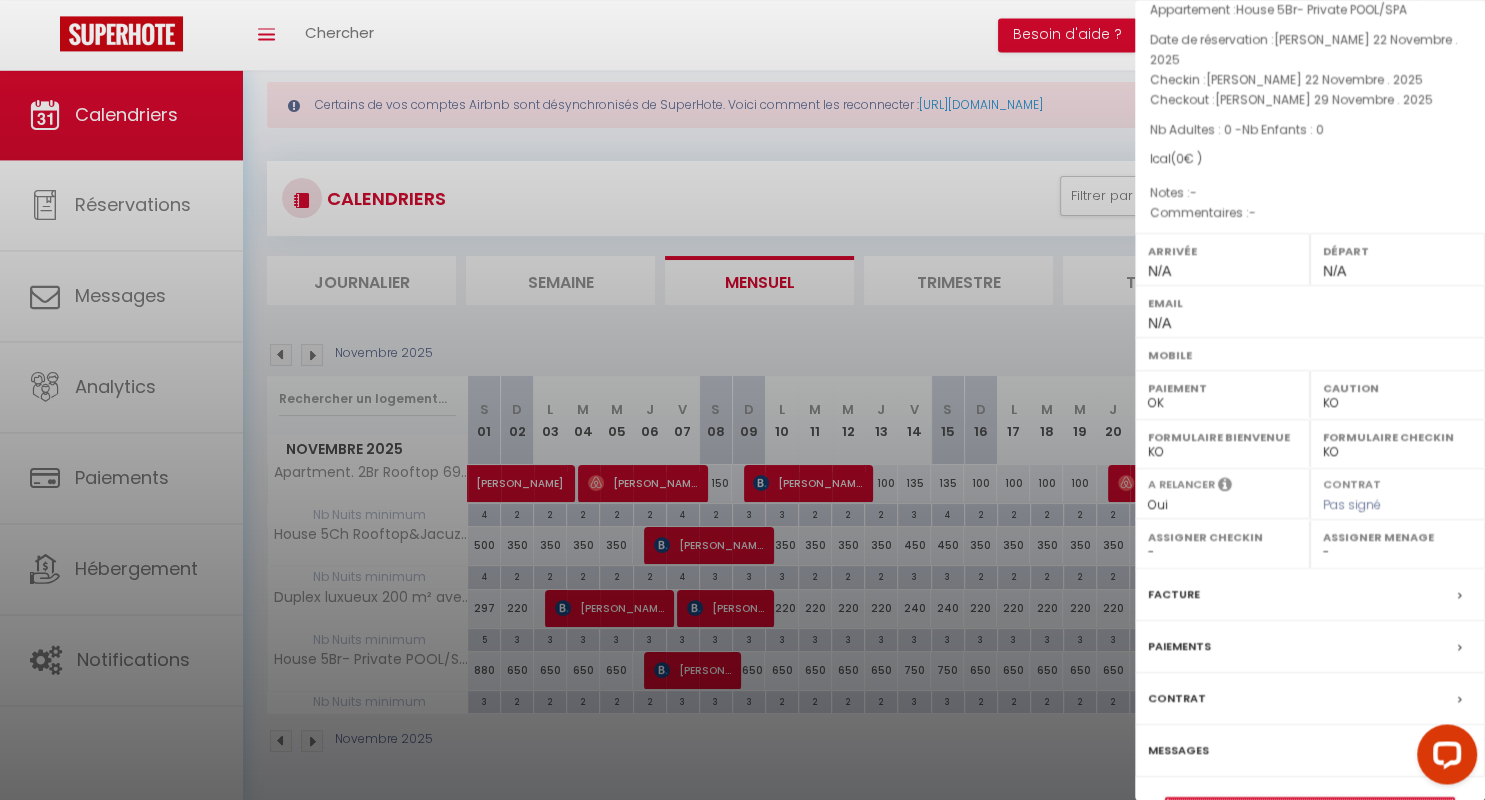 click on "Détails de la réservation" at bounding box center [1310, 811] 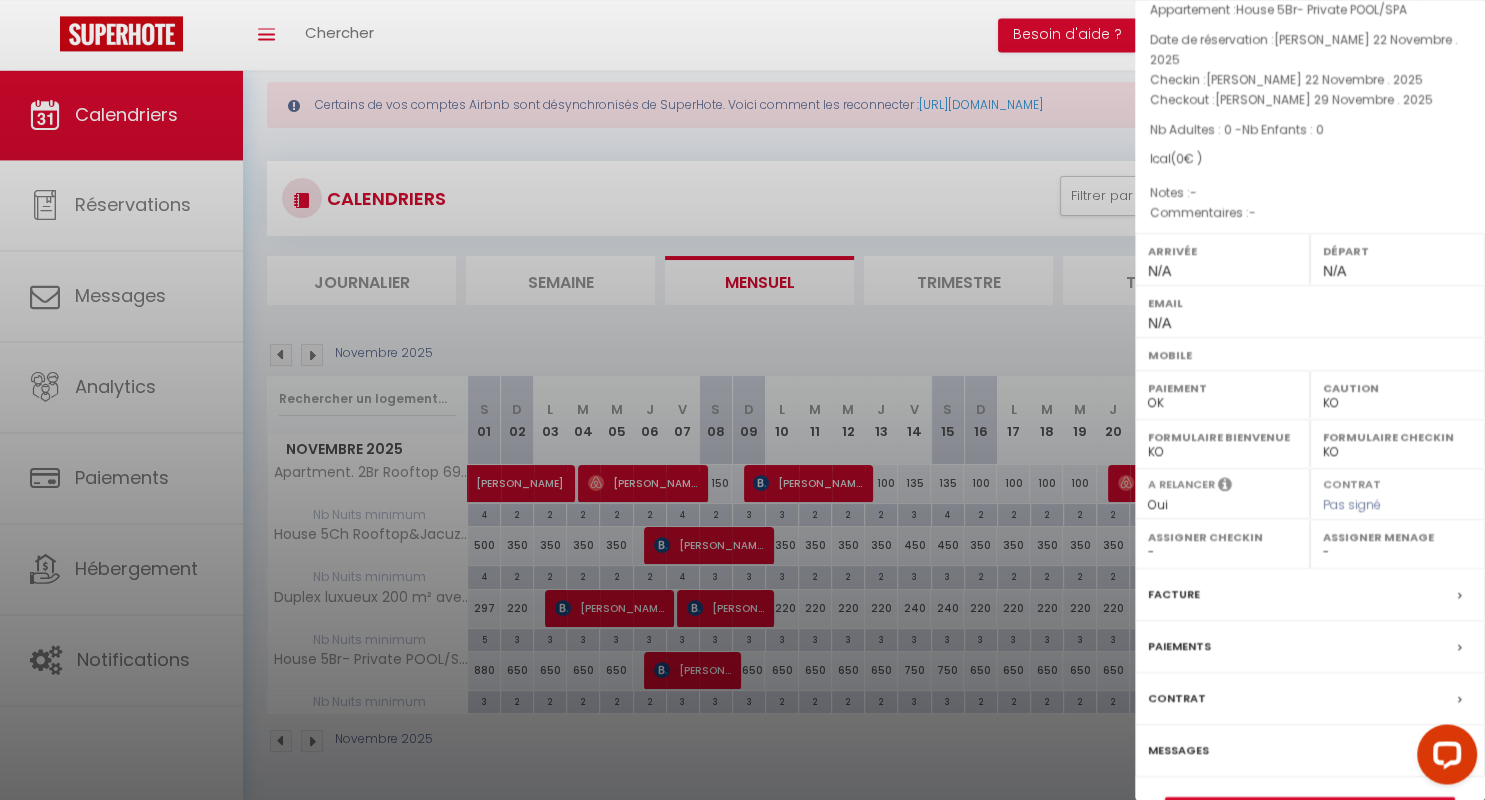 scroll, scrollTop: 0, scrollLeft: 0, axis: both 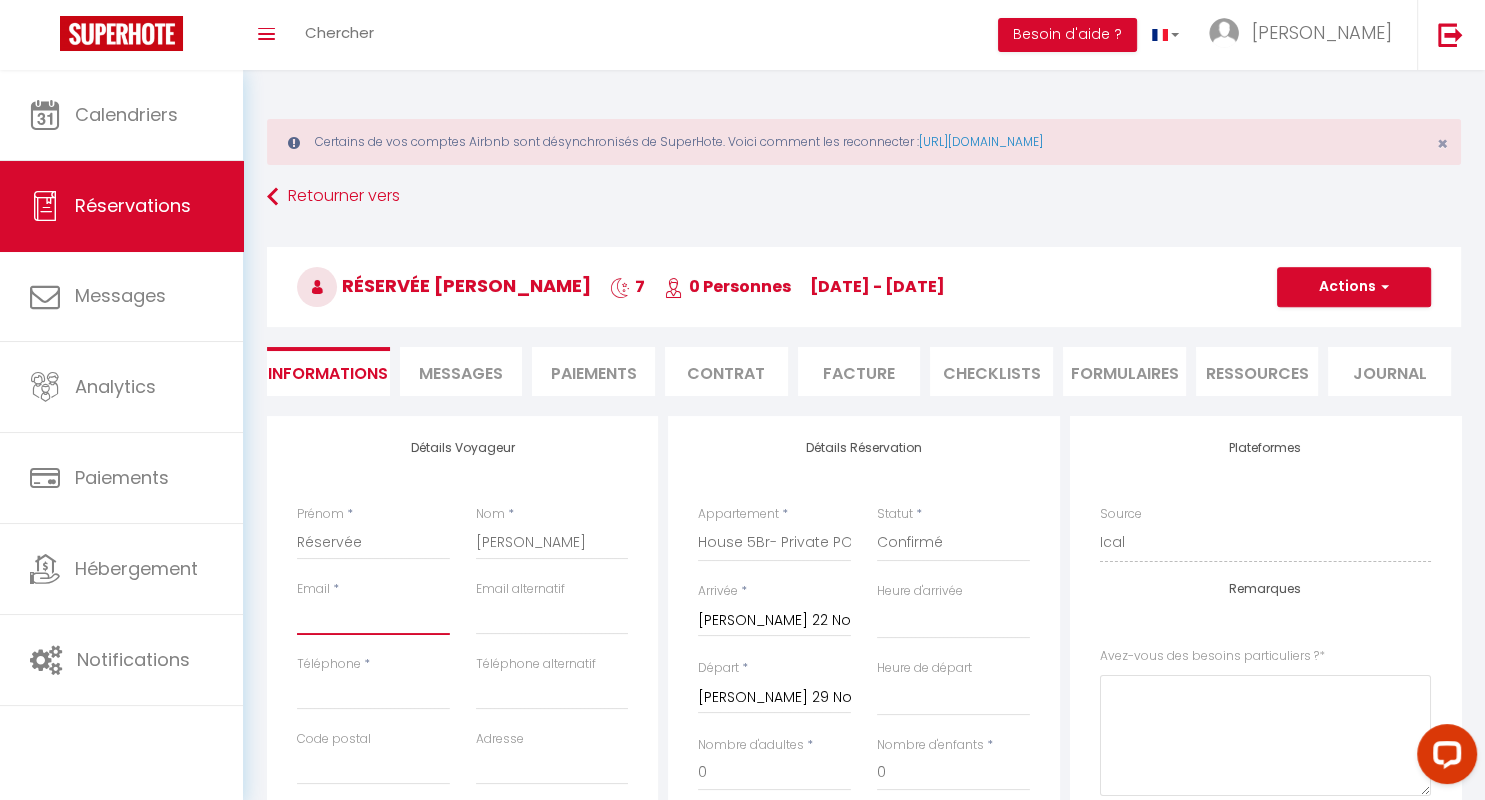 click on "Email" at bounding box center [373, 617] 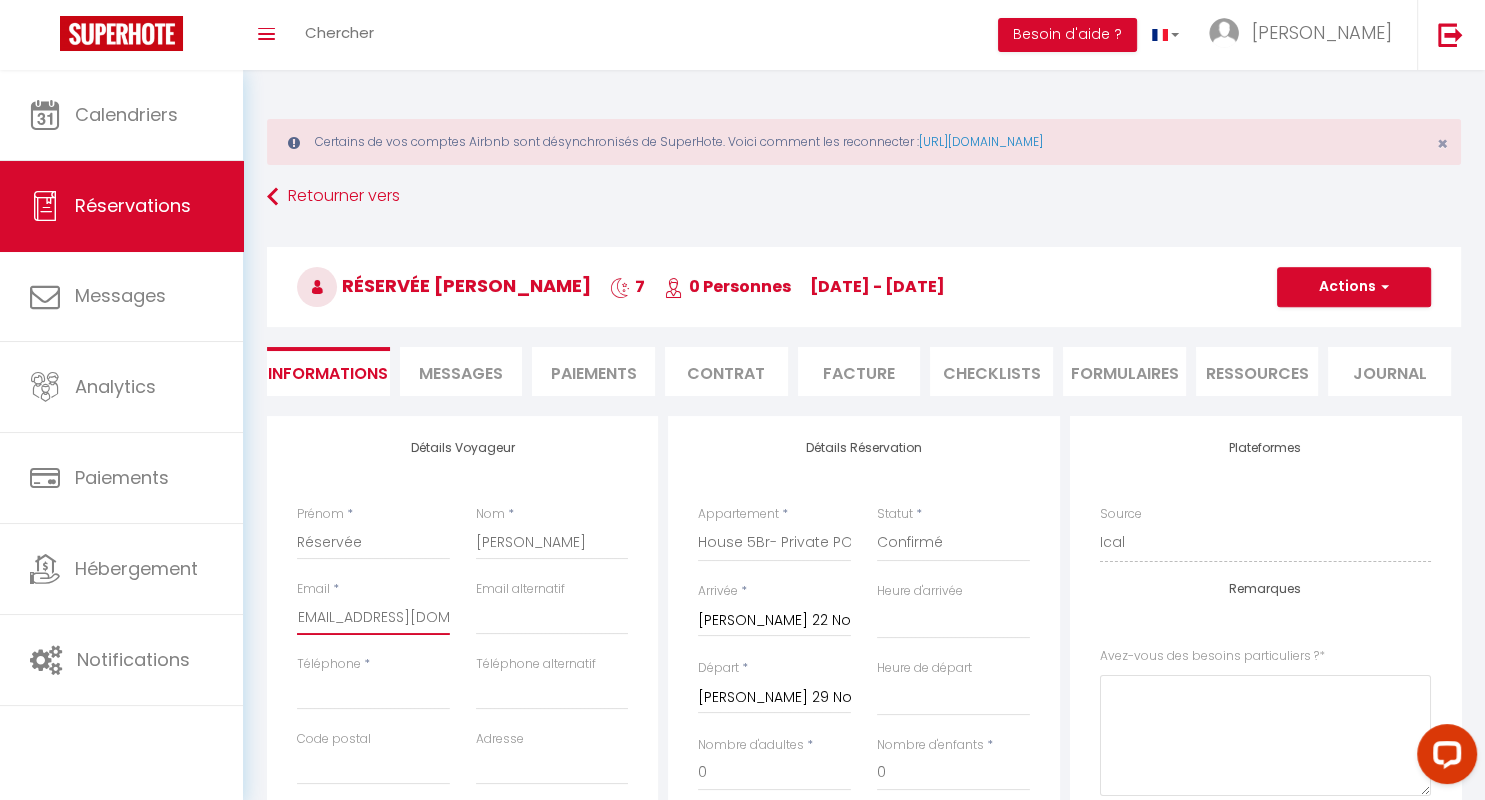 scroll, scrollTop: 0, scrollLeft: 18, axis: horizontal 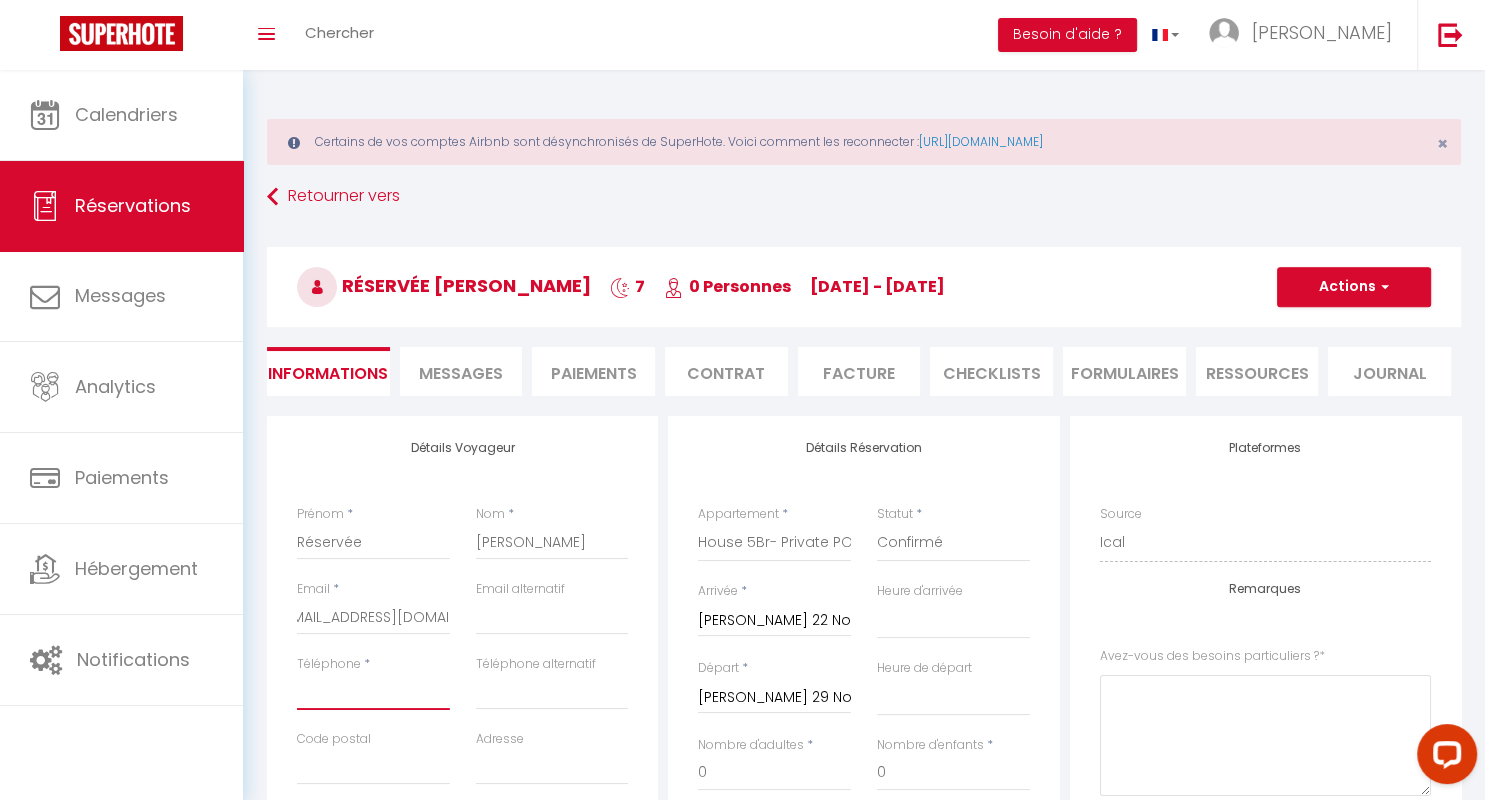 click on "Téléphone" at bounding box center (373, 692) 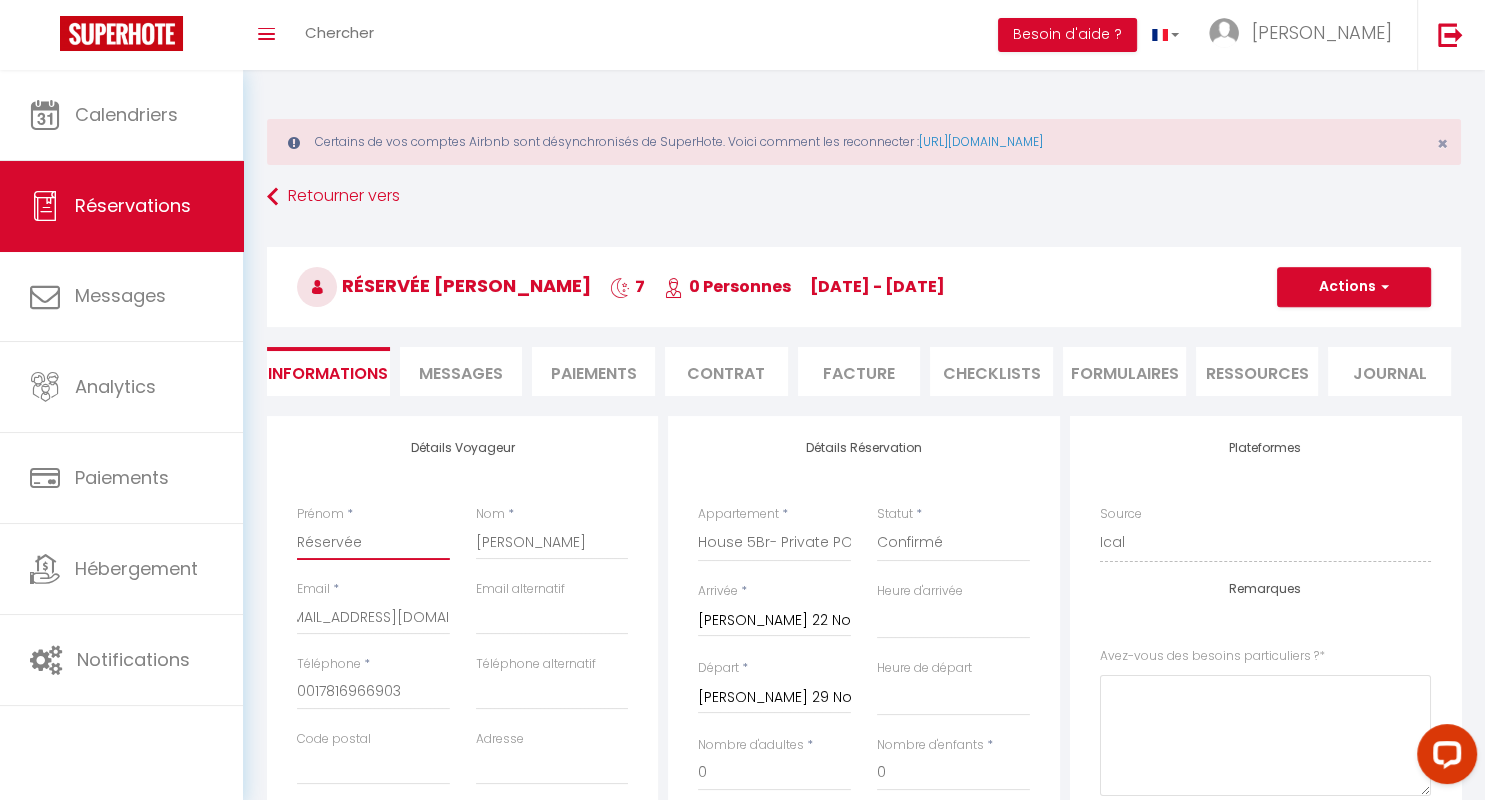 click on "Réservée" at bounding box center [373, 542] 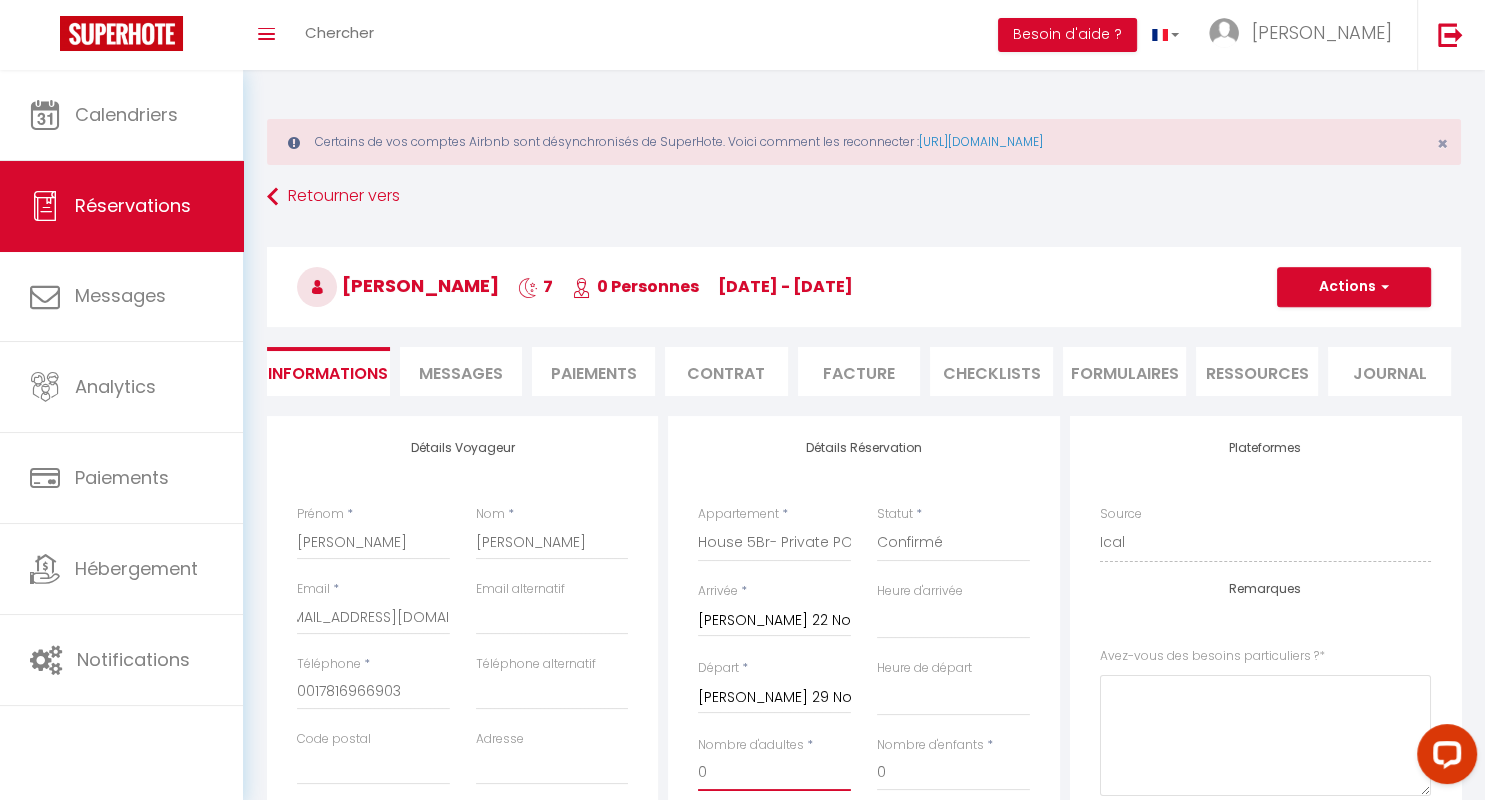 click on "0" at bounding box center (774, 773) 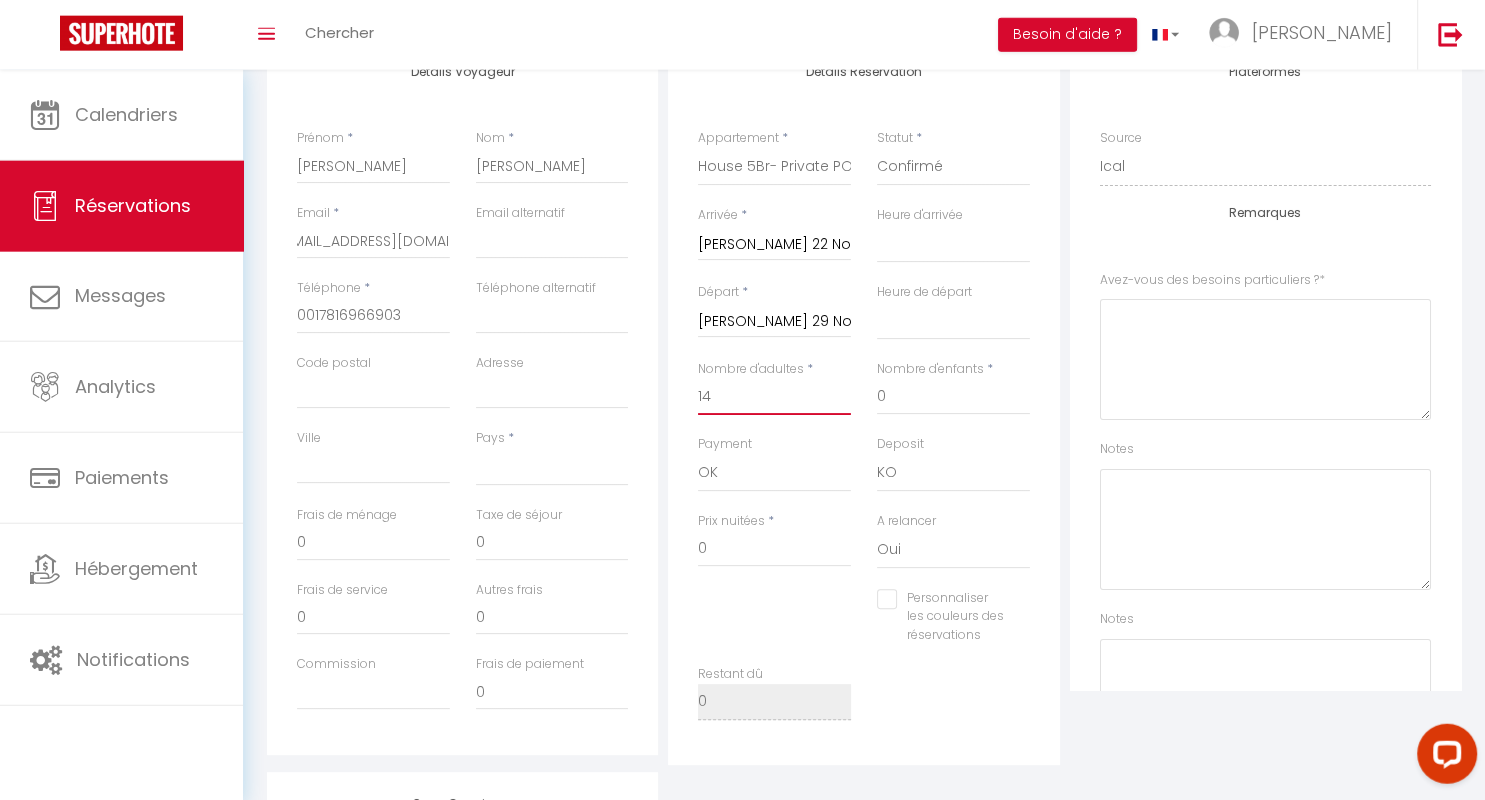 scroll, scrollTop: 380, scrollLeft: 0, axis: vertical 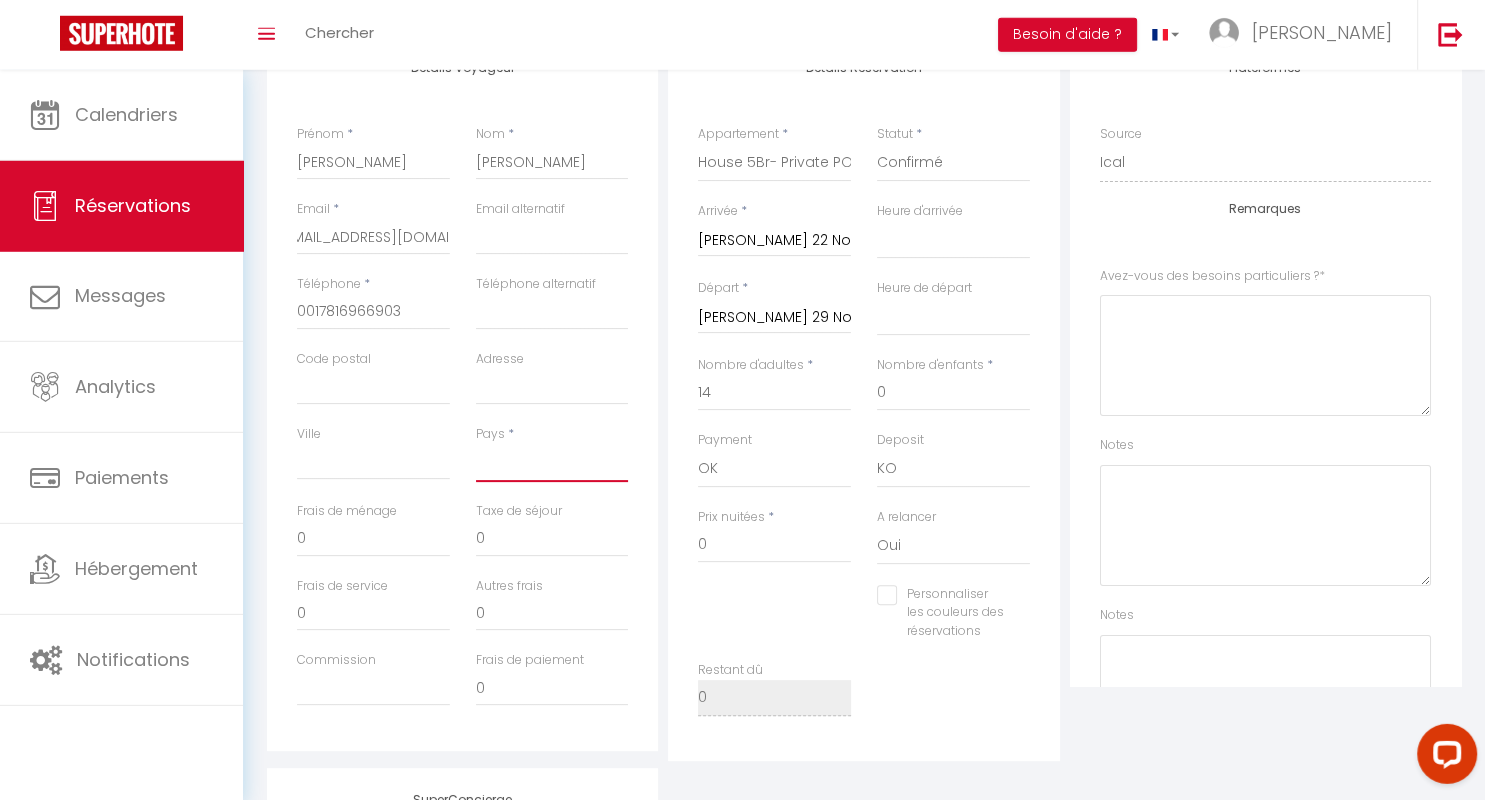 click on "[GEOGRAPHIC_DATA]
[GEOGRAPHIC_DATA]
[GEOGRAPHIC_DATA]
[GEOGRAPHIC_DATA]
[GEOGRAPHIC_DATA]
[US_STATE]
[GEOGRAPHIC_DATA]
[GEOGRAPHIC_DATA]
[GEOGRAPHIC_DATA]
[GEOGRAPHIC_DATA]
[GEOGRAPHIC_DATA]
[GEOGRAPHIC_DATA]
[GEOGRAPHIC_DATA]
[GEOGRAPHIC_DATA]
[GEOGRAPHIC_DATA]
[GEOGRAPHIC_DATA]
[GEOGRAPHIC_DATA]
[GEOGRAPHIC_DATA]
[GEOGRAPHIC_DATA]
[GEOGRAPHIC_DATA]
[GEOGRAPHIC_DATA]
[GEOGRAPHIC_DATA]
[GEOGRAPHIC_DATA]
[GEOGRAPHIC_DATA]" at bounding box center (552, 463) 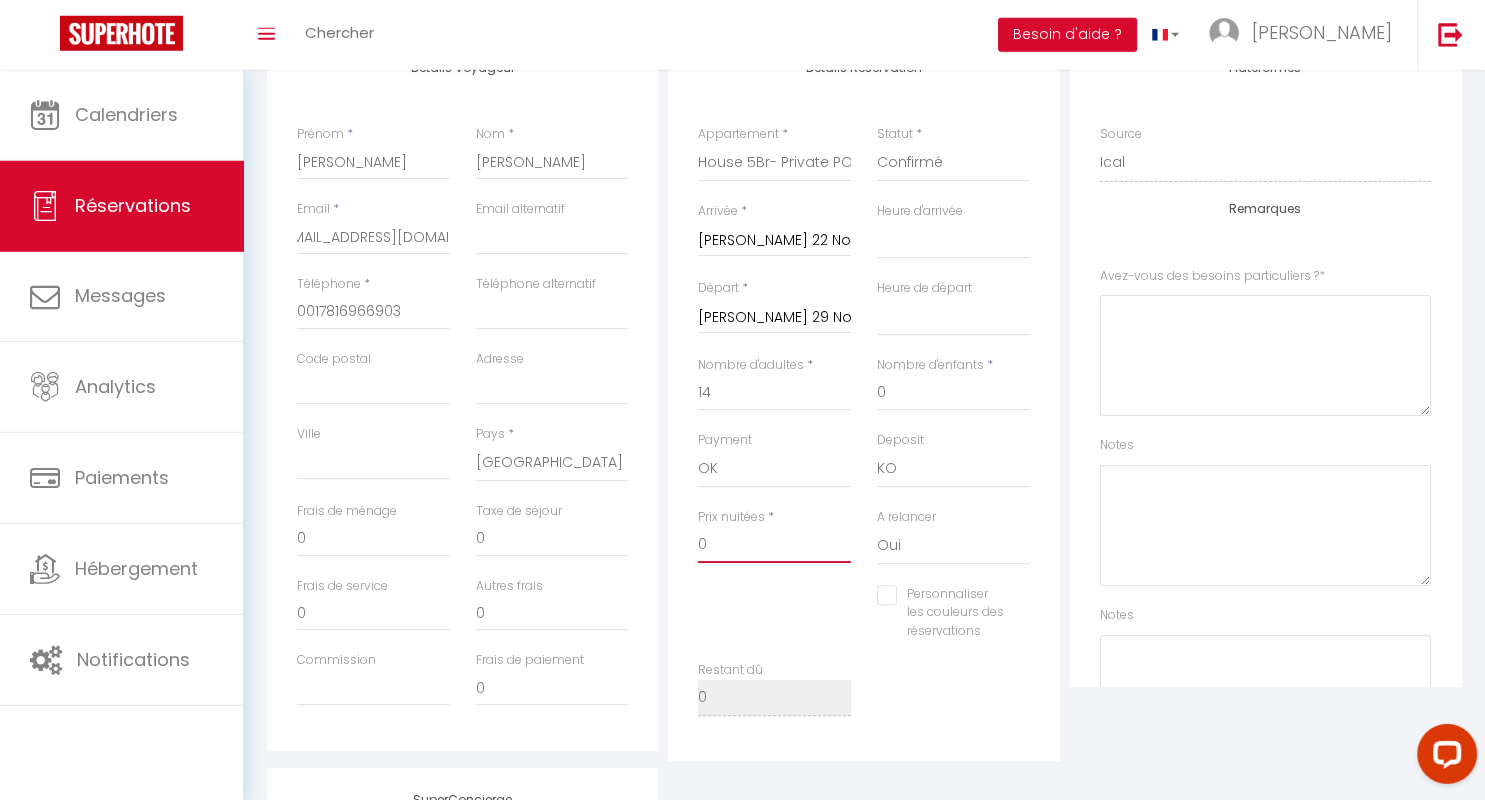 click on "0" at bounding box center (774, 545) 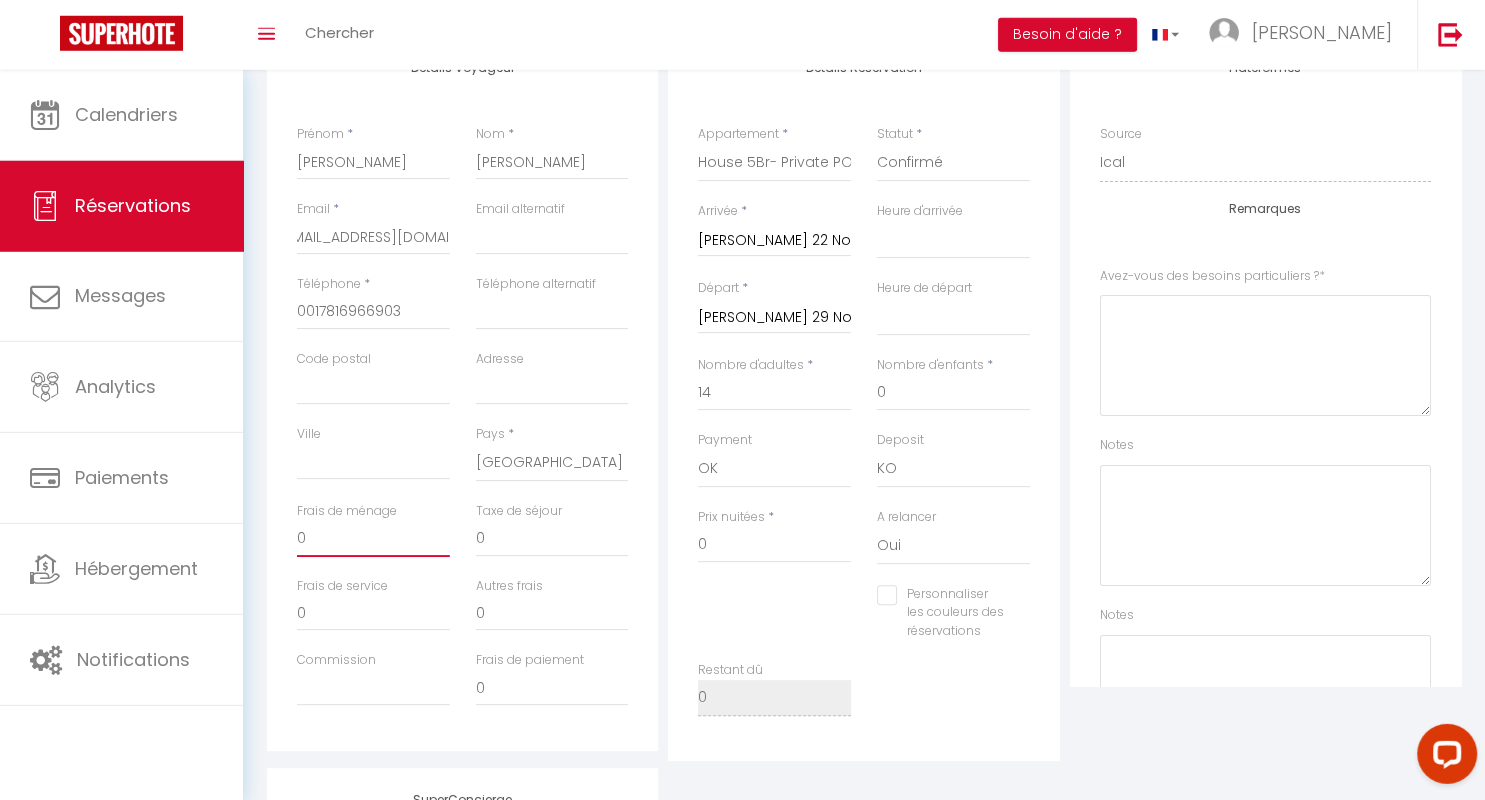 click on "0" at bounding box center (373, 539) 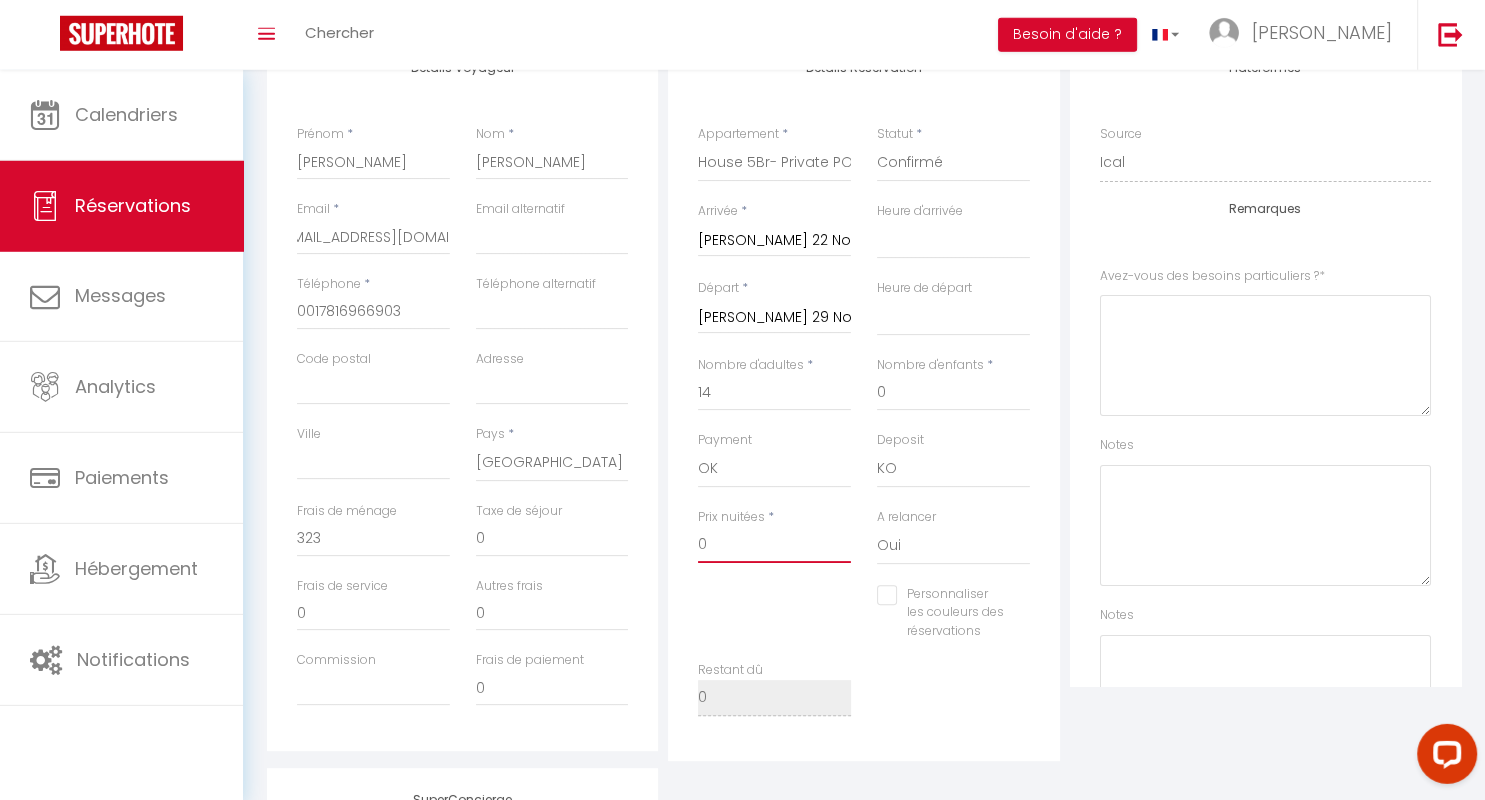 click on "0" at bounding box center (774, 545) 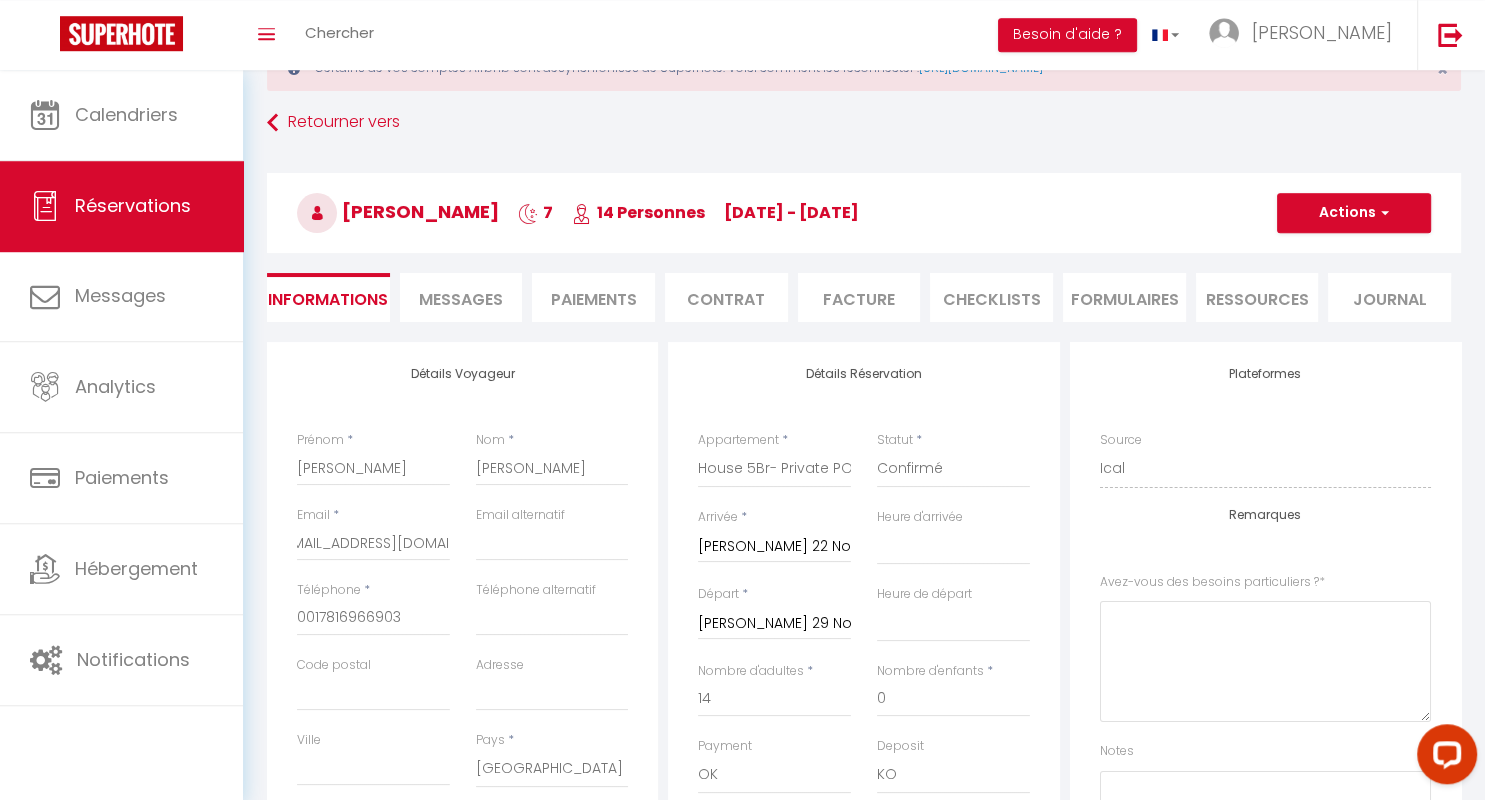 scroll, scrollTop: 76, scrollLeft: 0, axis: vertical 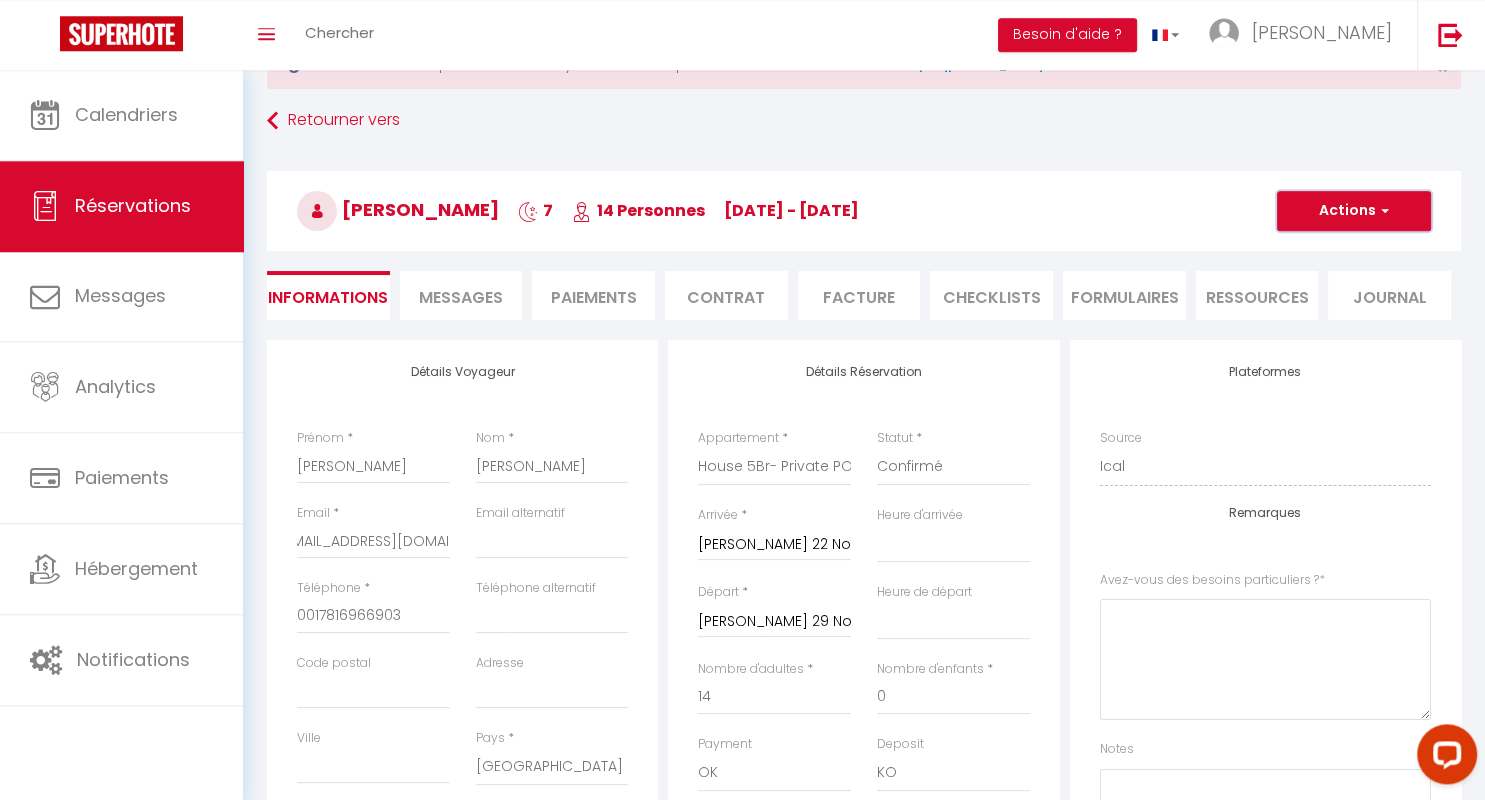 click on "Actions" at bounding box center [1354, 211] 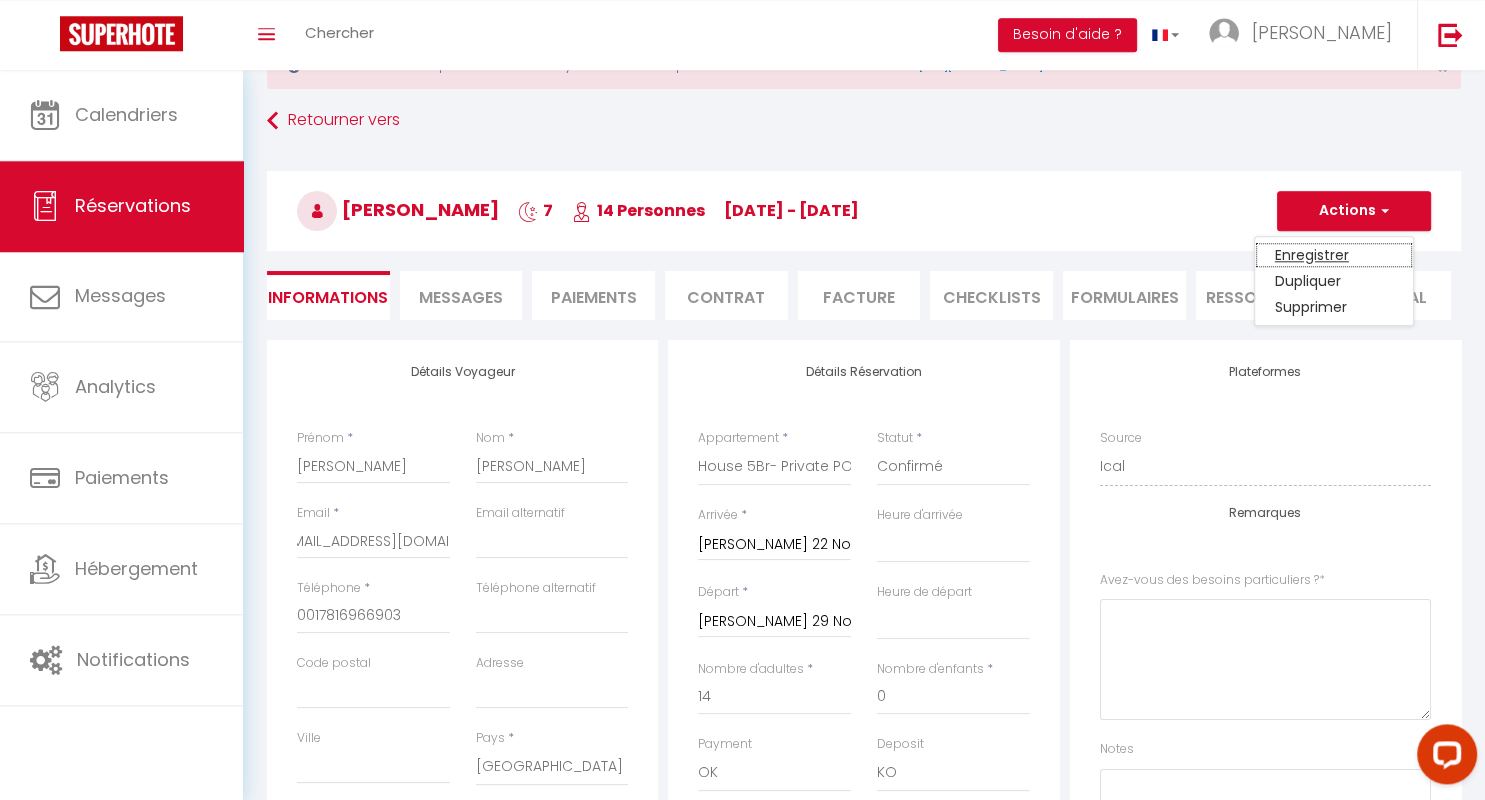 click on "Enregistrer" at bounding box center [1334, 255] 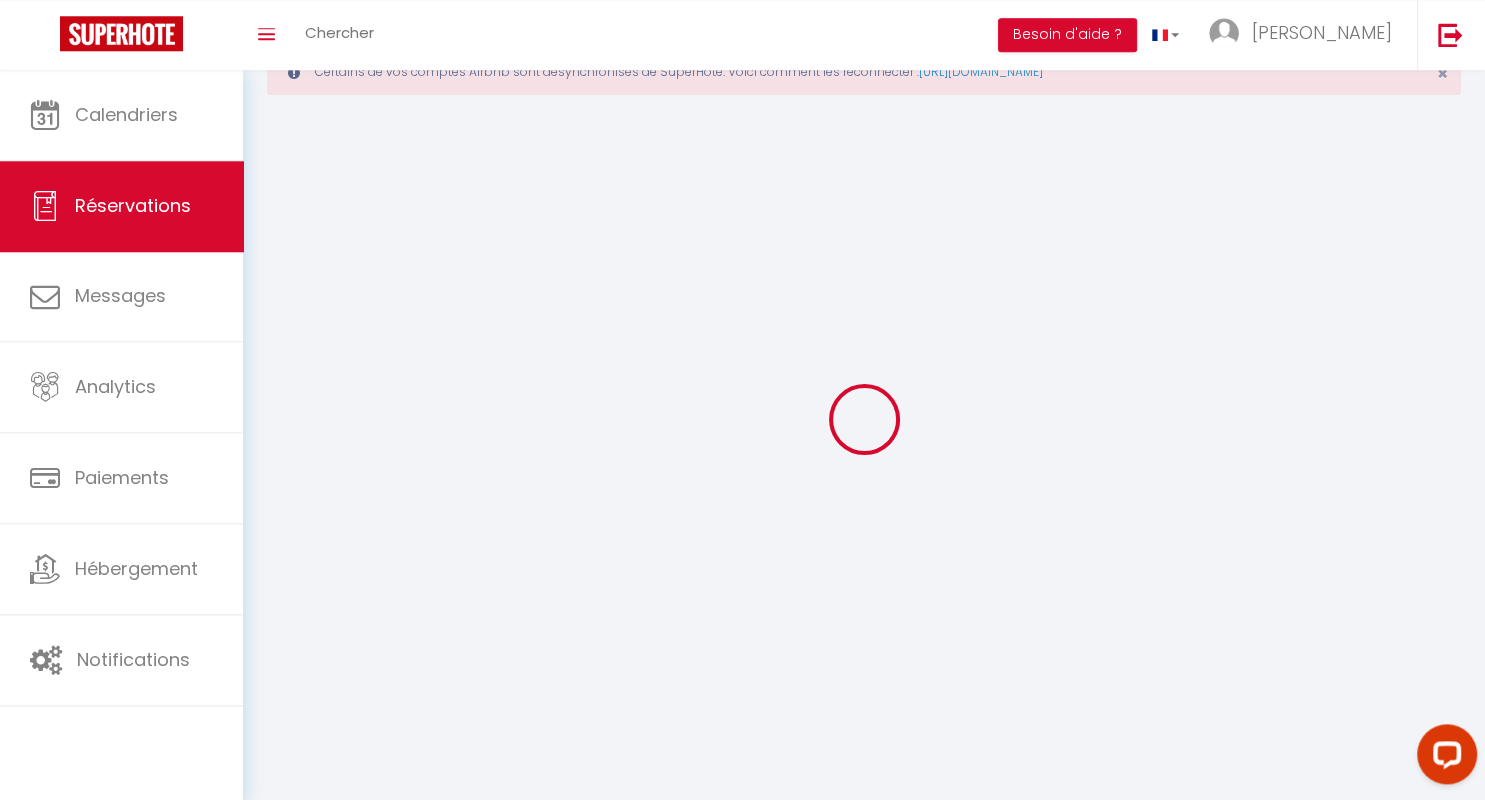 scroll, scrollTop: 70, scrollLeft: 0, axis: vertical 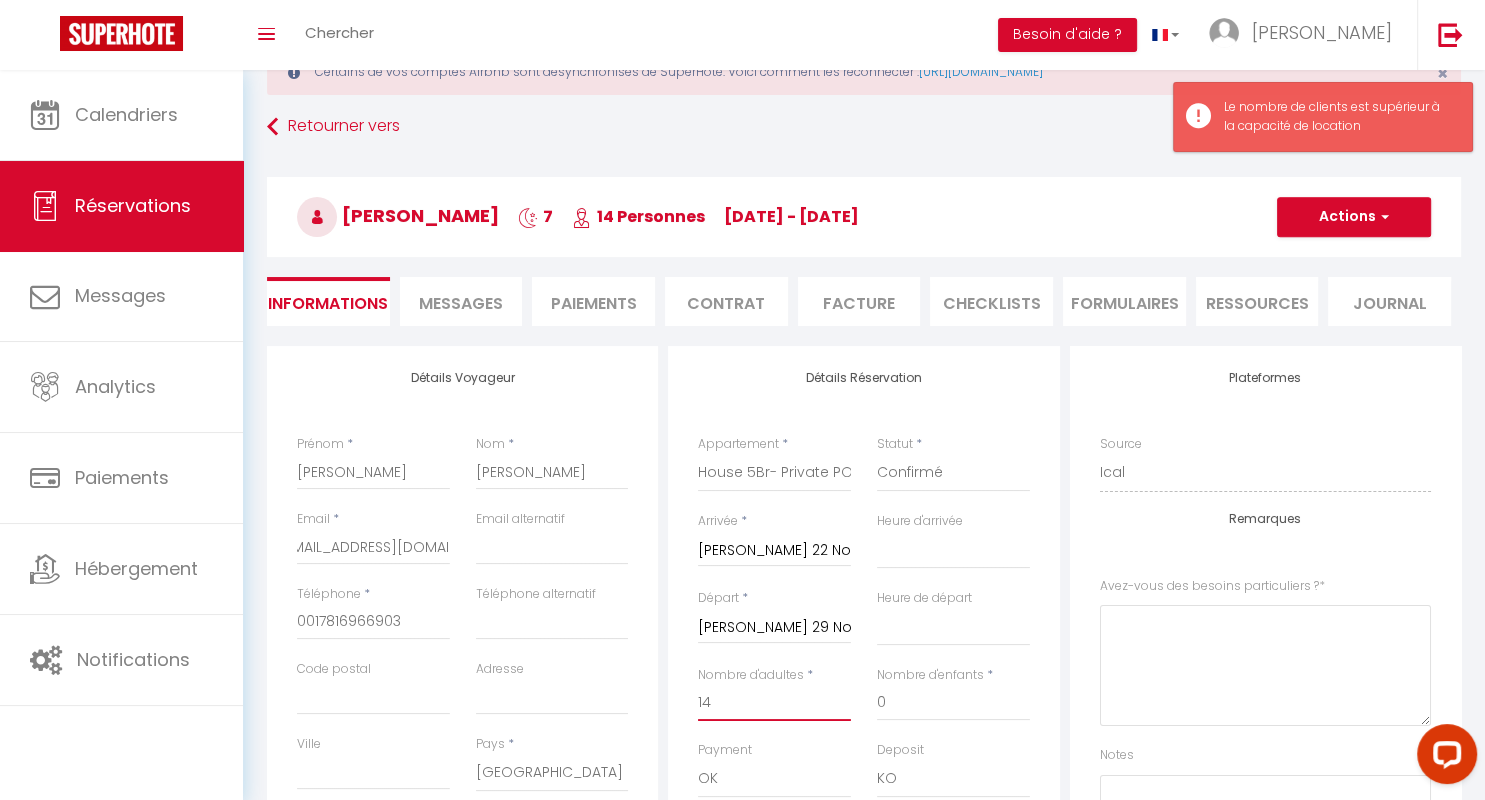 click on "14" at bounding box center [774, 703] 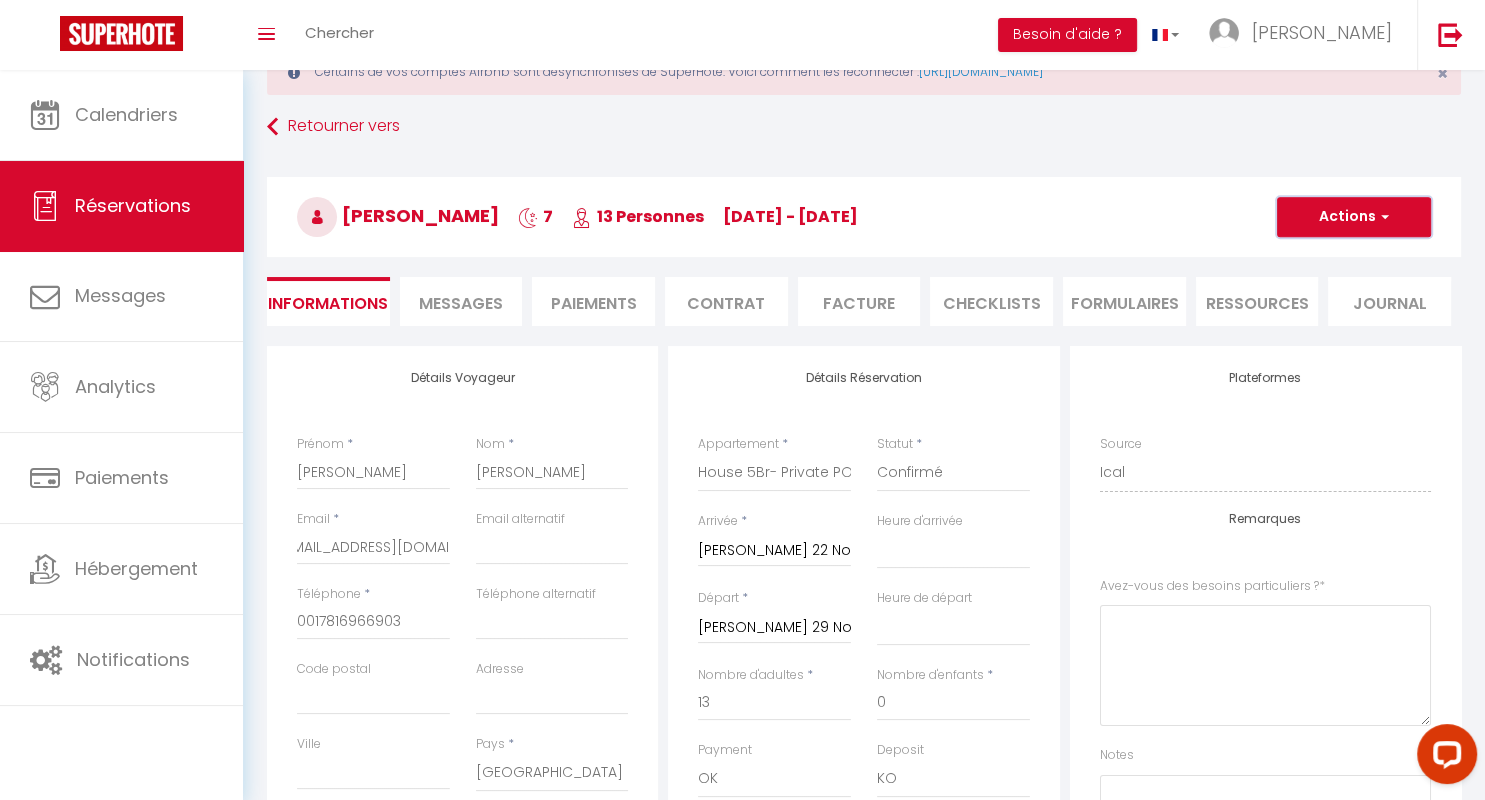 click on "Actions" at bounding box center (1354, 217) 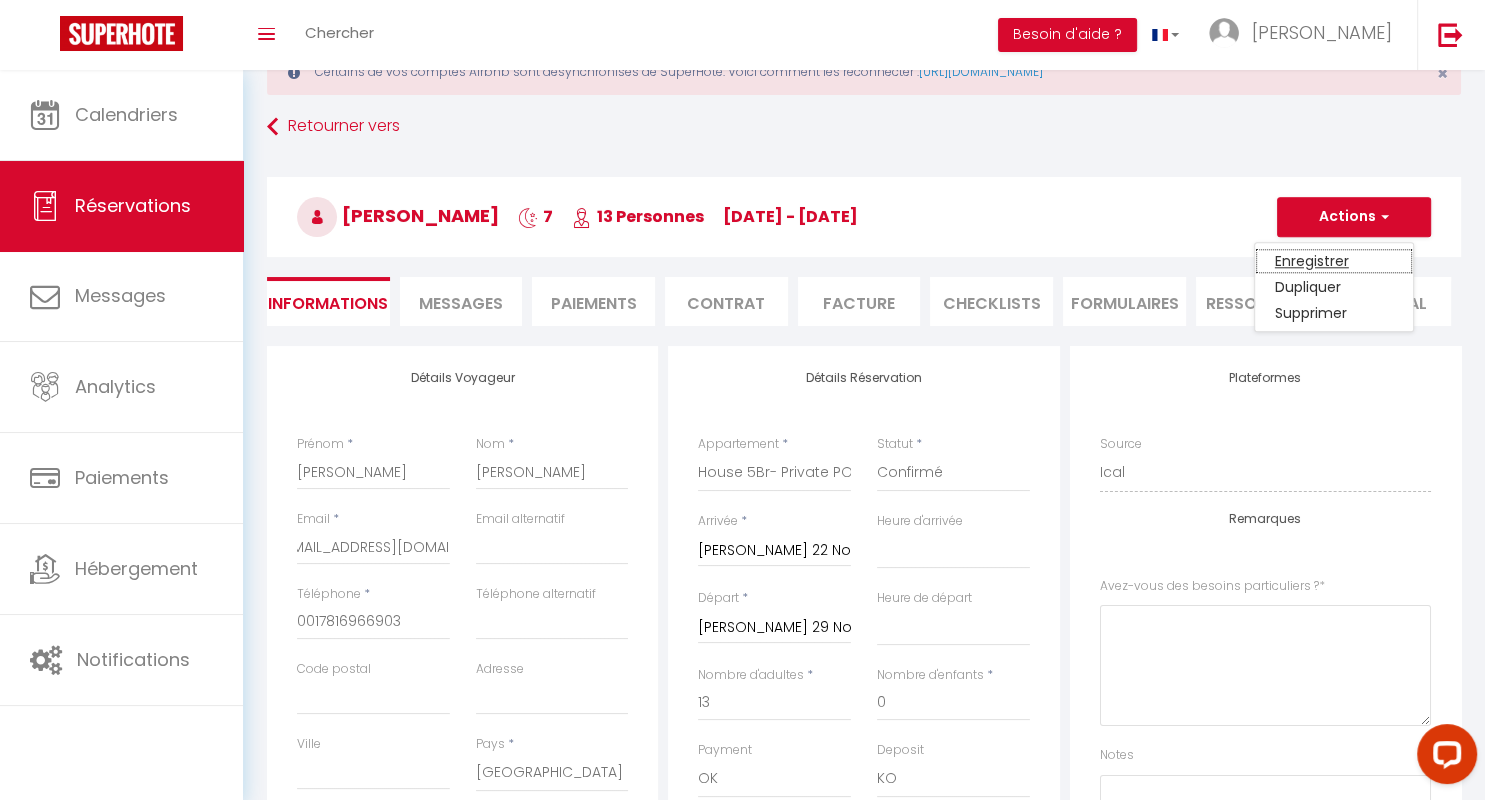 click on "Enregistrer" at bounding box center [1334, 261] 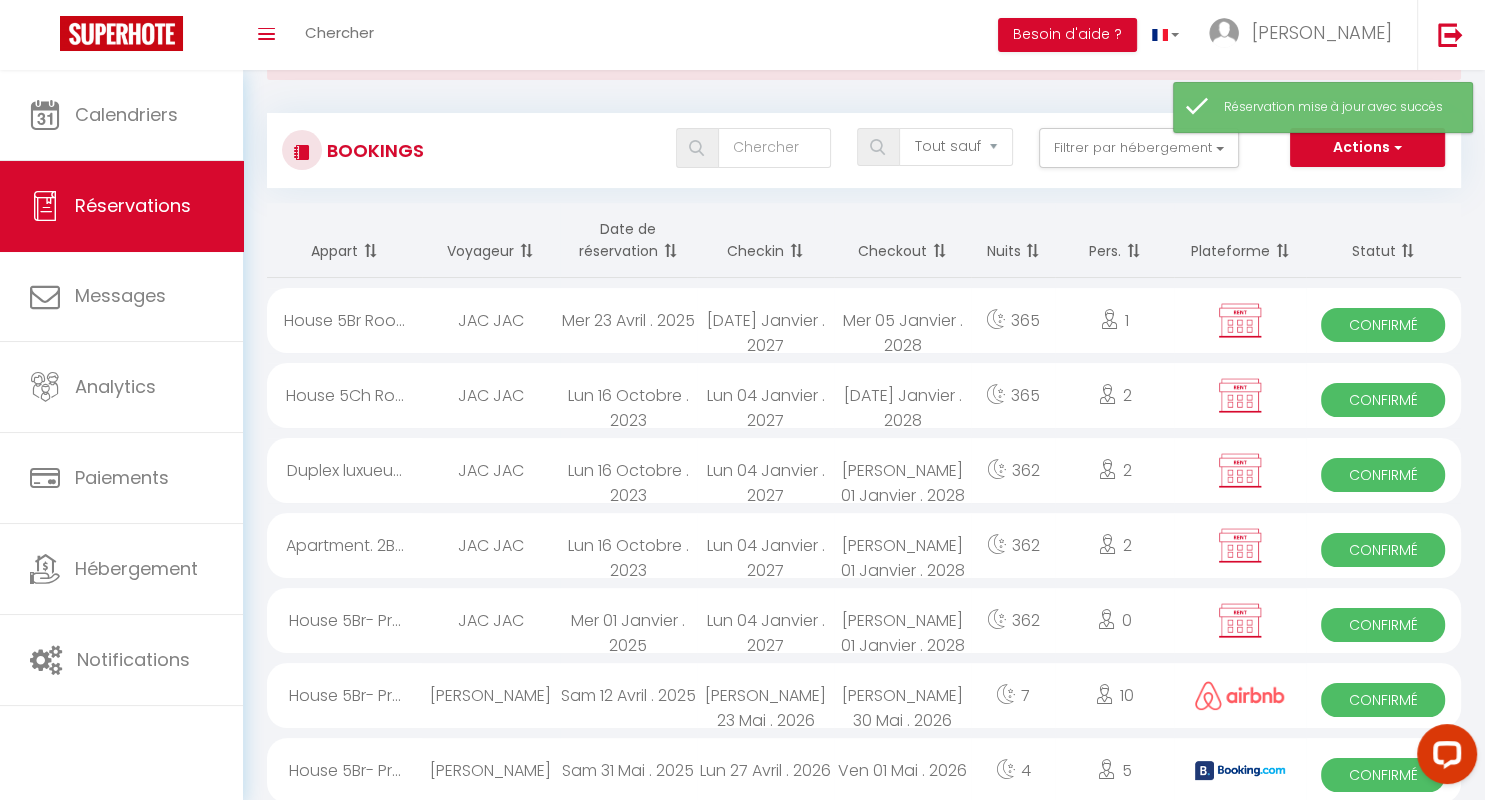 scroll, scrollTop: 193, scrollLeft: 0, axis: vertical 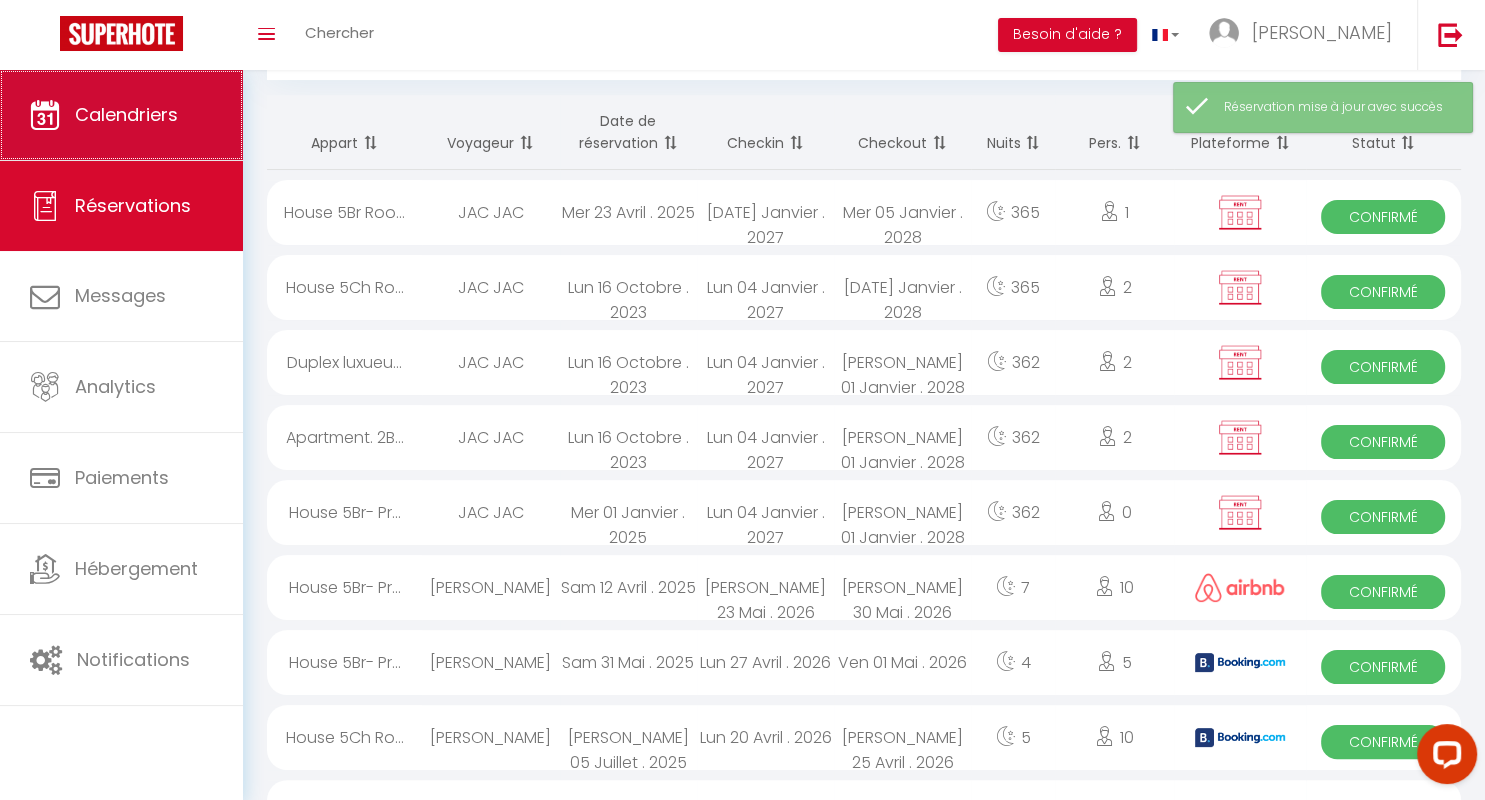 click on "Calendriers" at bounding box center [126, 114] 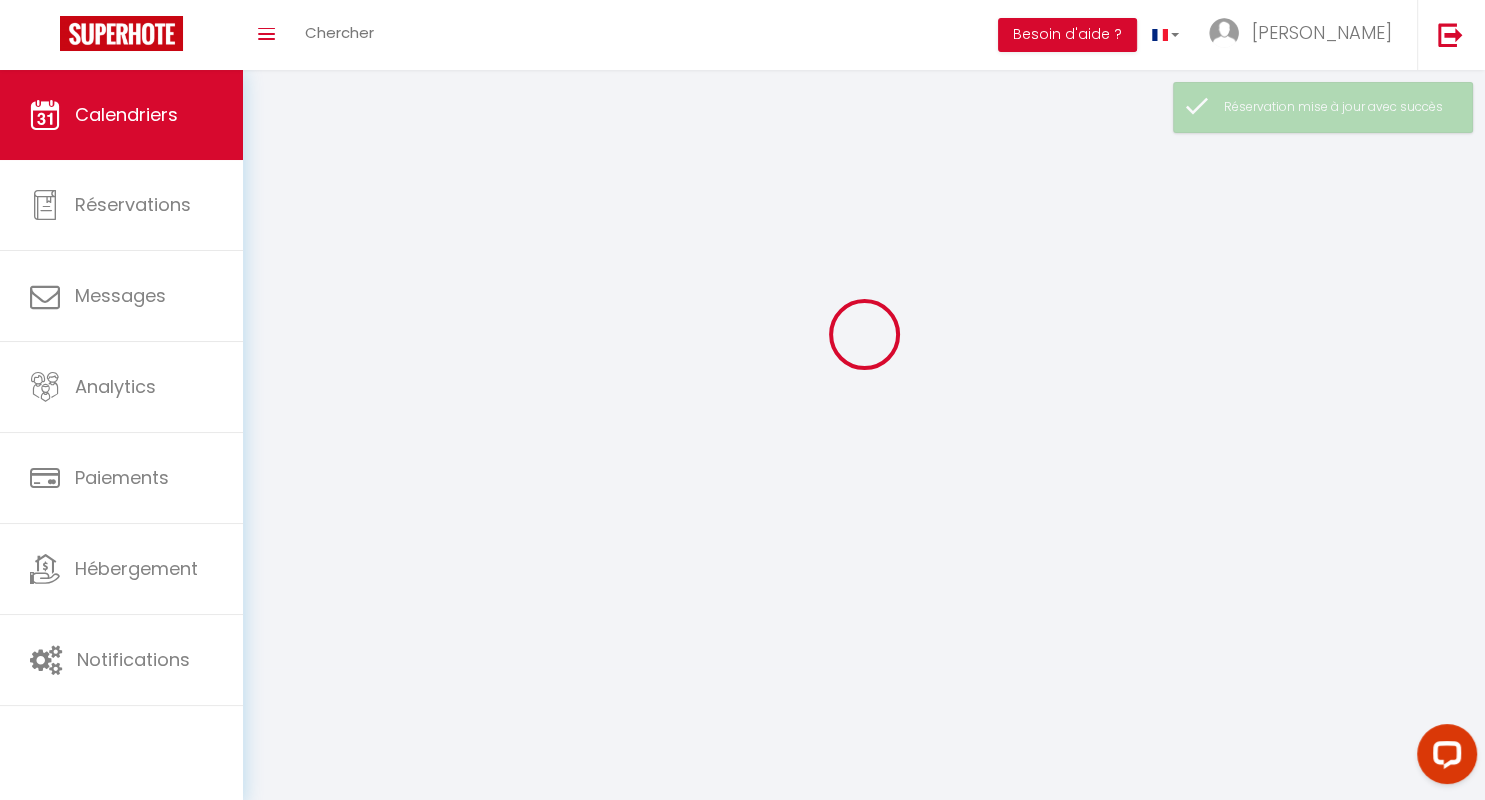 scroll, scrollTop: 0, scrollLeft: 0, axis: both 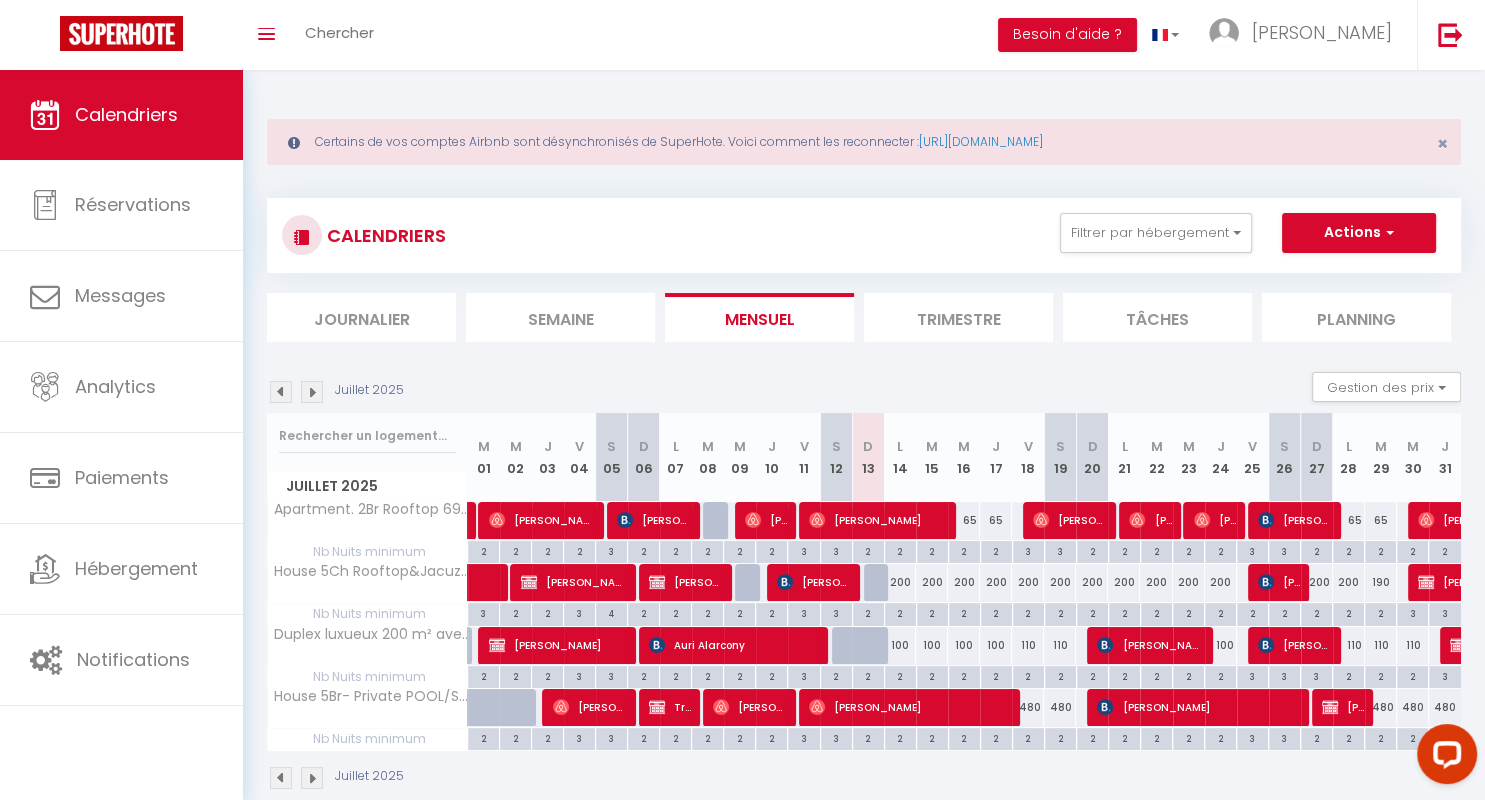 click at bounding box center [312, 392] 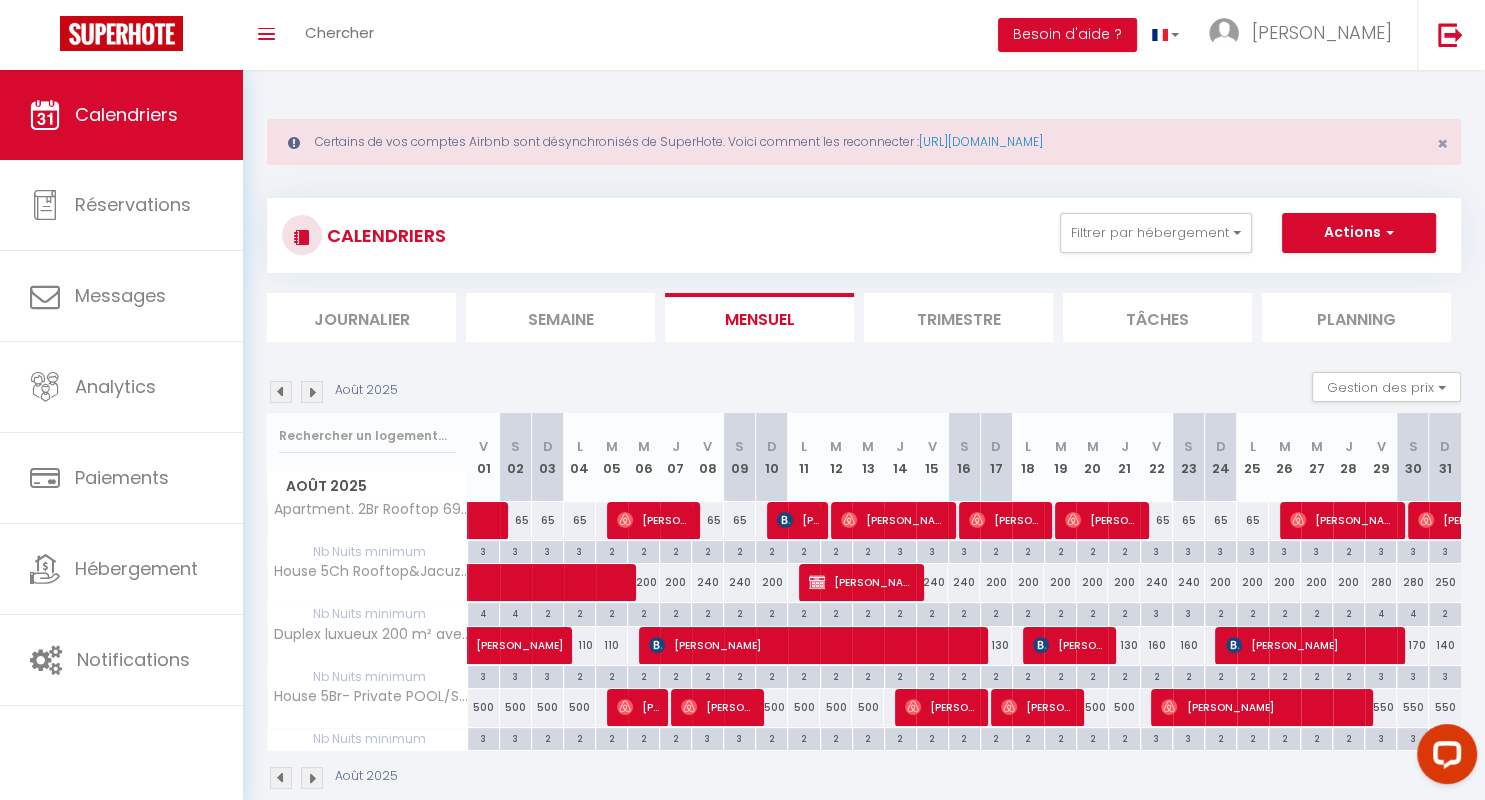 click at bounding box center (312, 392) 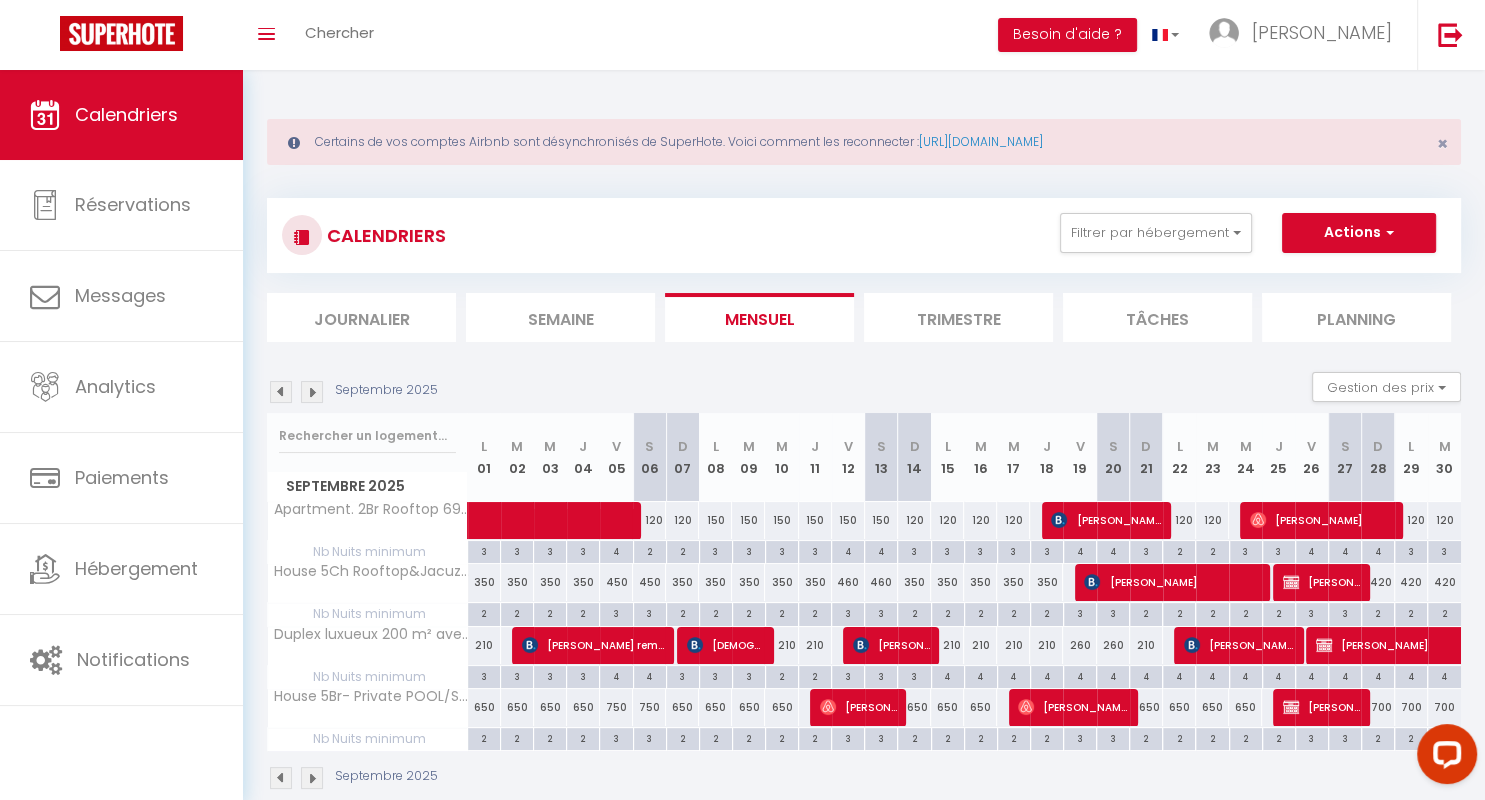 click at bounding box center (312, 392) 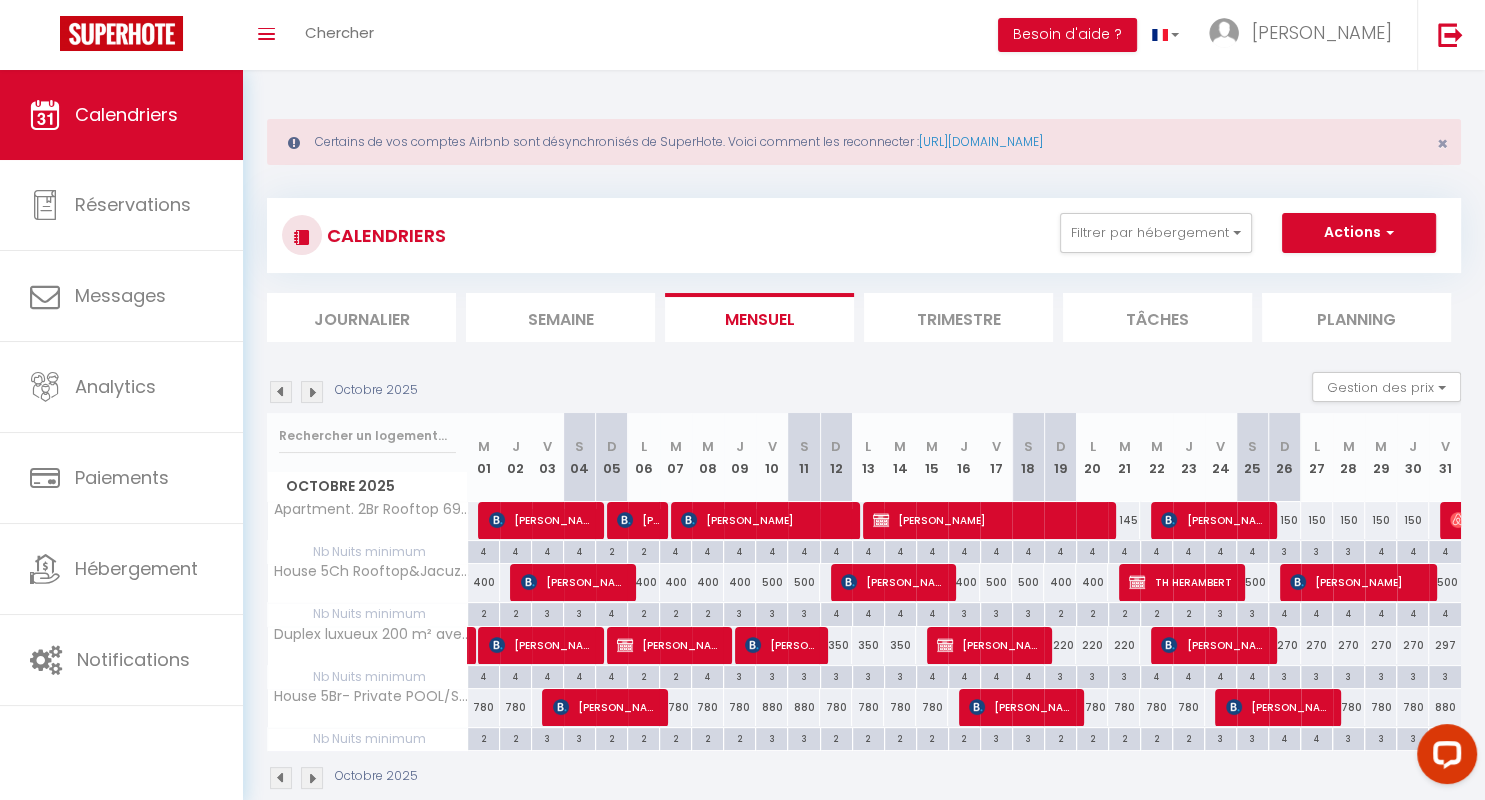click at bounding box center (312, 392) 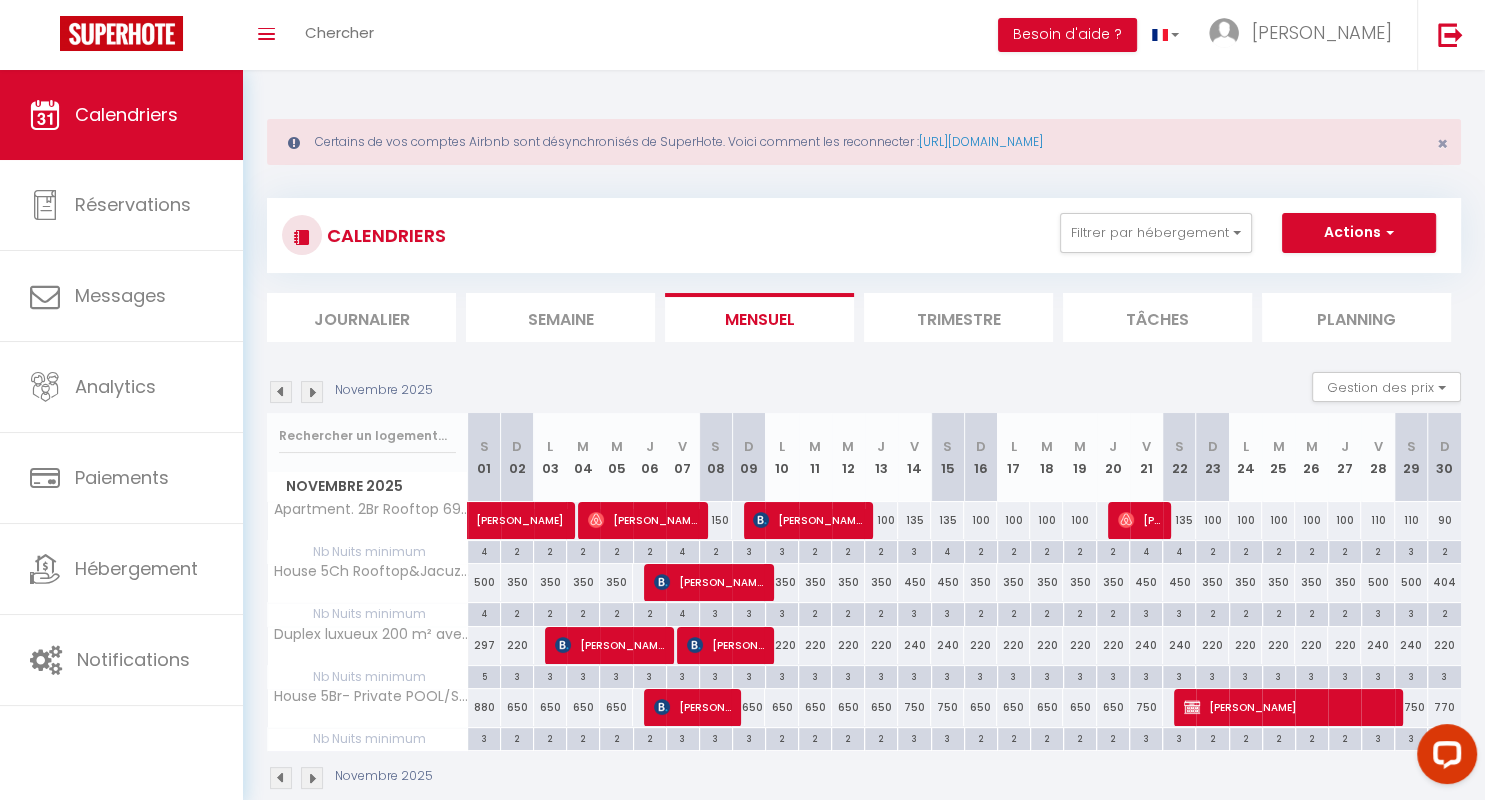 click on "[PERSON_NAME]" at bounding box center [1288, 707] 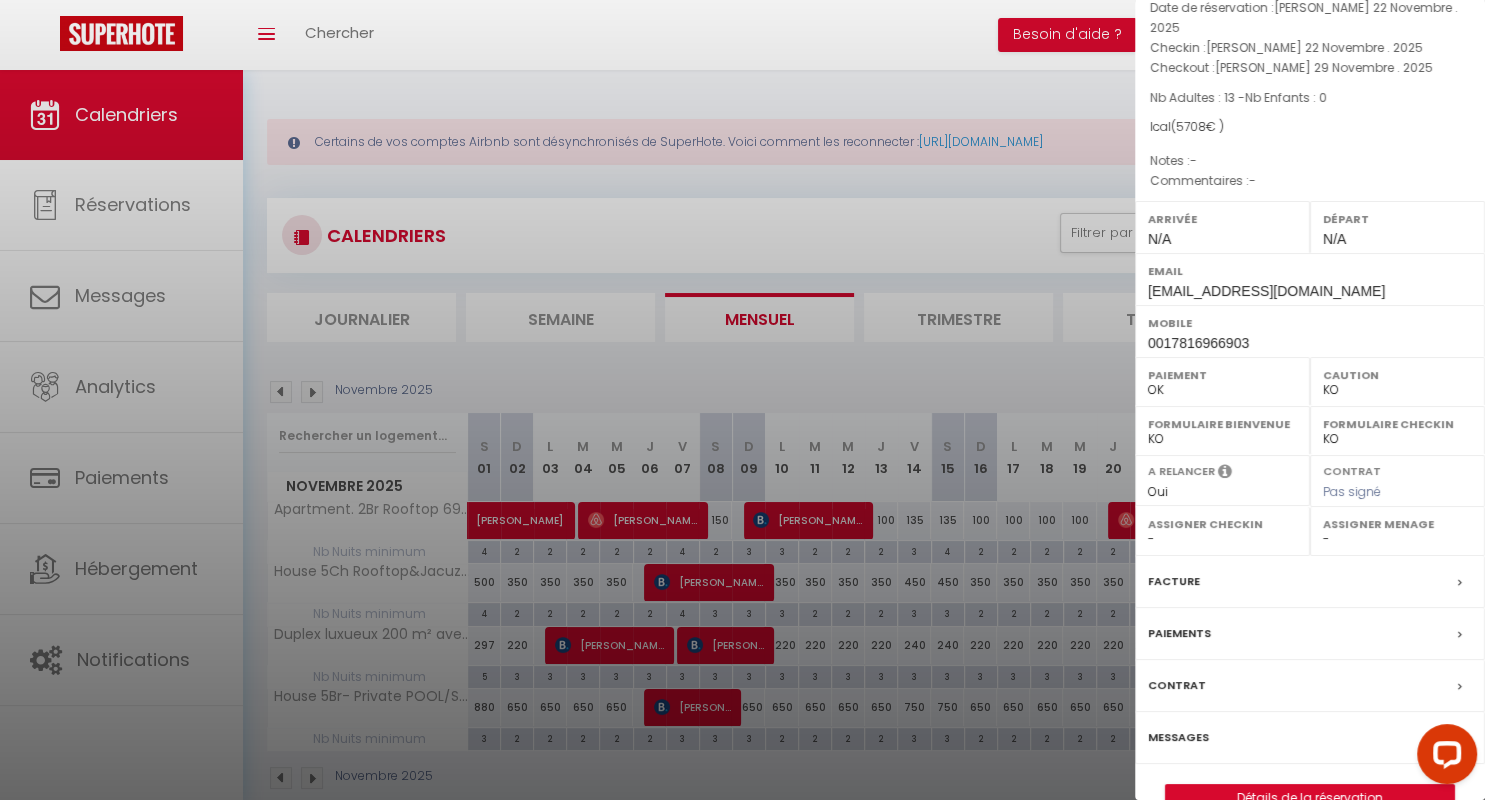 click on "Messages" at bounding box center [1178, 737] 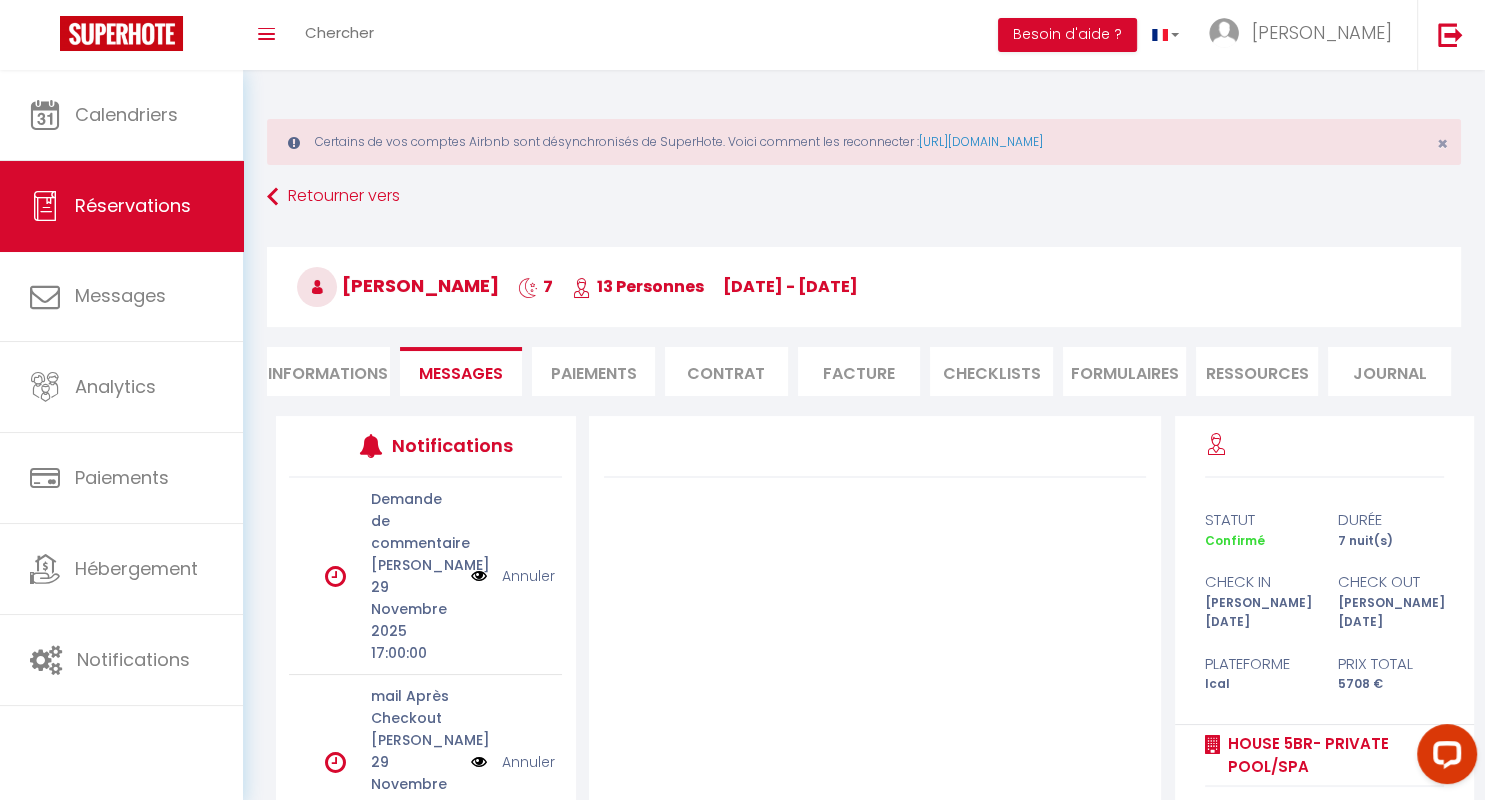 click at bounding box center (479, 576) 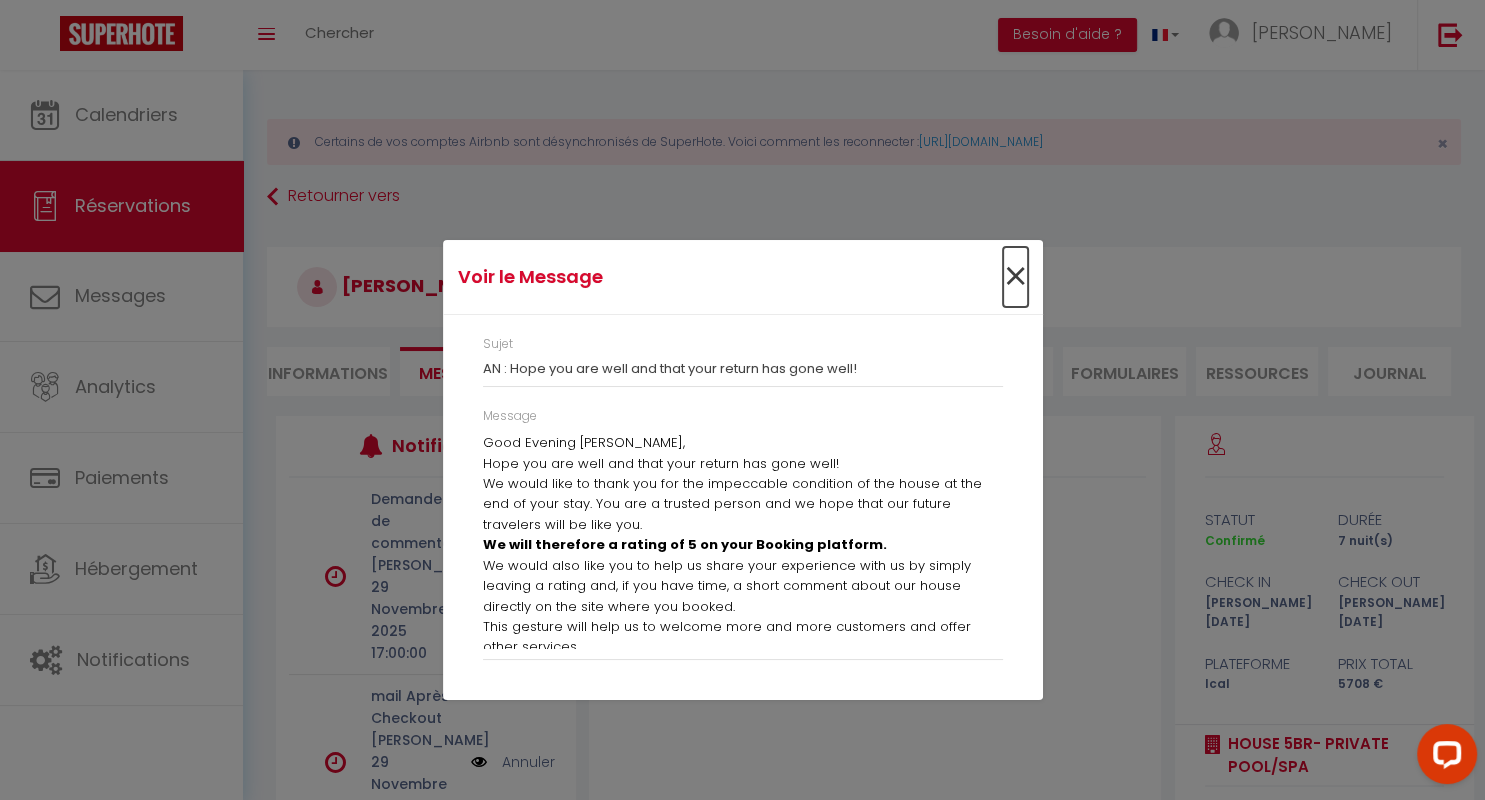 click on "×" at bounding box center (1015, 277) 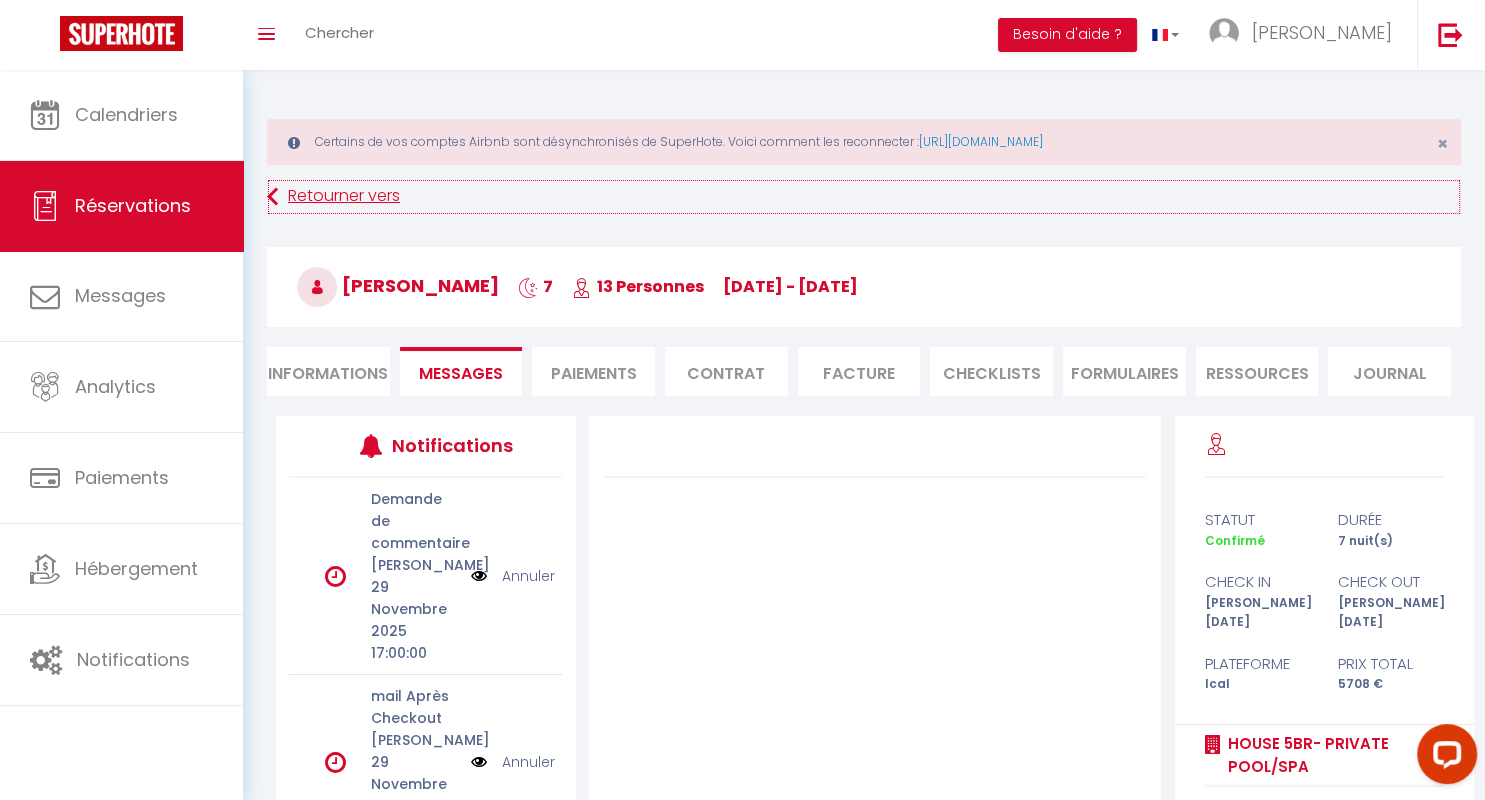 click on "Retourner vers" at bounding box center [864, 197] 